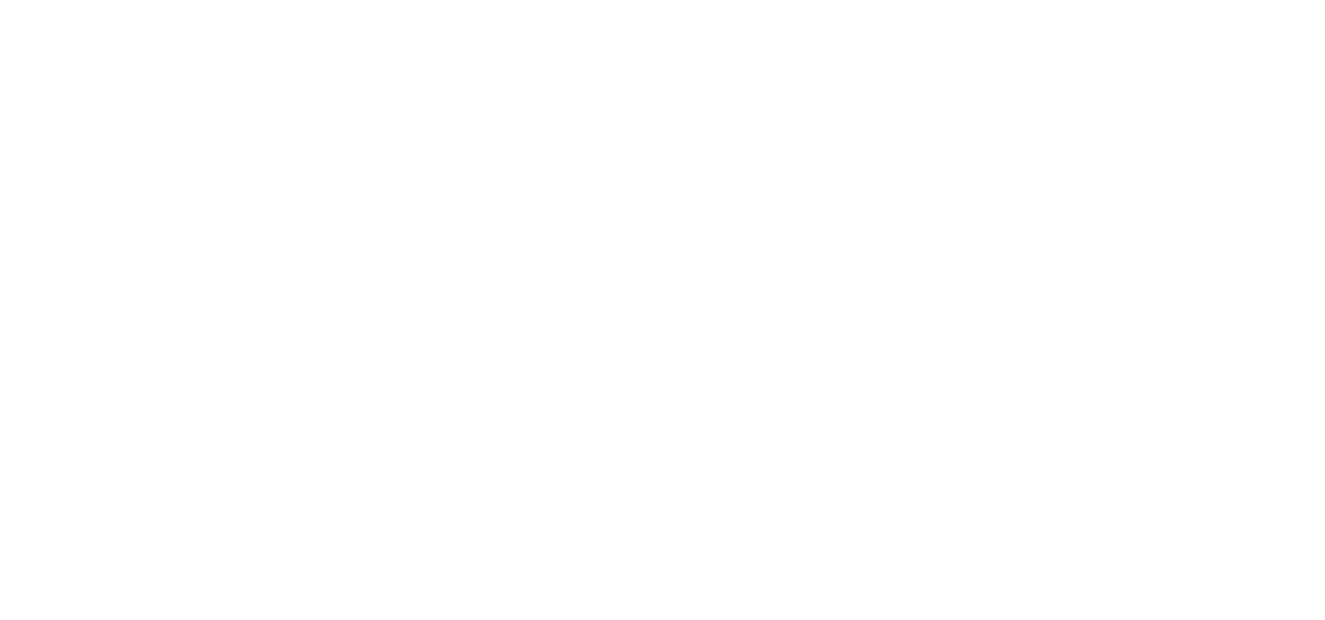 scroll, scrollTop: 0, scrollLeft: 0, axis: both 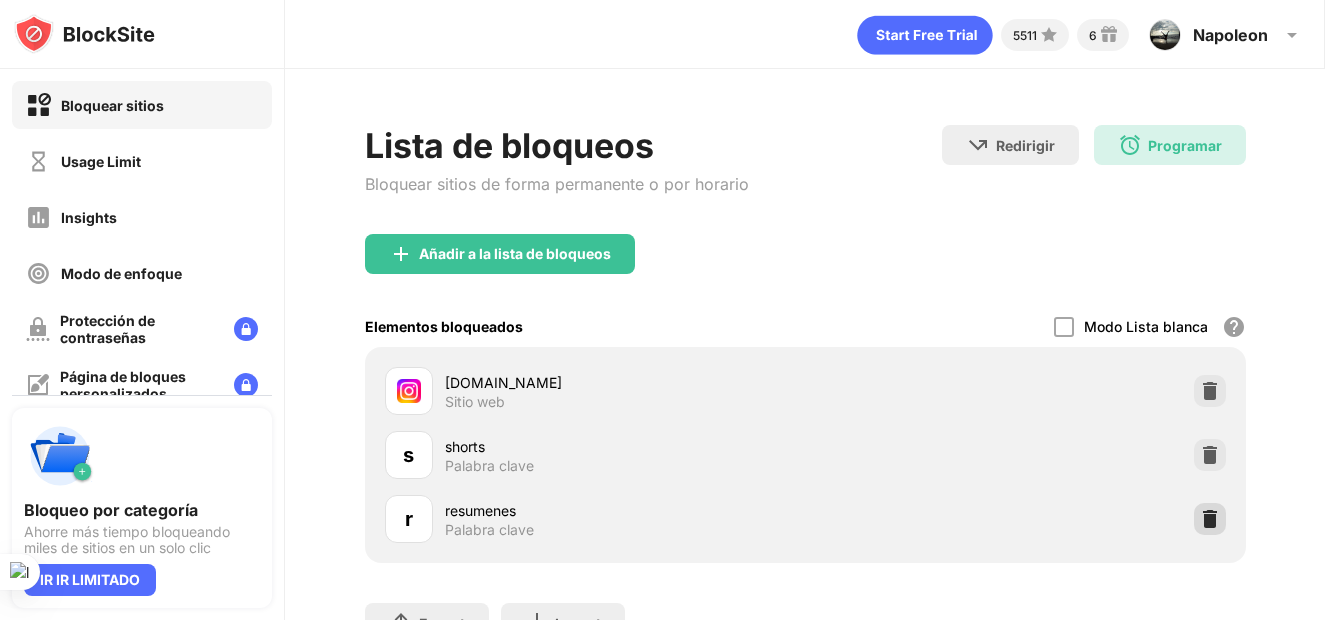 click at bounding box center (1210, 519) 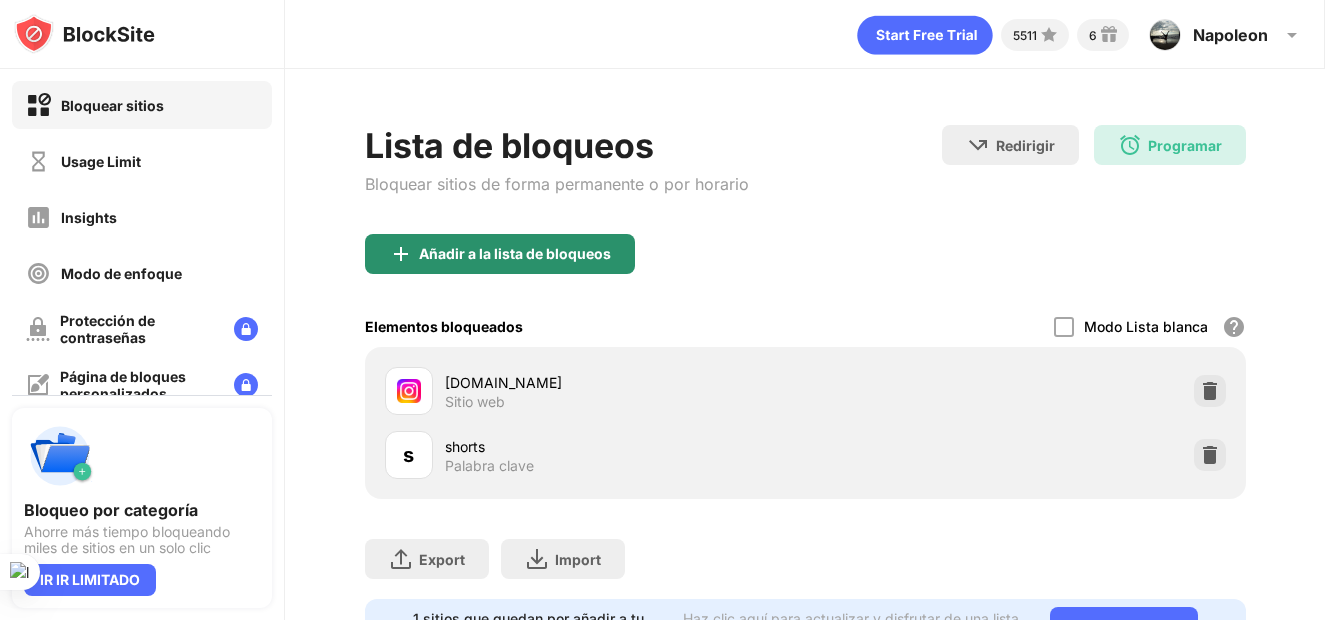 click on "Añadir a la lista de bloqueos" at bounding box center [500, 254] 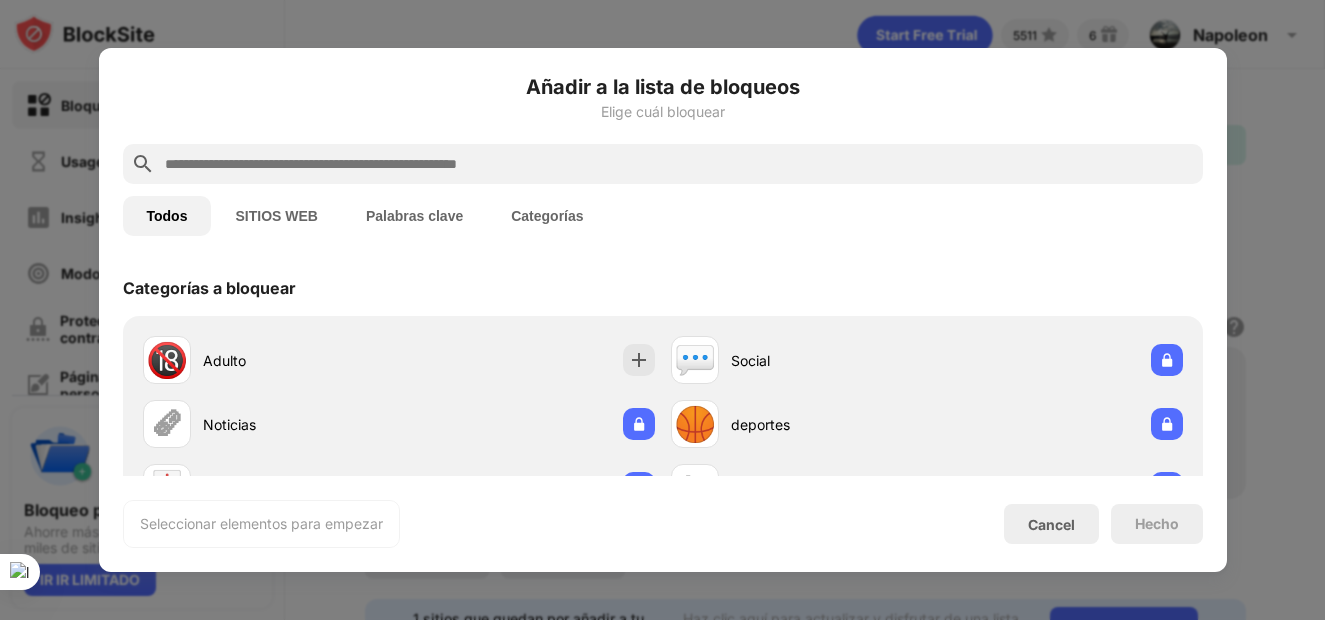 scroll, scrollTop: 0, scrollLeft: 0, axis: both 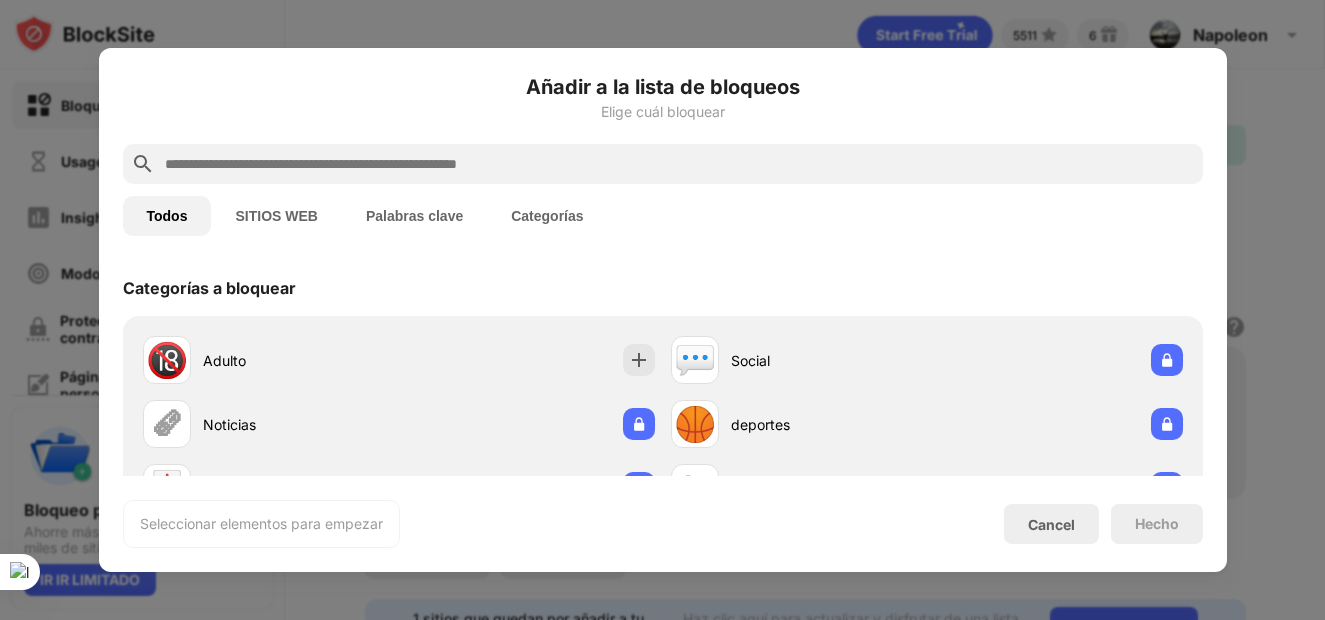 click at bounding box center (679, 164) 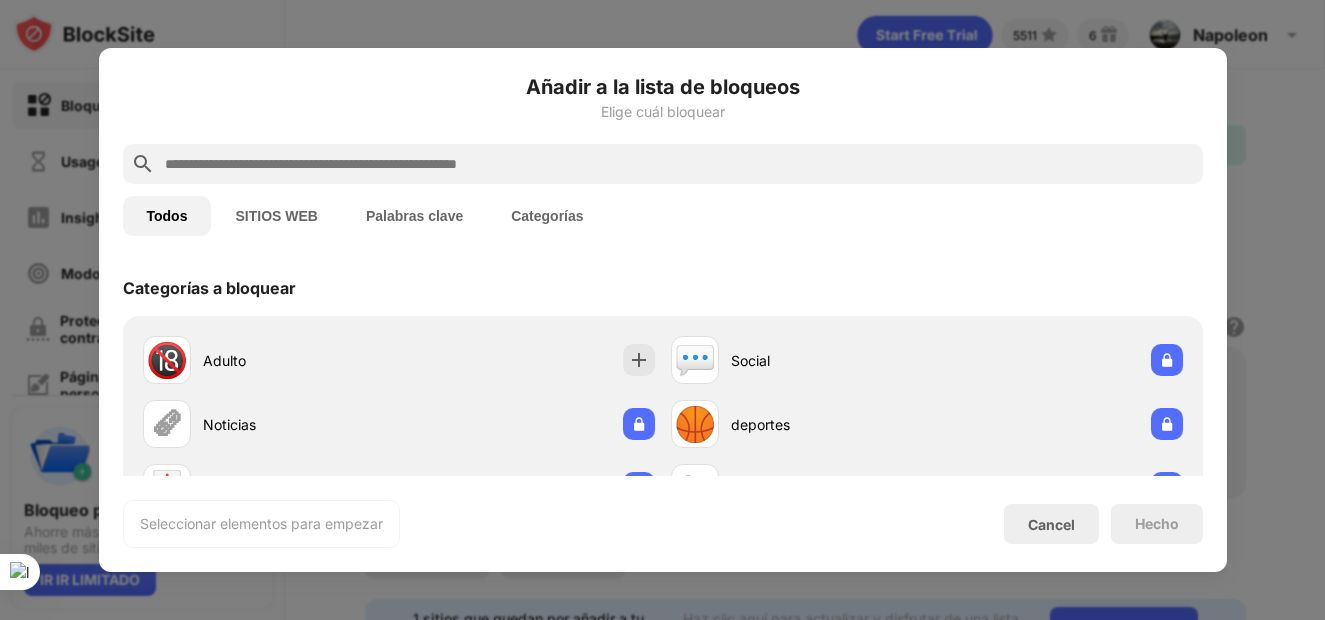 click on "Palabras clave" at bounding box center [414, 216] 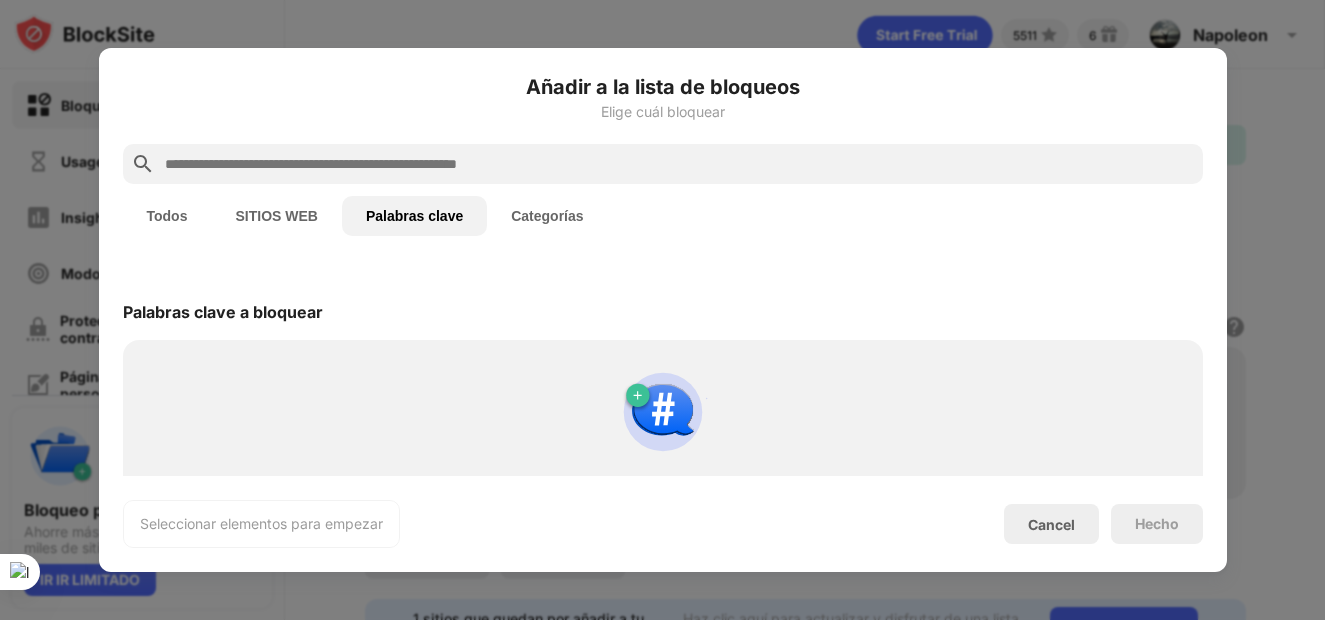 click at bounding box center (679, 164) 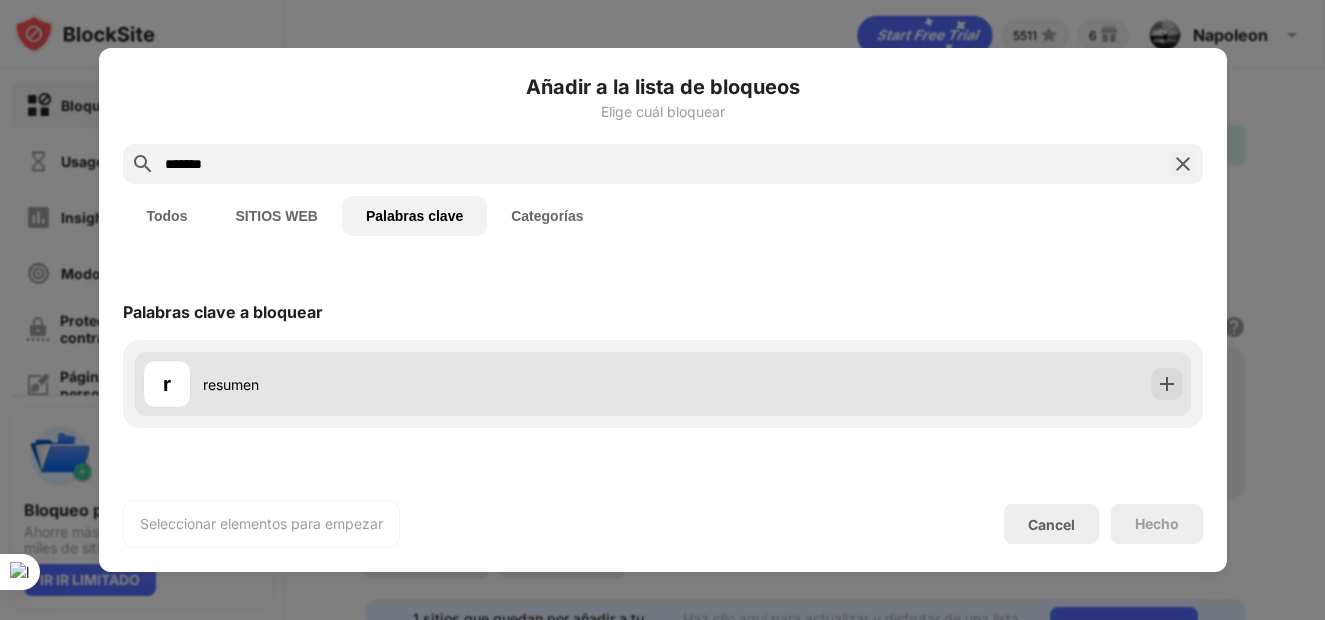 type on "*******" 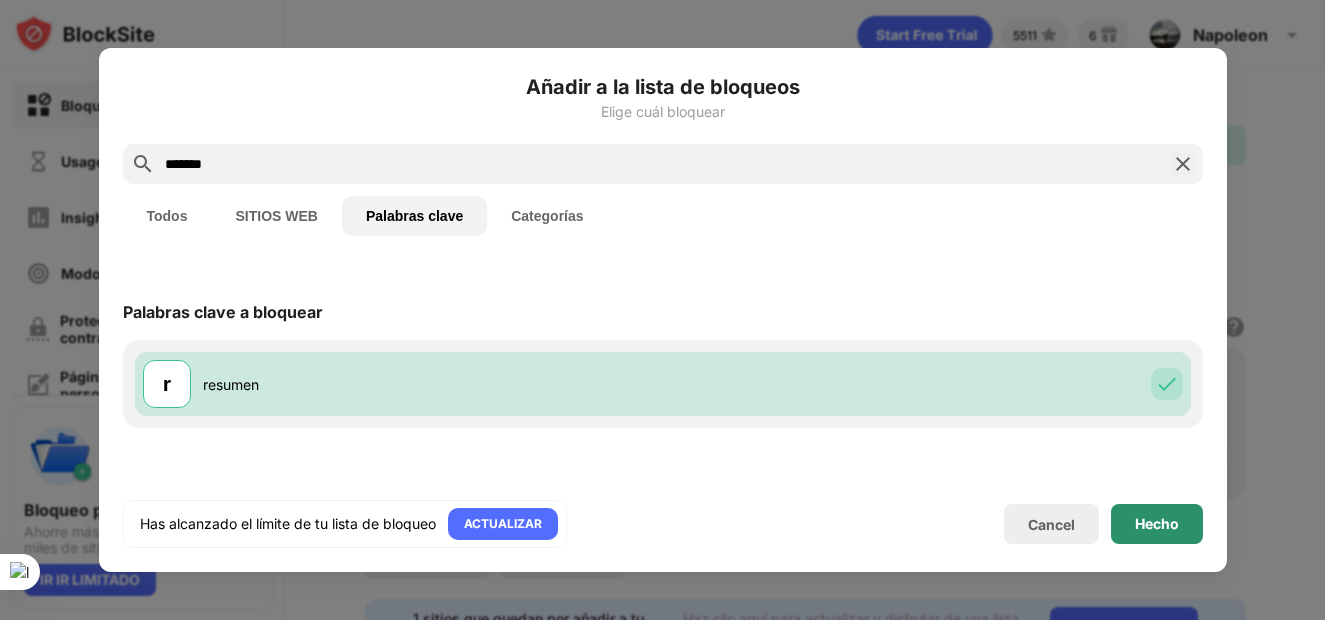 click on "Hecho" at bounding box center [1157, 524] 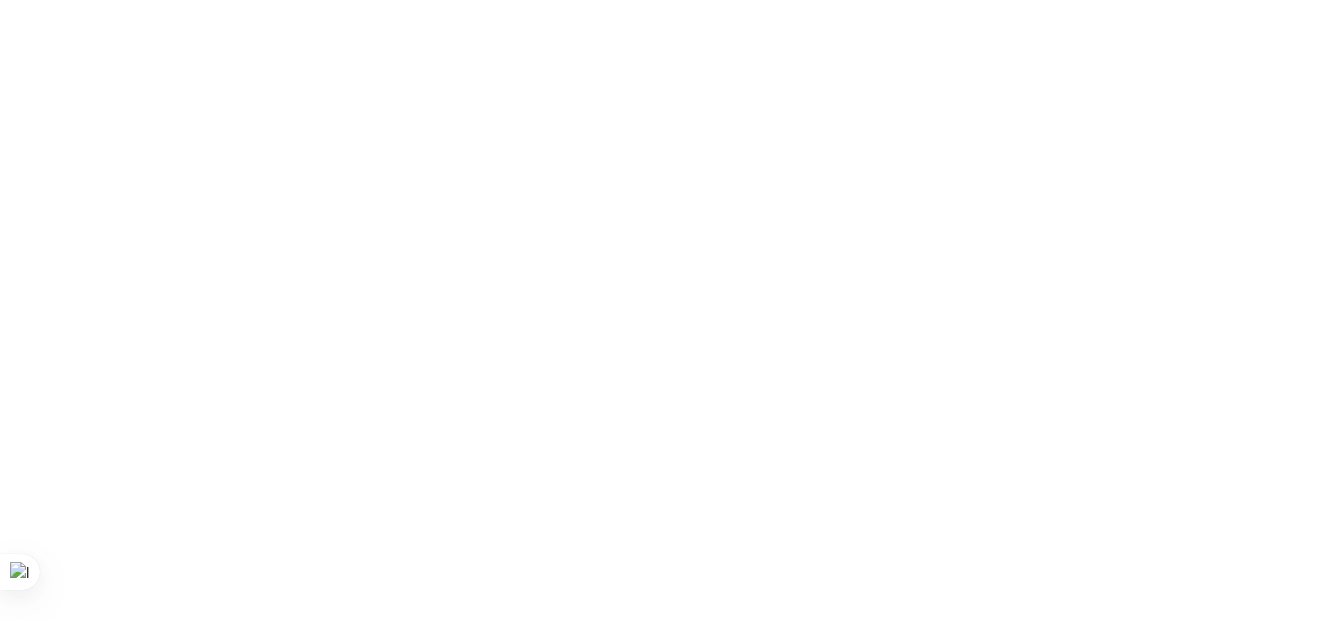 scroll, scrollTop: 0, scrollLeft: 0, axis: both 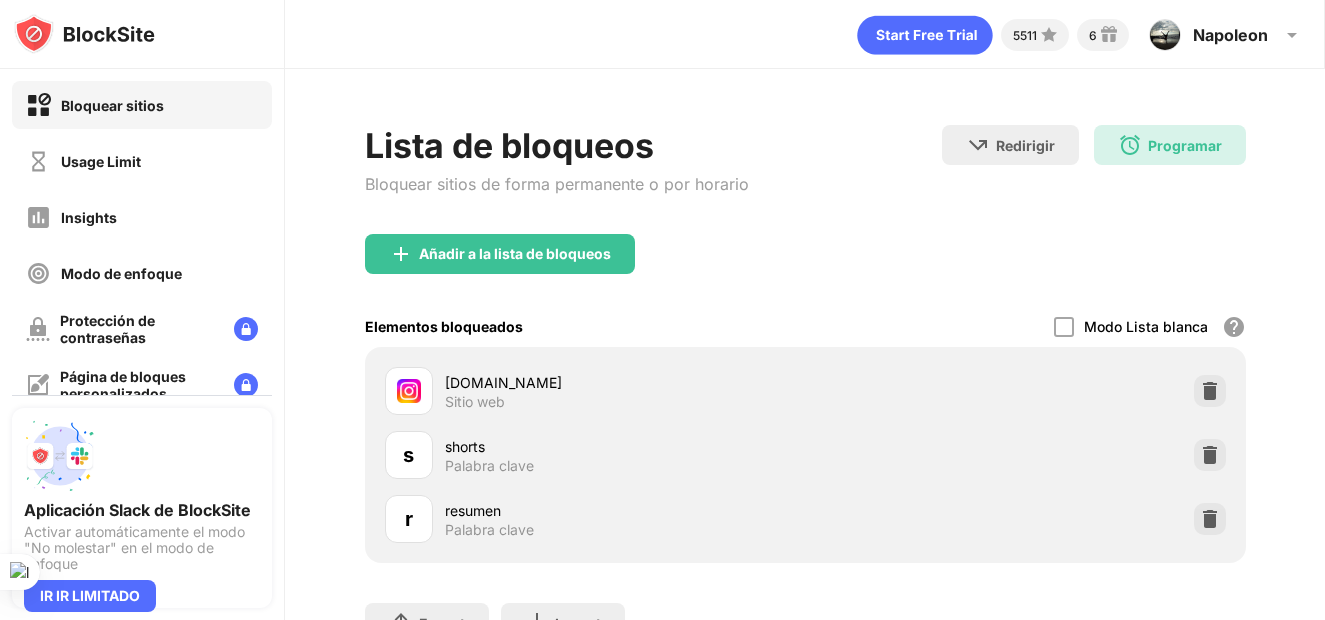 click on "Usage Limit" at bounding box center (101, 161) 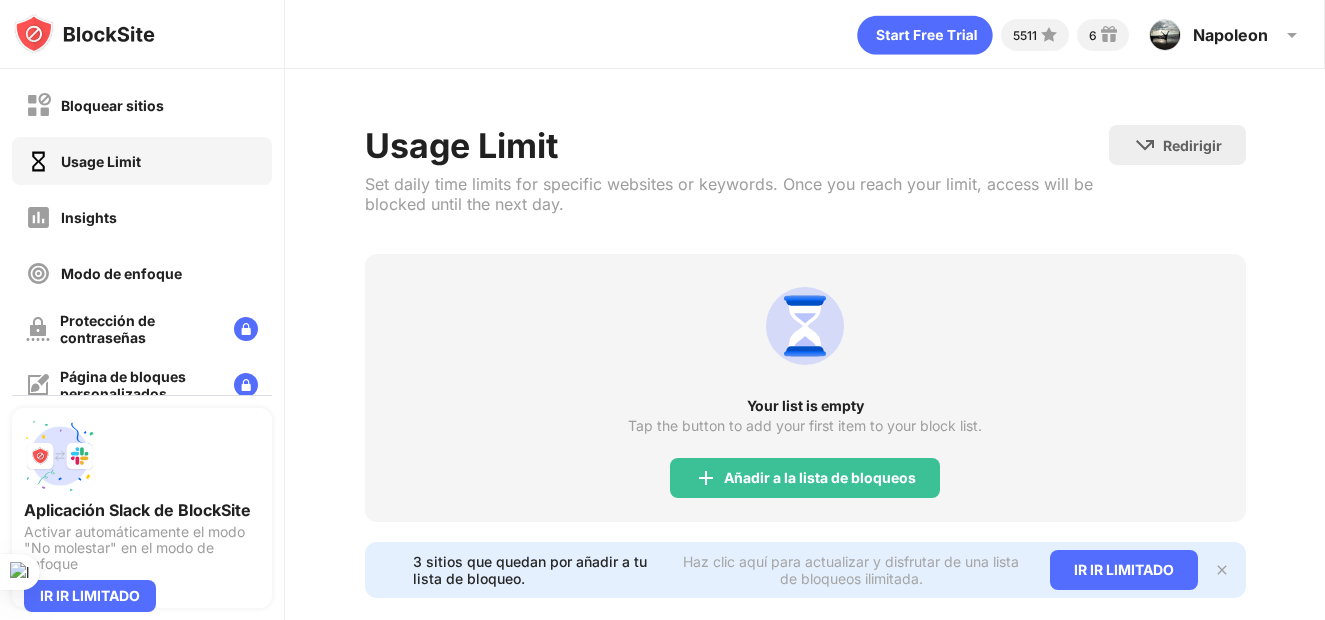 scroll, scrollTop: 0, scrollLeft: 0, axis: both 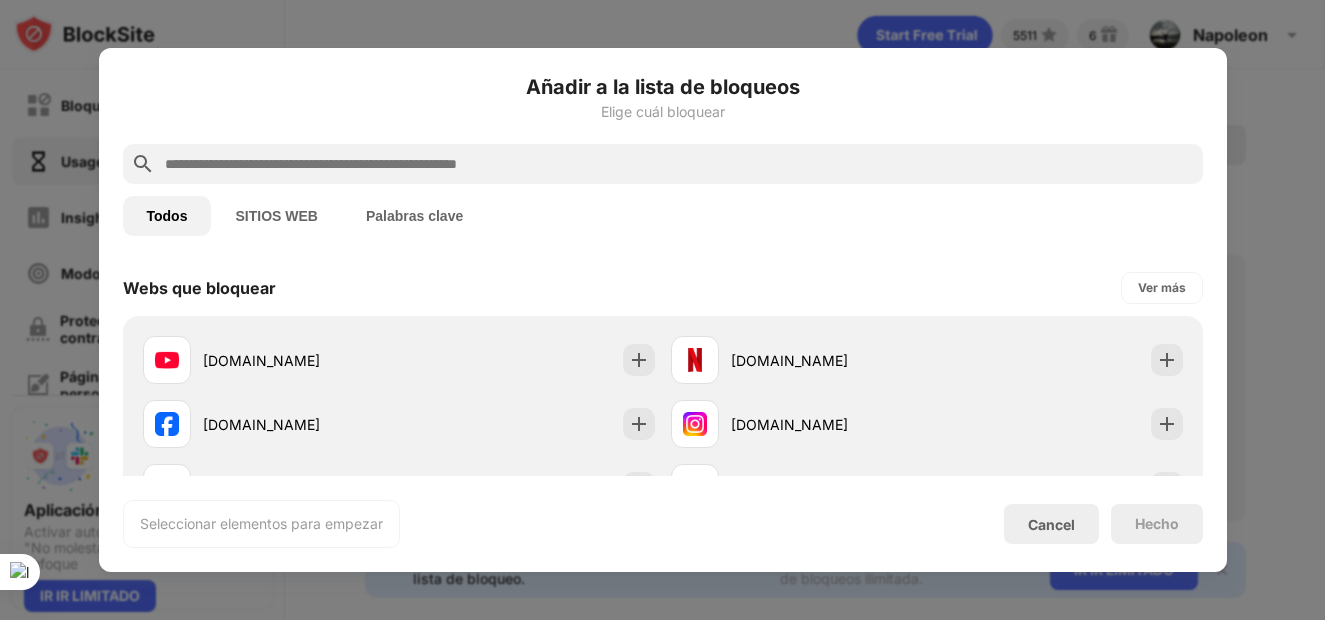 click at bounding box center [679, 164] 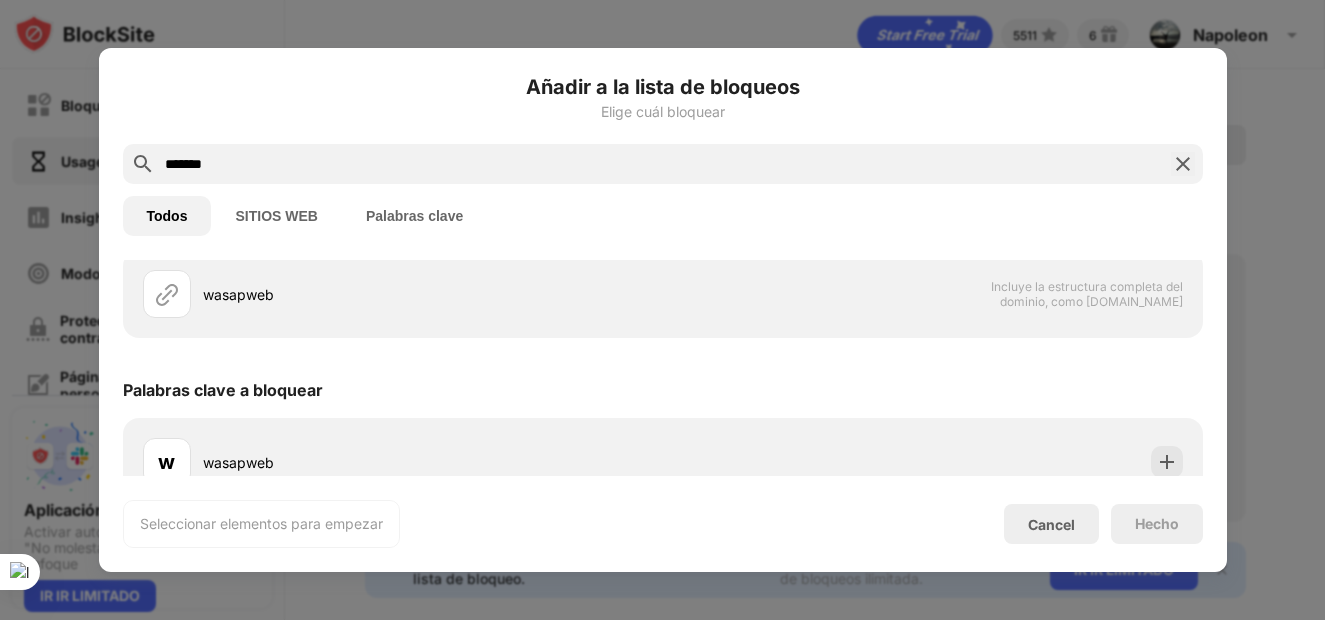 scroll, scrollTop: 0, scrollLeft: 0, axis: both 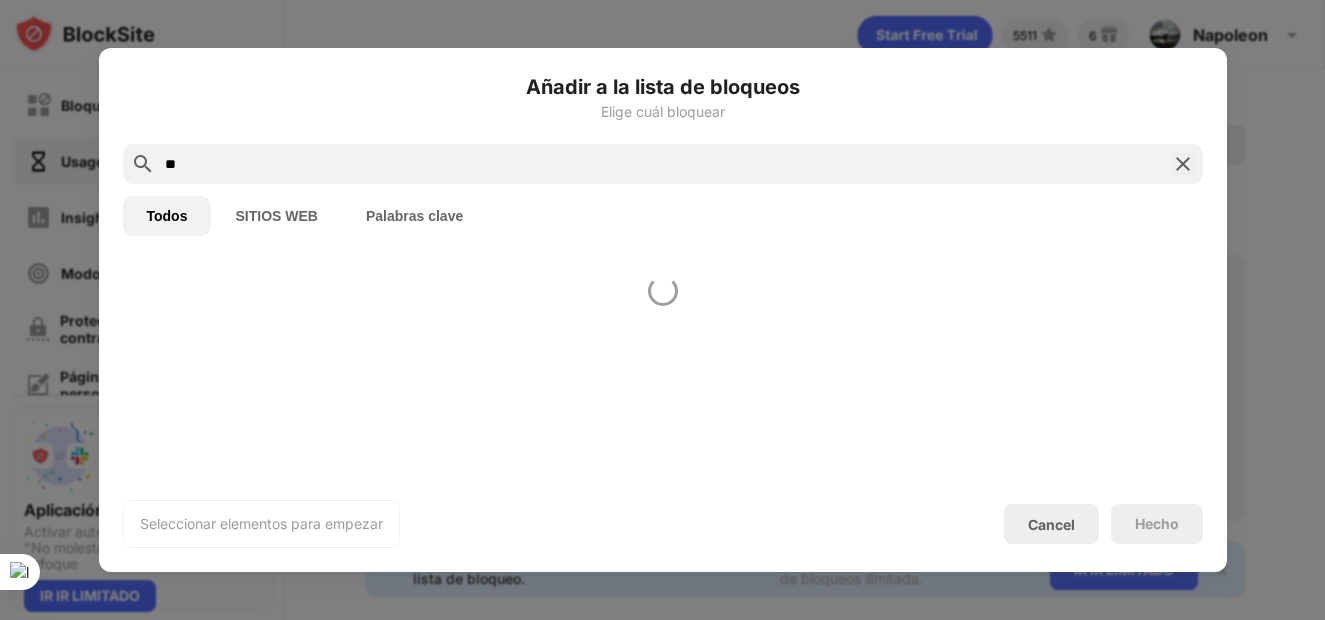 type on "*" 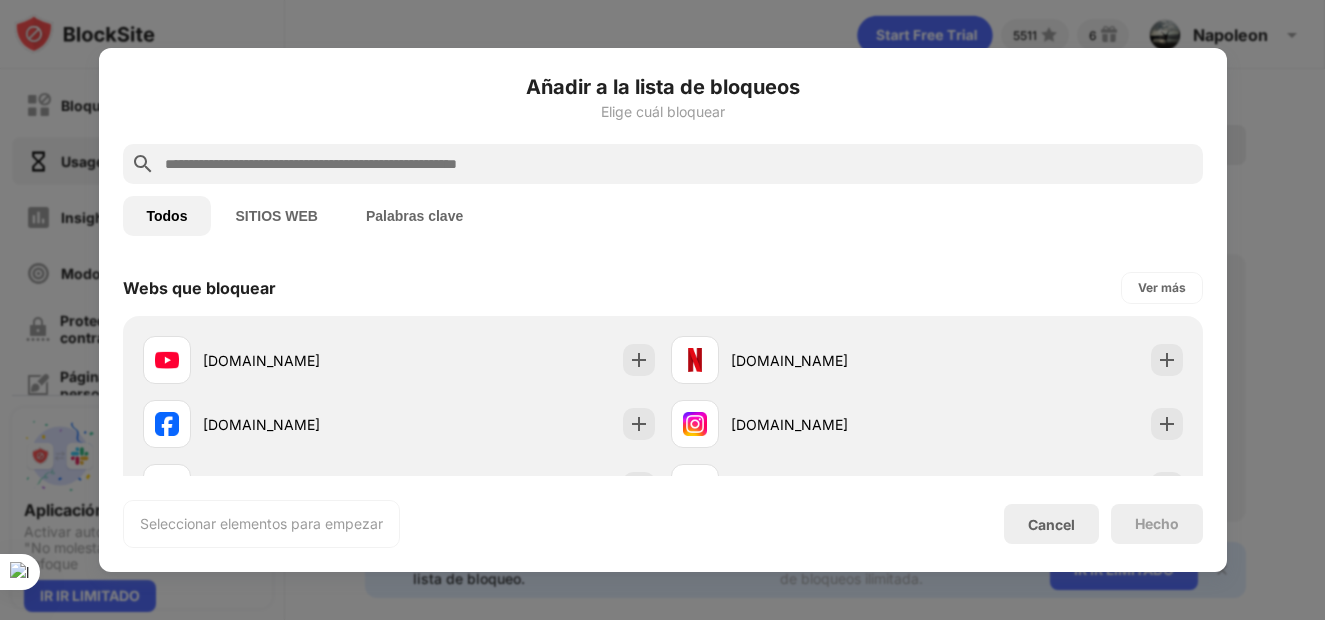click on "Todos SITIOS WEB Palabras clave" at bounding box center [663, 216] 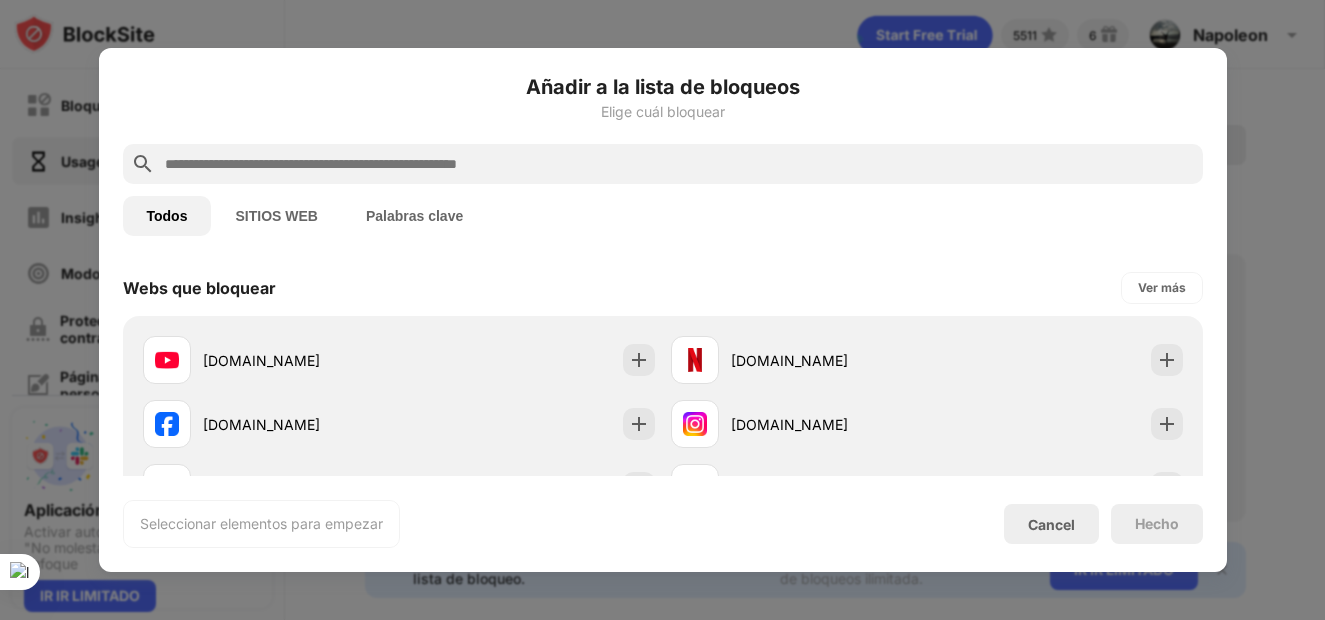 click at bounding box center [679, 164] 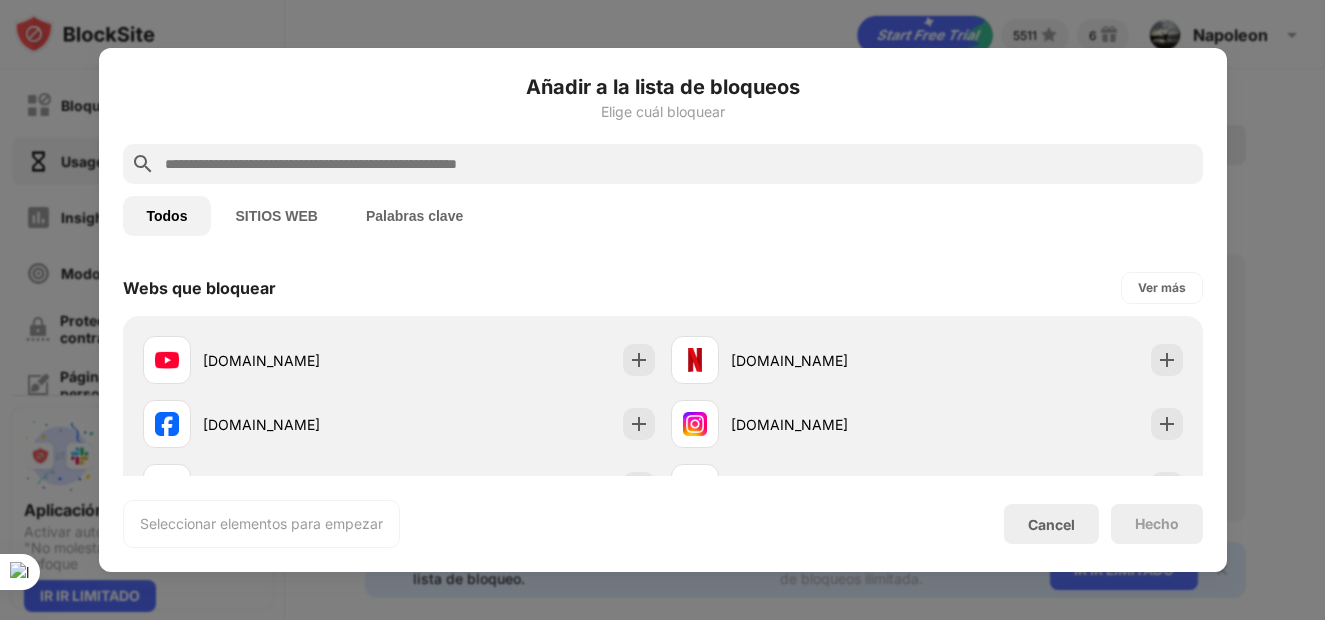 paste on "**********" 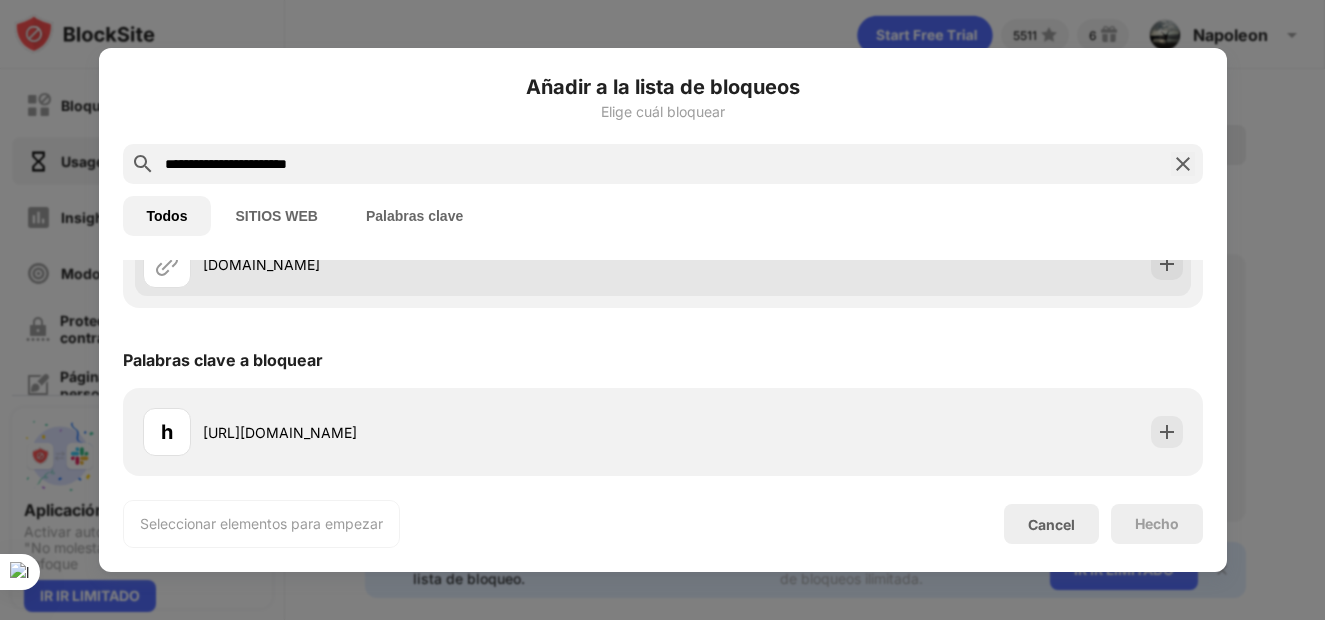 scroll, scrollTop: 0, scrollLeft: 0, axis: both 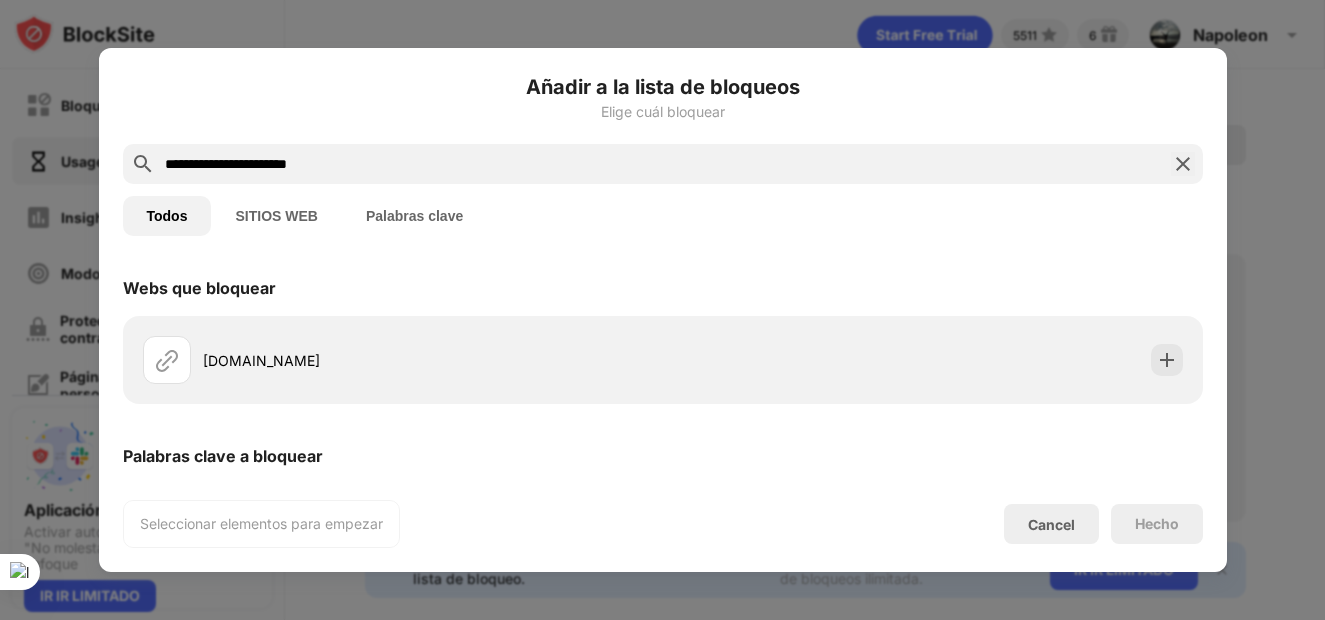 type on "**********" 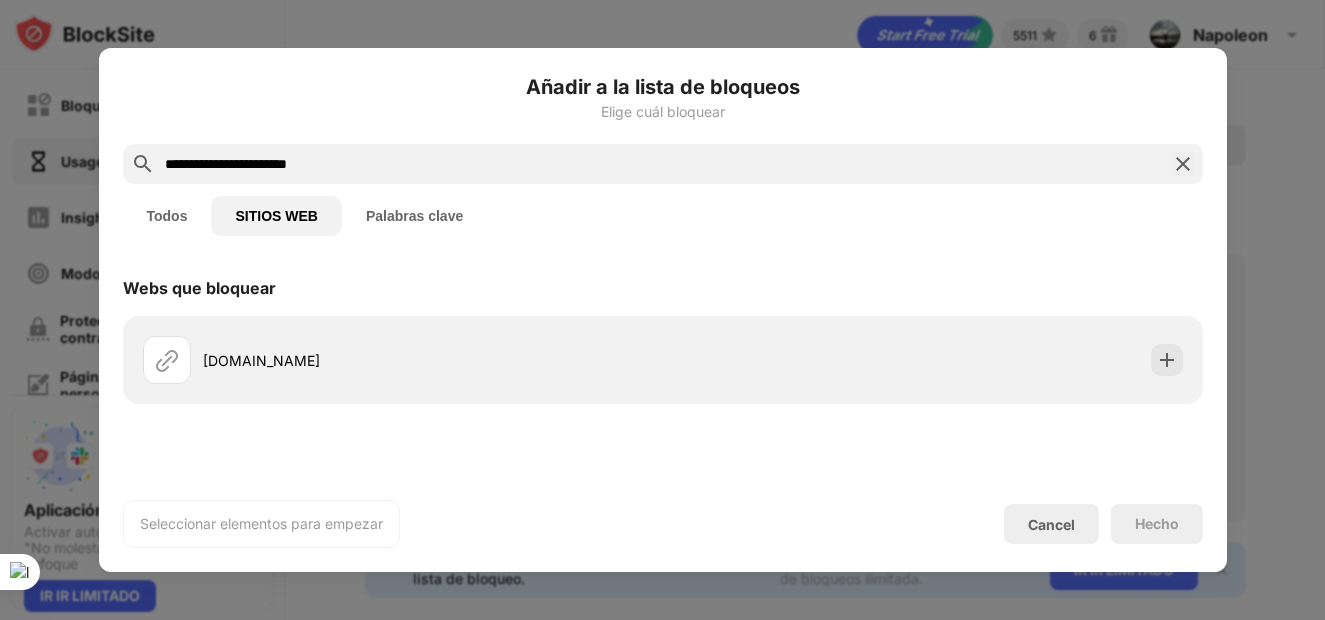 click on "Todos" at bounding box center [167, 216] 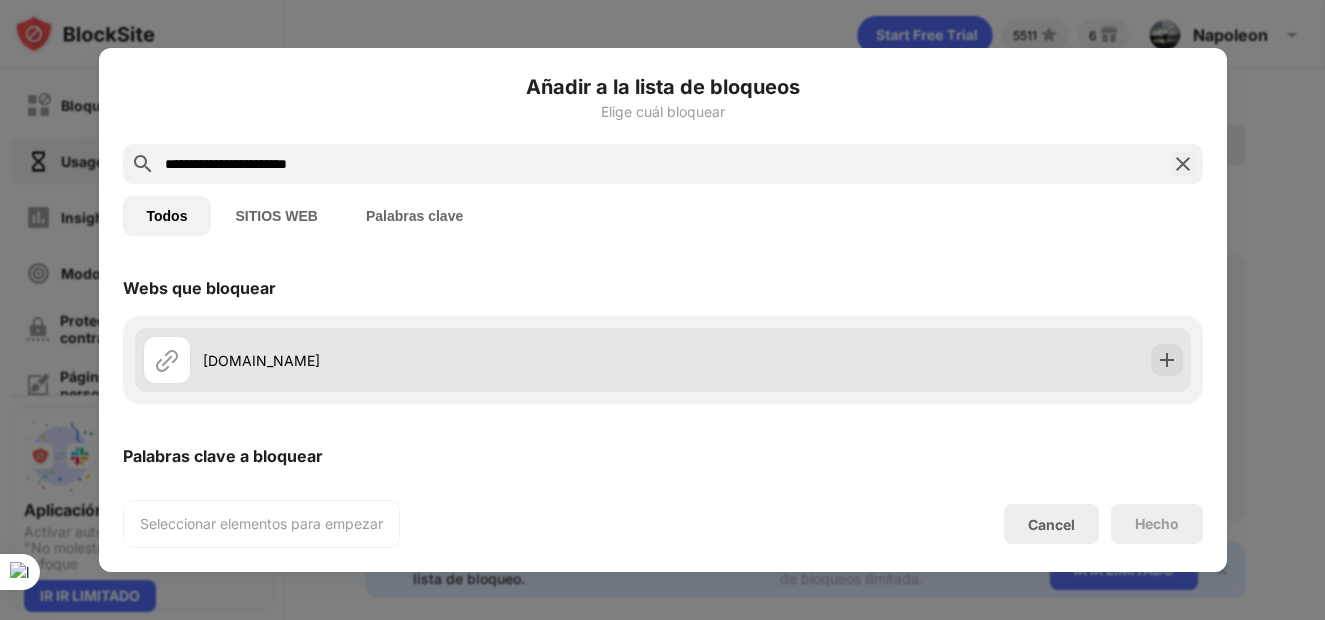 click on "web.whatsapp.com" at bounding box center (663, 360) 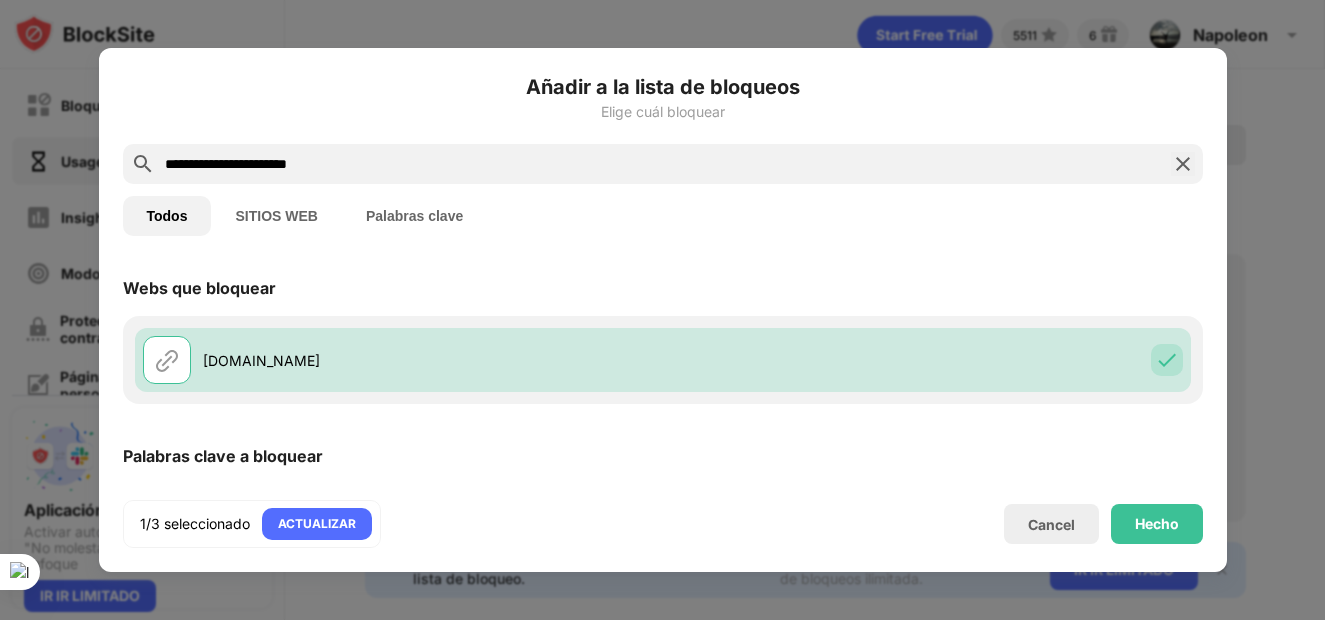 click on "Hecho" at bounding box center (1157, 524) 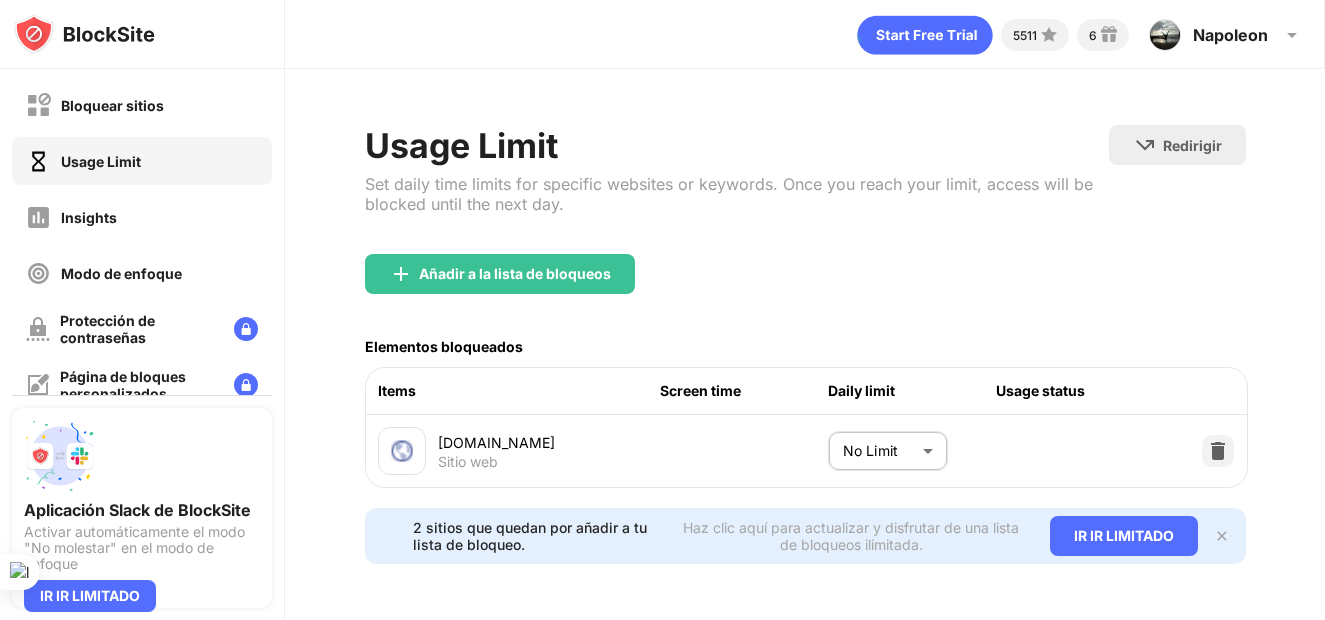 click on "Bloquear sitios Usage Limit Insights Modo de enfoque Protección de contraseñas Página de bloques personalizados Ajustes Acerca de Bloqueo Sincronizar con otros dispositivos Activado Aplicación Slack de BlockSite Activar automáticamente el modo "No molestar" en el modo de enfoque IR IR LIMITADO 5511 6 Napoleon Napoleon Cardenas sanchez View Account Insights Premium Rewards Settings Support Log Out Usage Limit Set daily time limits for specific websites or keywords. Once you reach your limit, access will be blocked until the next day. Redirigir Haz clic para configurar el sitio web de redireccionamiento. Añadir a la lista de bloqueos Elementos bloqueados Items Screen time Daily limit Usage status web.whatsapp.com Sitio web No Limit ******** ​ 2 sitios que quedan por añadir a tu lista de bloqueo. Haz clic aquí para actualizar y disfrutar de una lista de bloqueos ilimitada. IR IR LIMITADO
×" at bounding box center [662, 310] 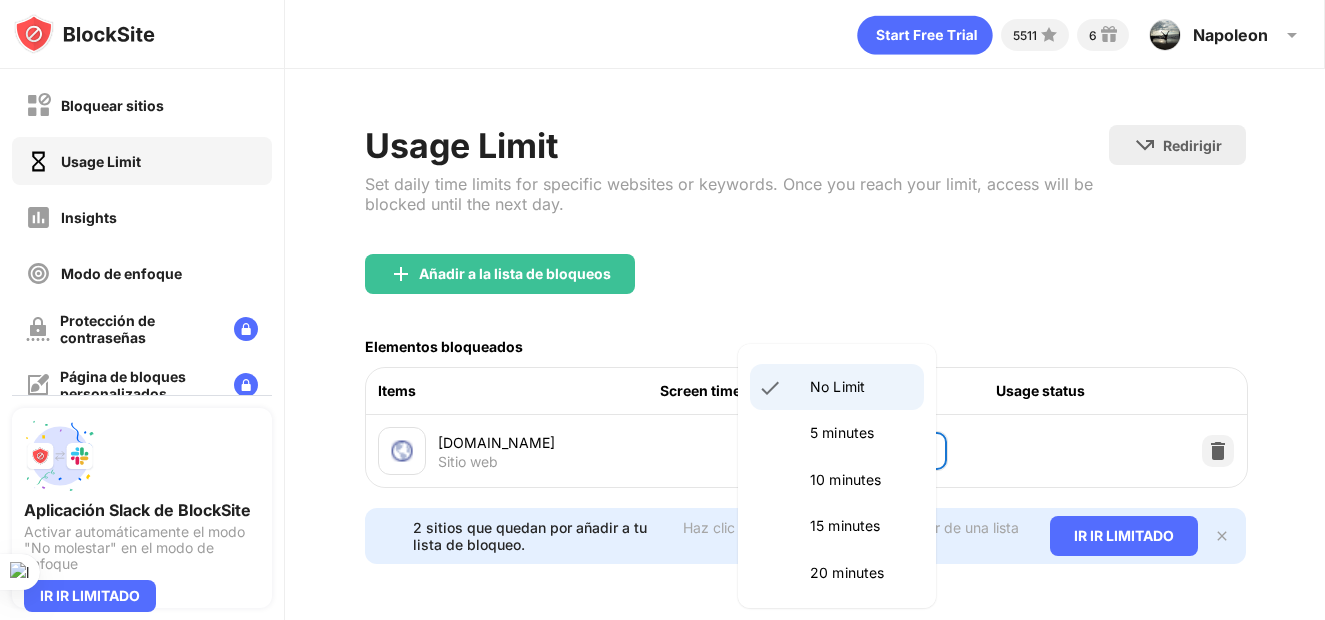click at bounding box center (662, 310) 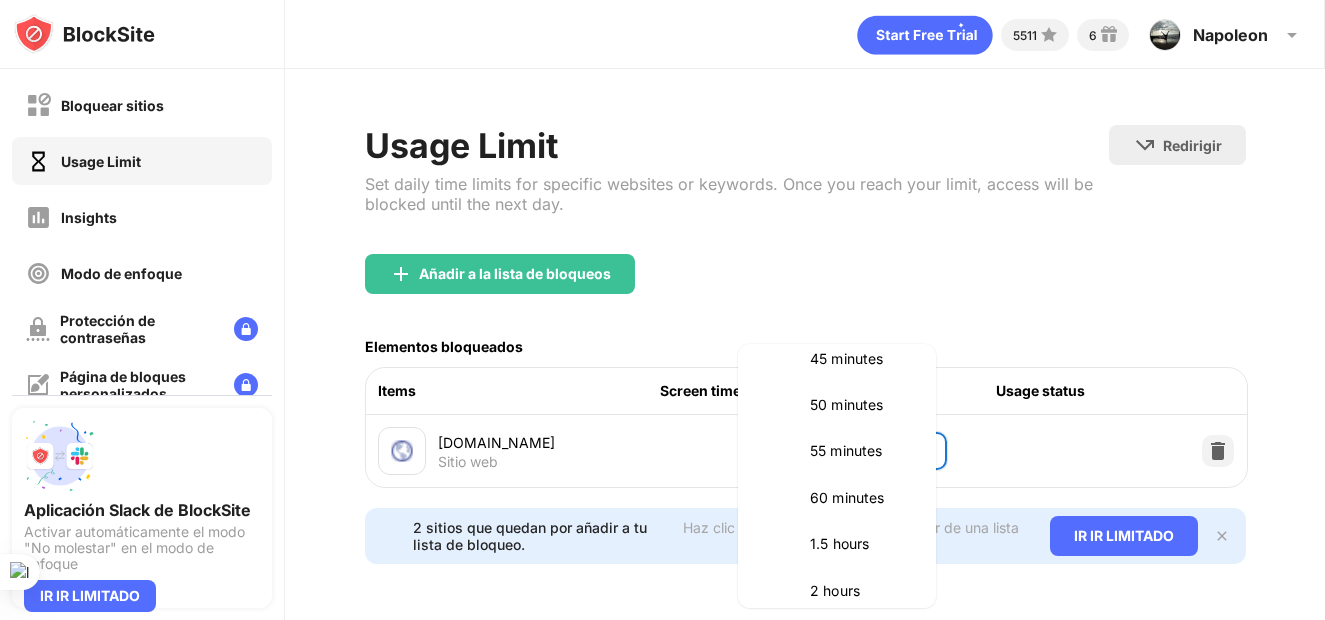 scroll, scrollTop: 386, scrollLeft: 0, axis: vertical 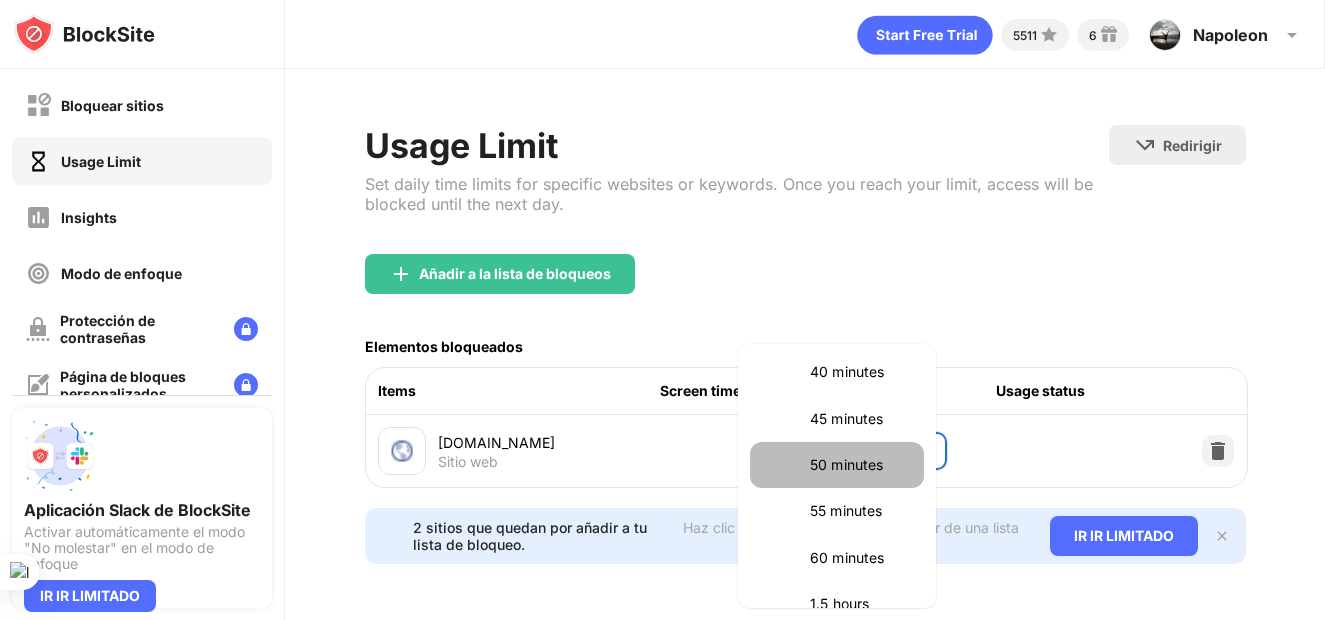 click on "50 minutes" at bounding box center [861, 465] 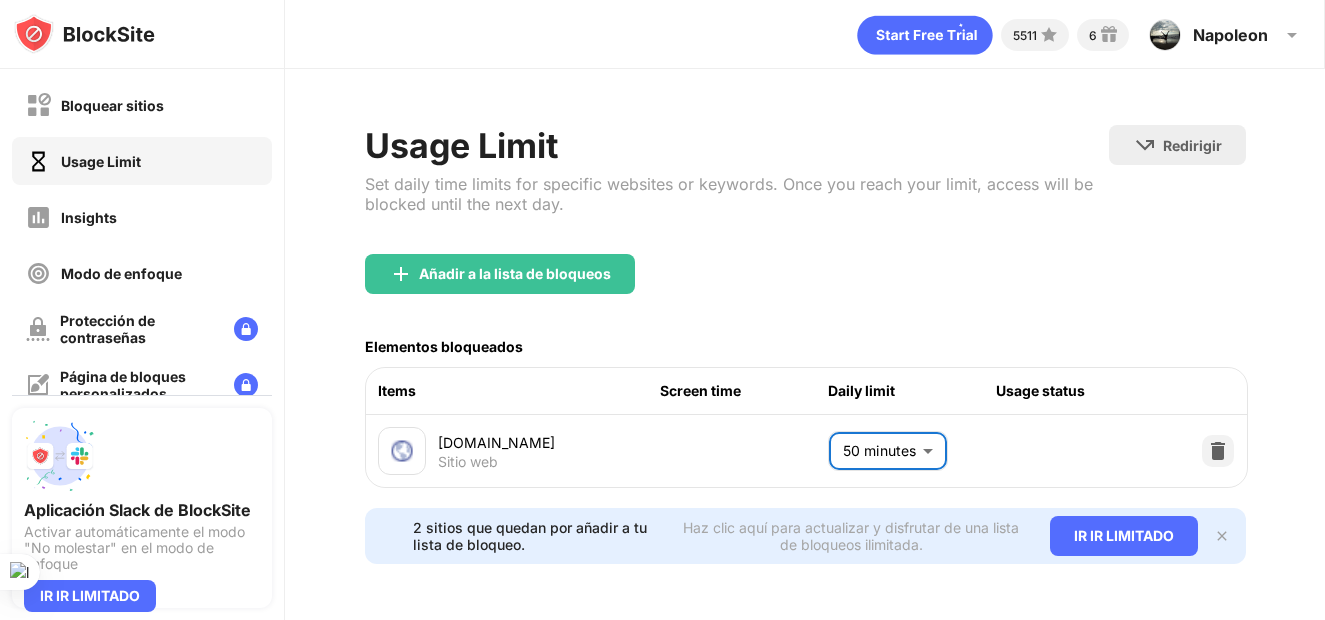 scroll, scrollTop: 0, scrollLeft: 0, axis: both 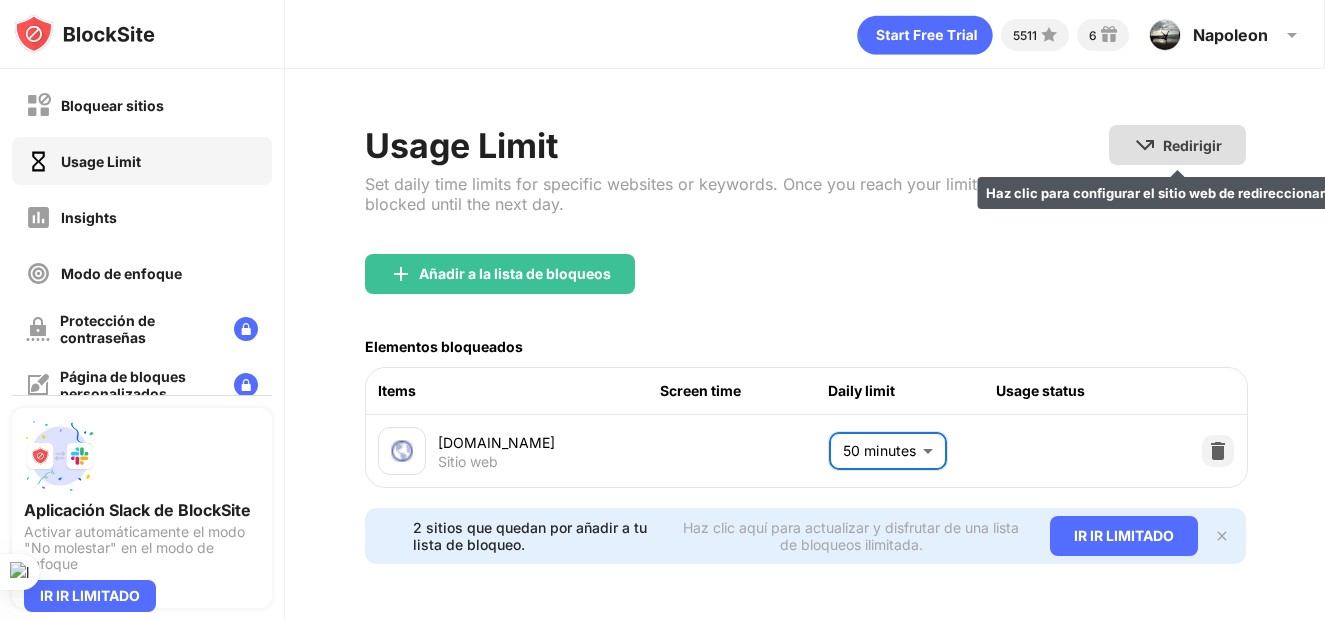 click at bounding box center [1145, 145] 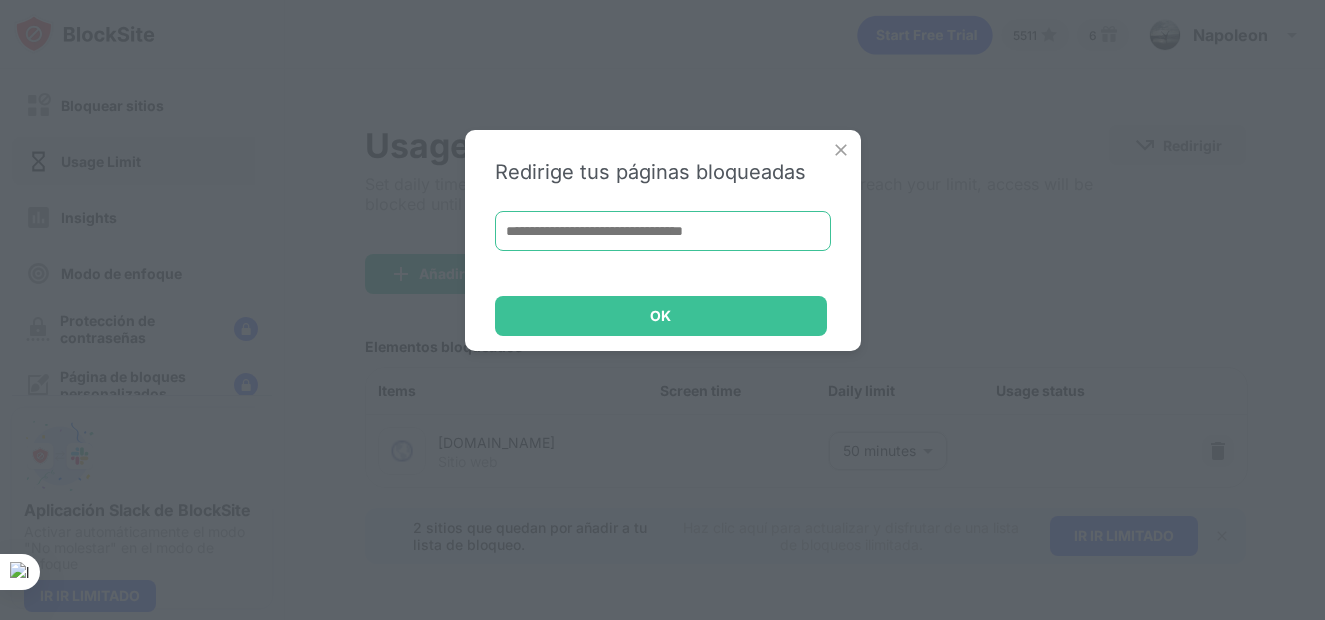 click at bounding box center [663, 231] 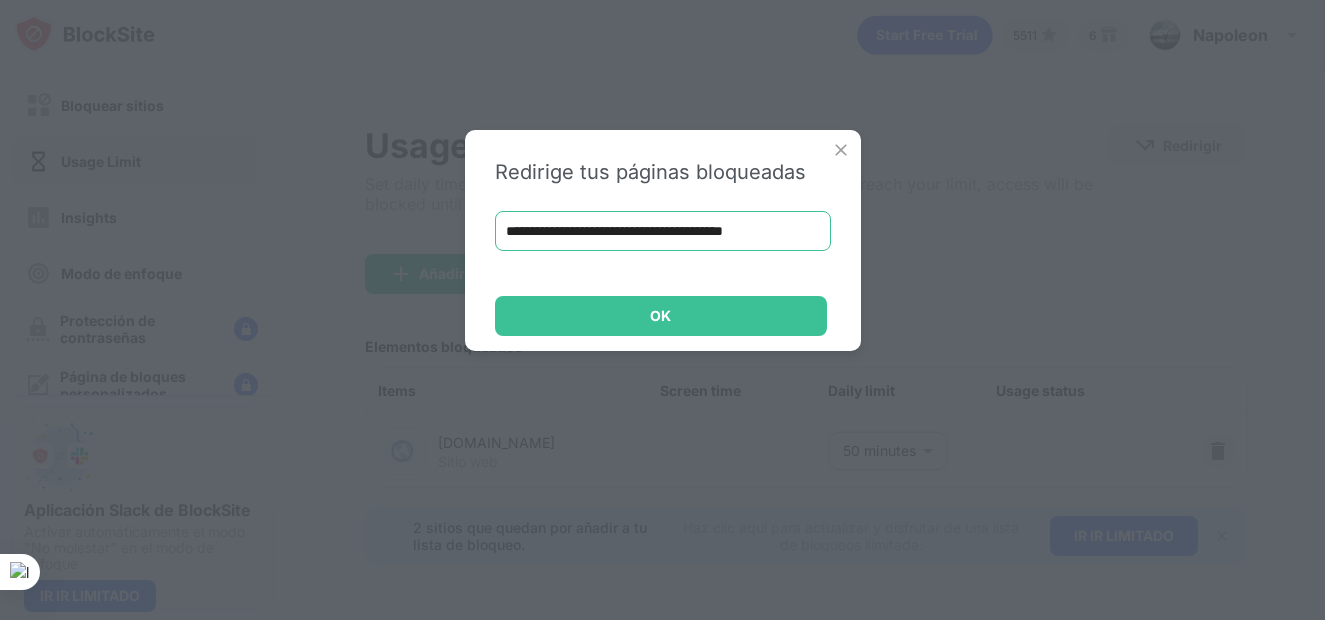 scroll, scrollTop: 0, scrollLeft: 13, axis: horizontal 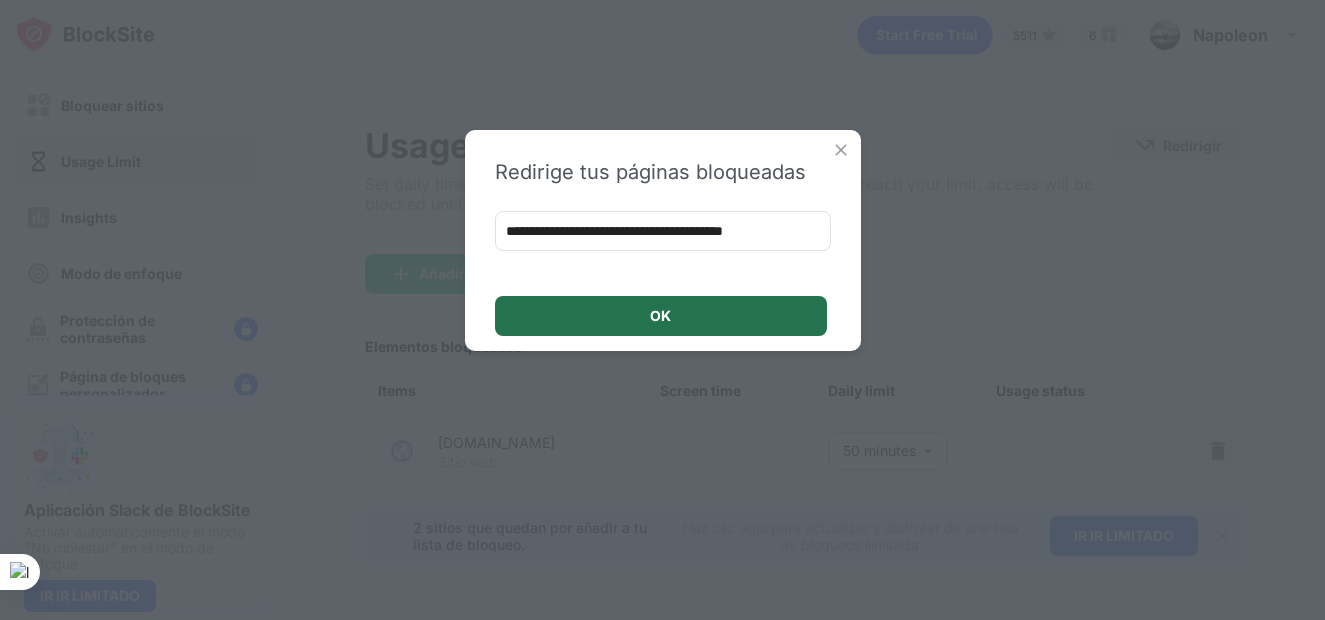 click on "OK" at bounding box center [661, 316] 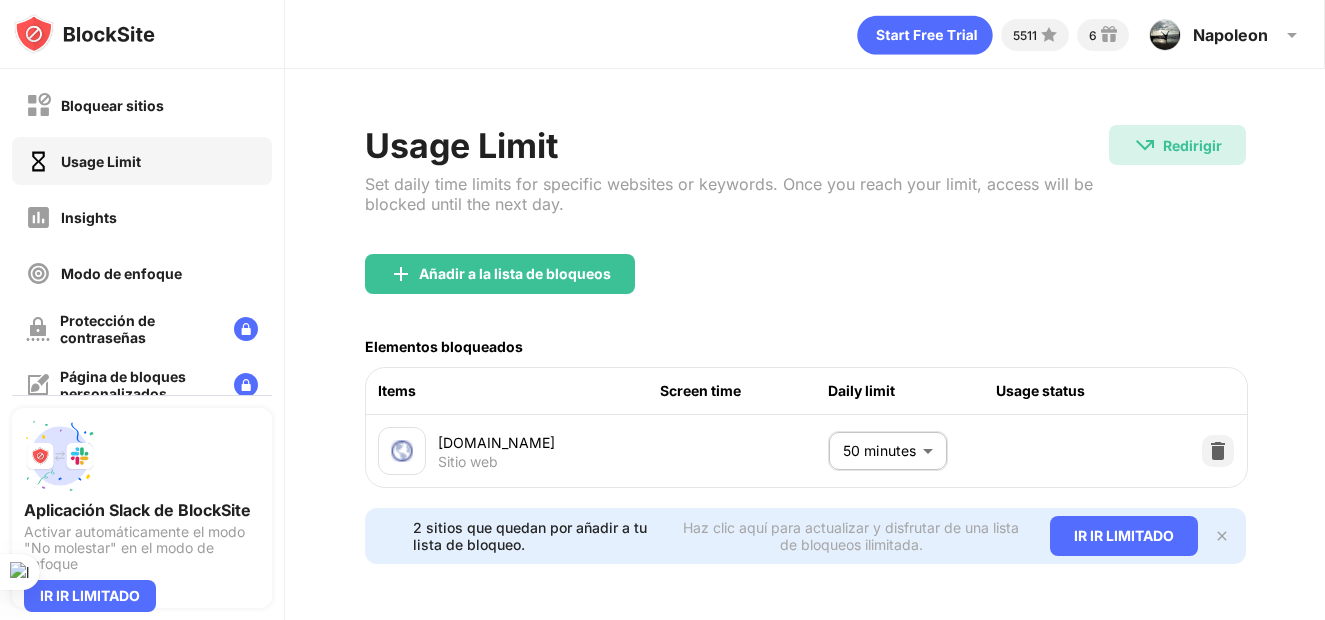 click on "Añadir a la lista de bloqueos" at bounding box center [805, 290] 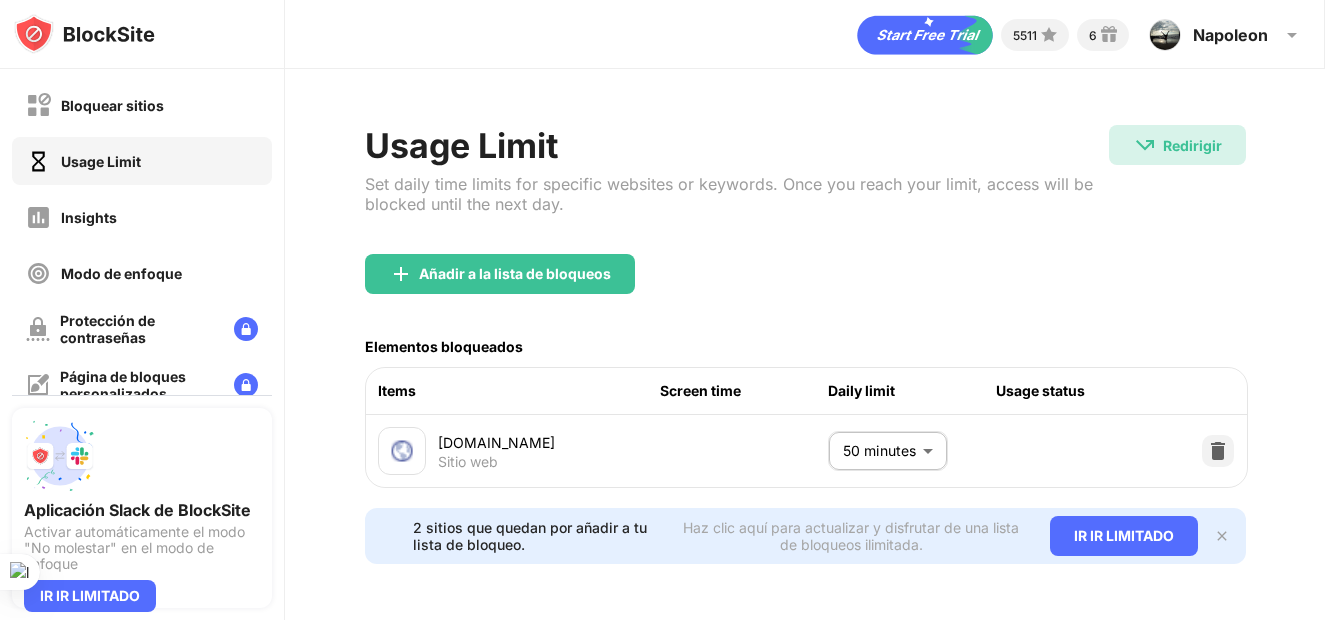 scroll, scrollTop: 1, scrollLeft: 0, axis: vertical 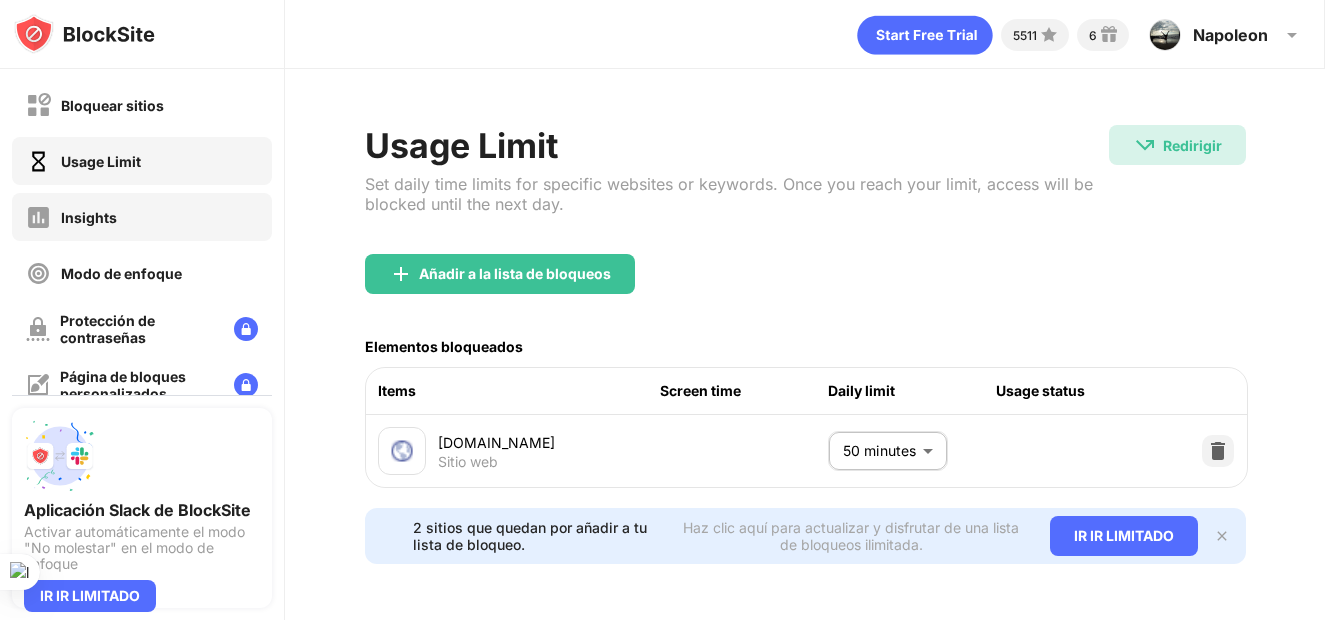 click on "Insights" at bounding box center (142, 217) 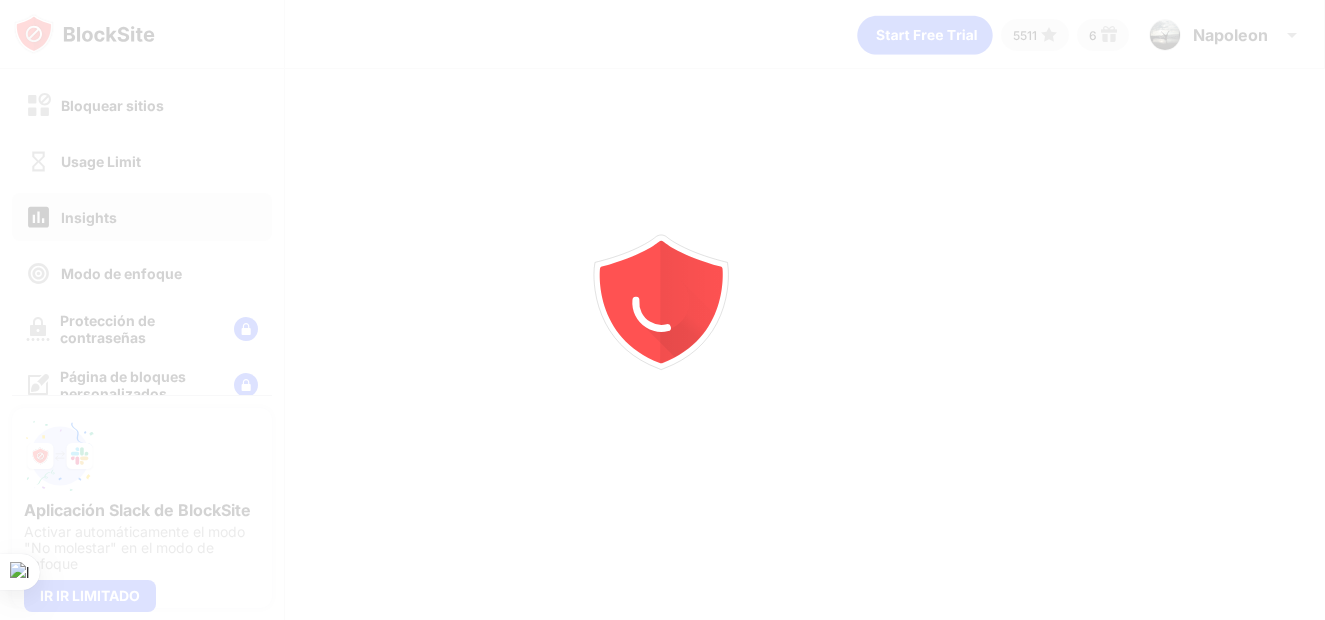 scroll, scrollTop: 0, scrollLeft: 0, axis: both 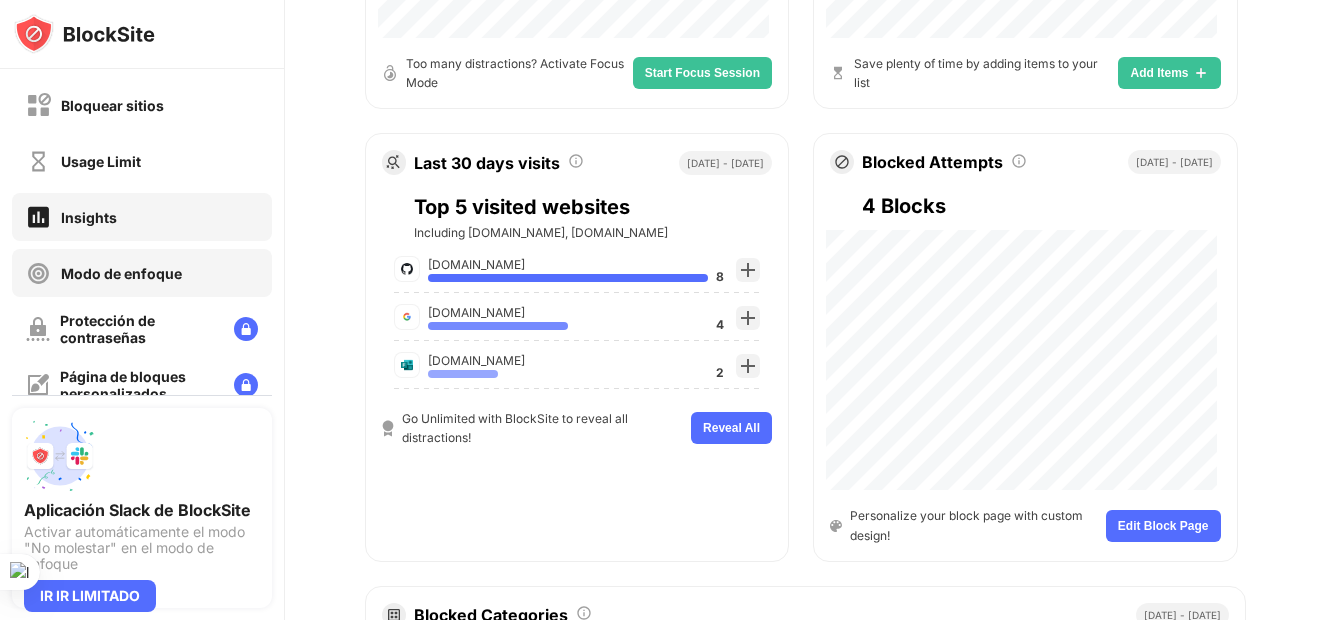 click on "Modo de enfoque" at bounding box center (142, 273) 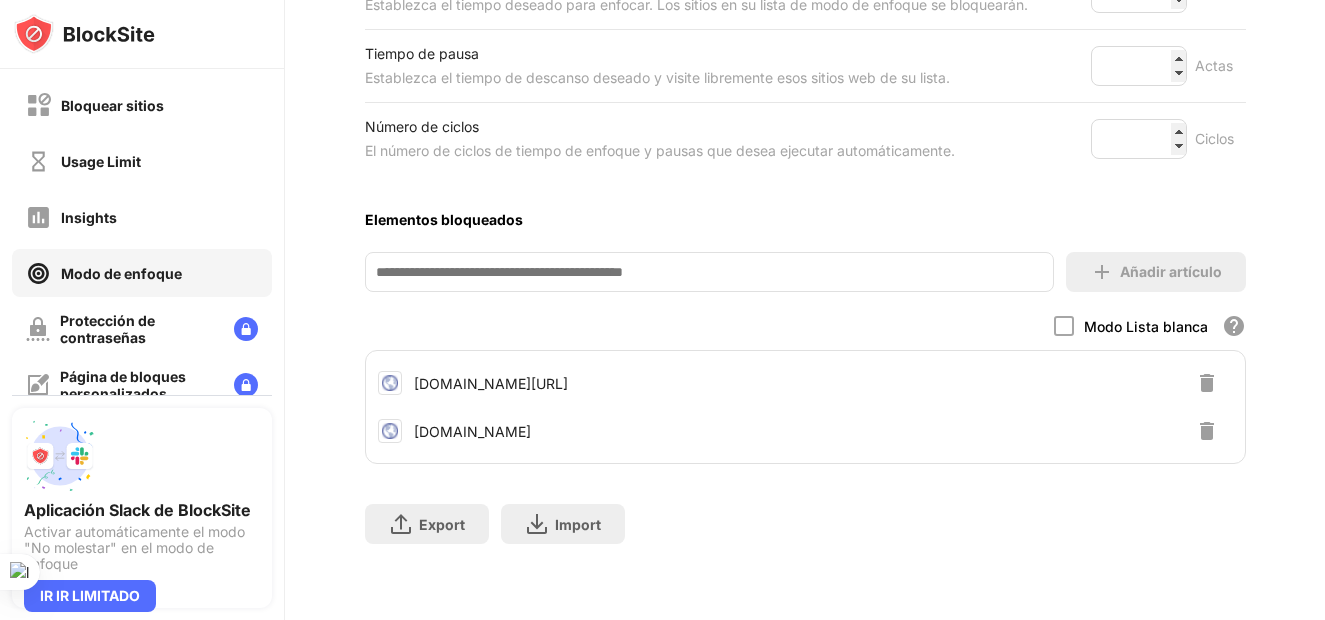 scroll, scrollTop: 0, scrollLeft: 0, axis: both 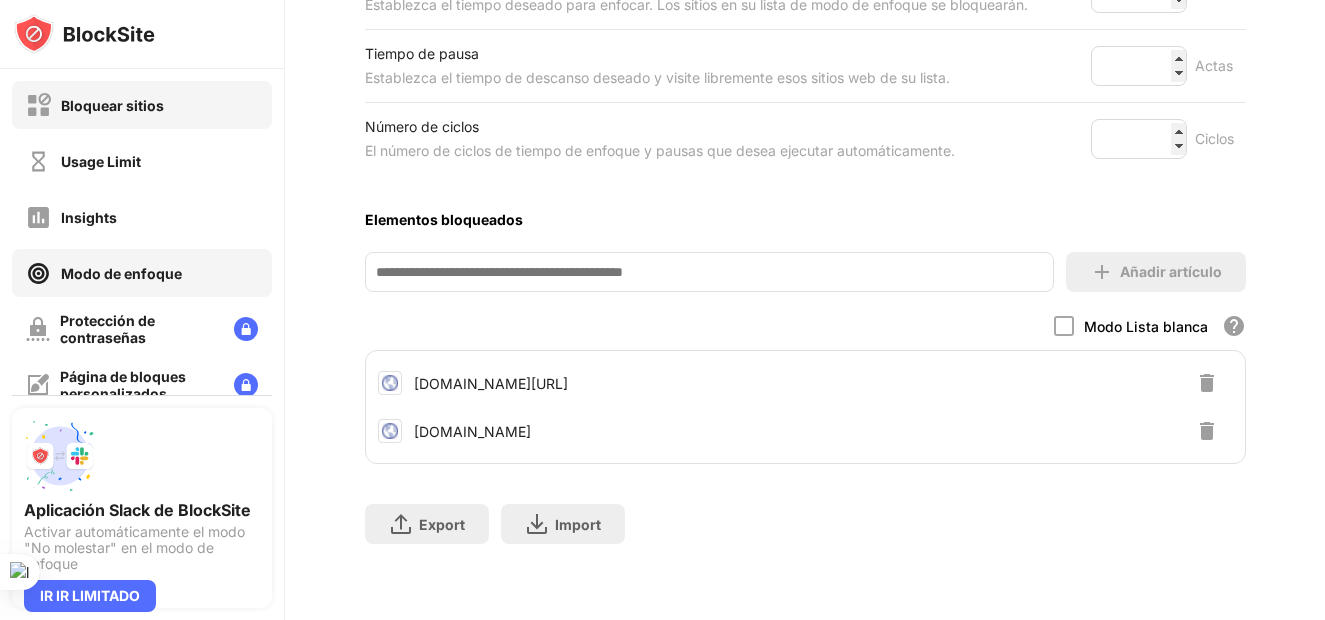 click on "Bloquear sitios" at bounding box center [112, 105] 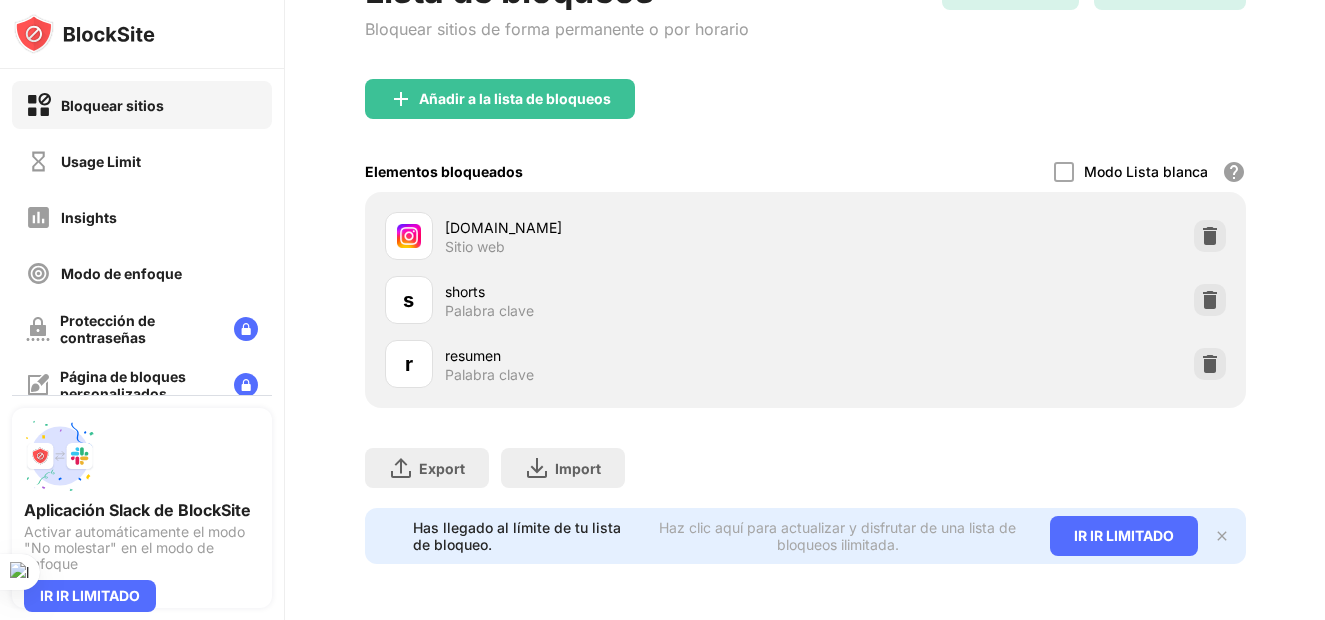 scroll, scrollTop: 170, scrollLeft: 15, axis: both 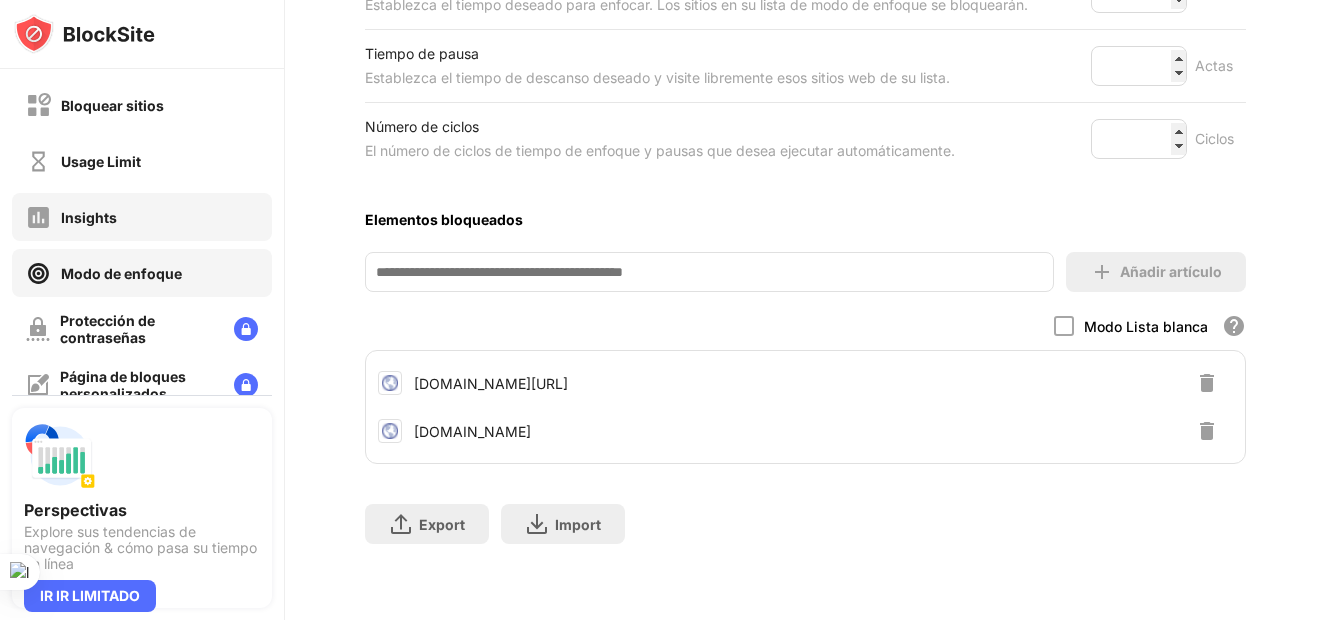 click on "Insights" at bounding box center [142, 217] 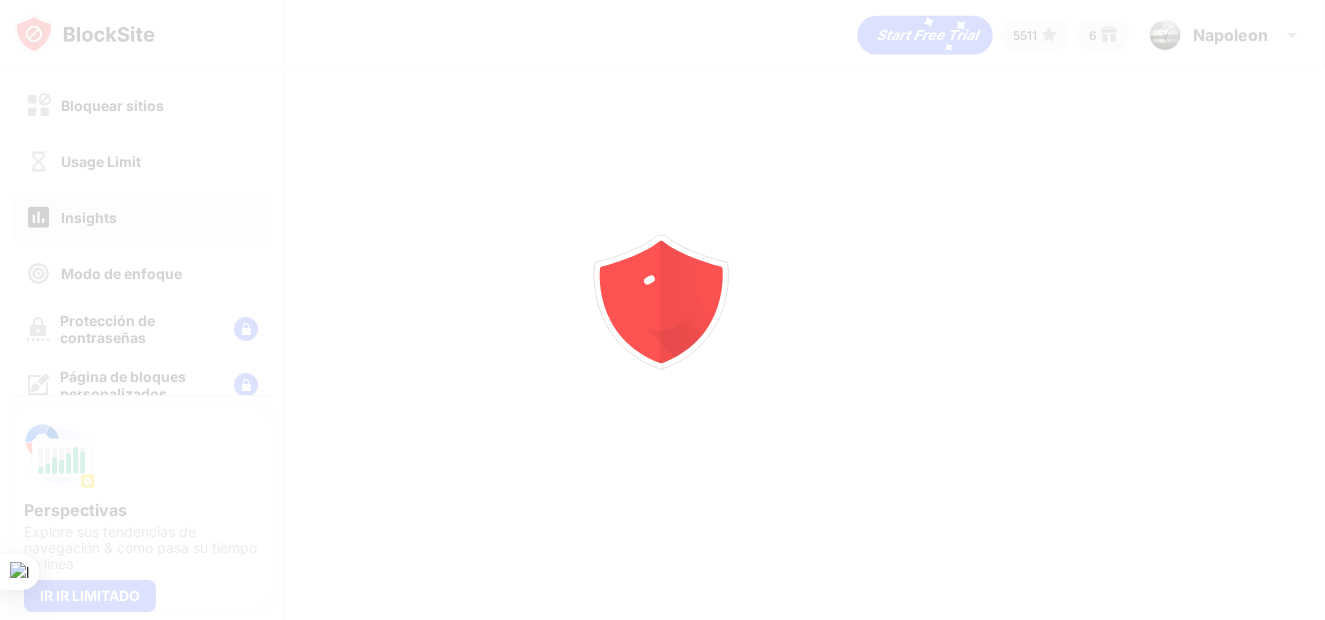 scroll, scrollTop: 0, scrollLeft: 0, axis: both 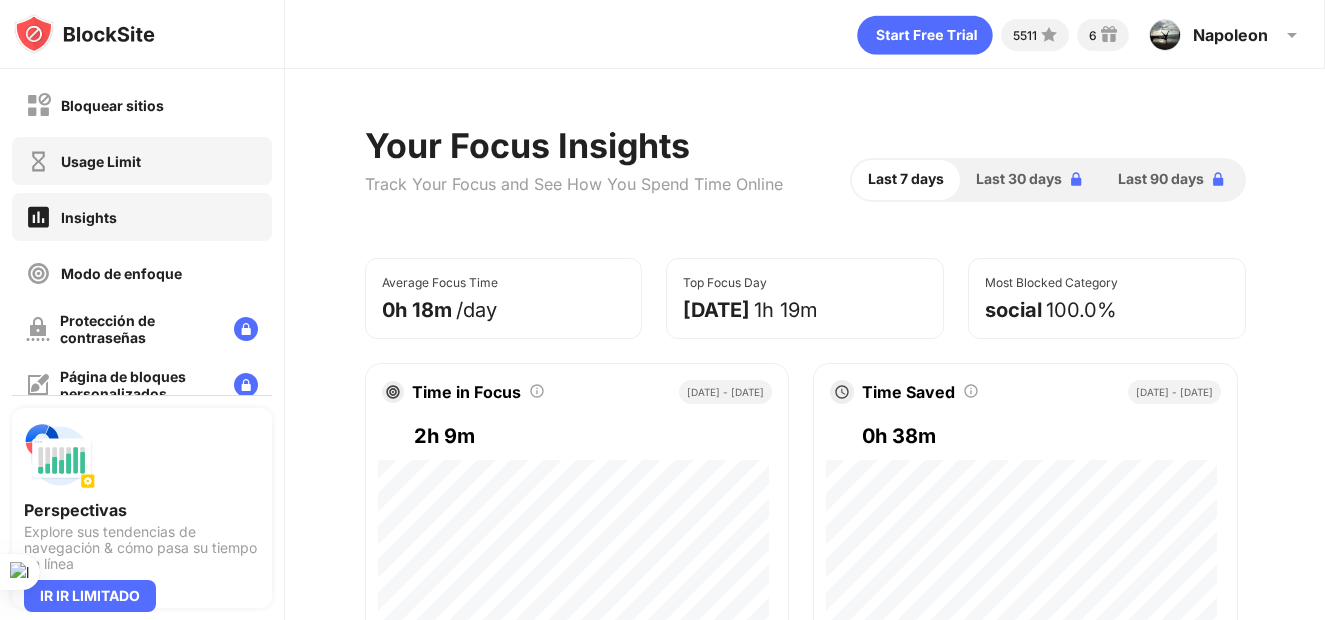 click on "Usage Limit" at bounding box center [83, 161] 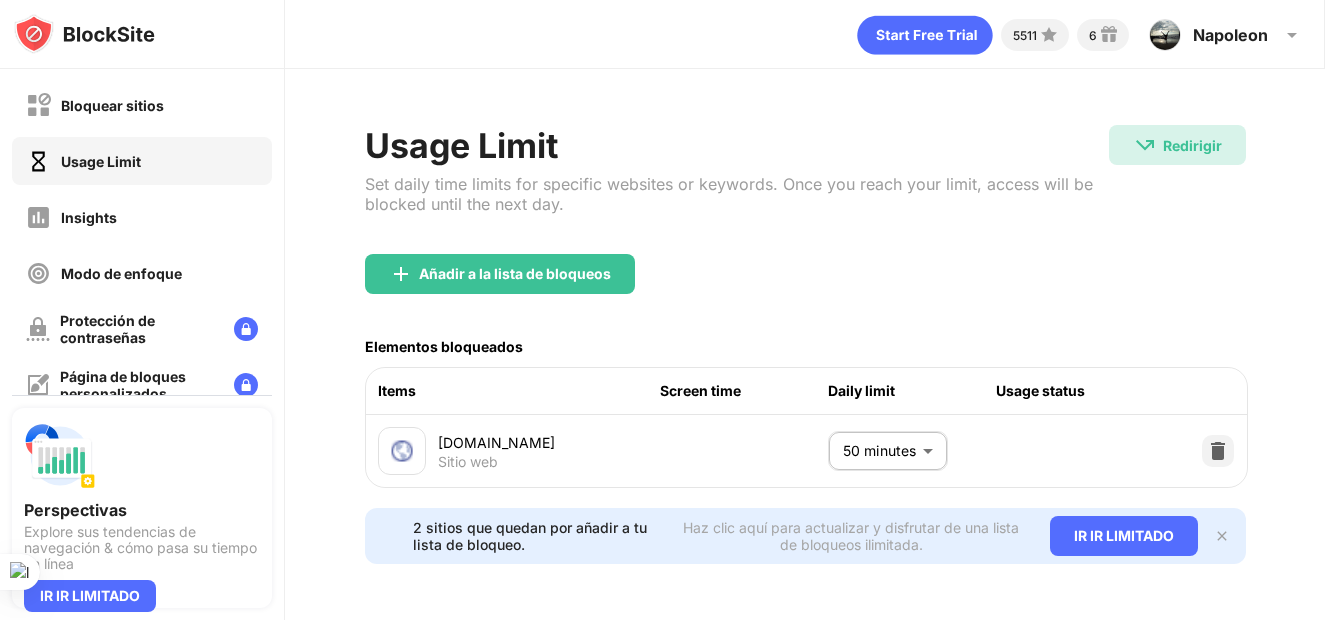 scroll, scrollTop: 0, scrollLeft: 0, axis: both 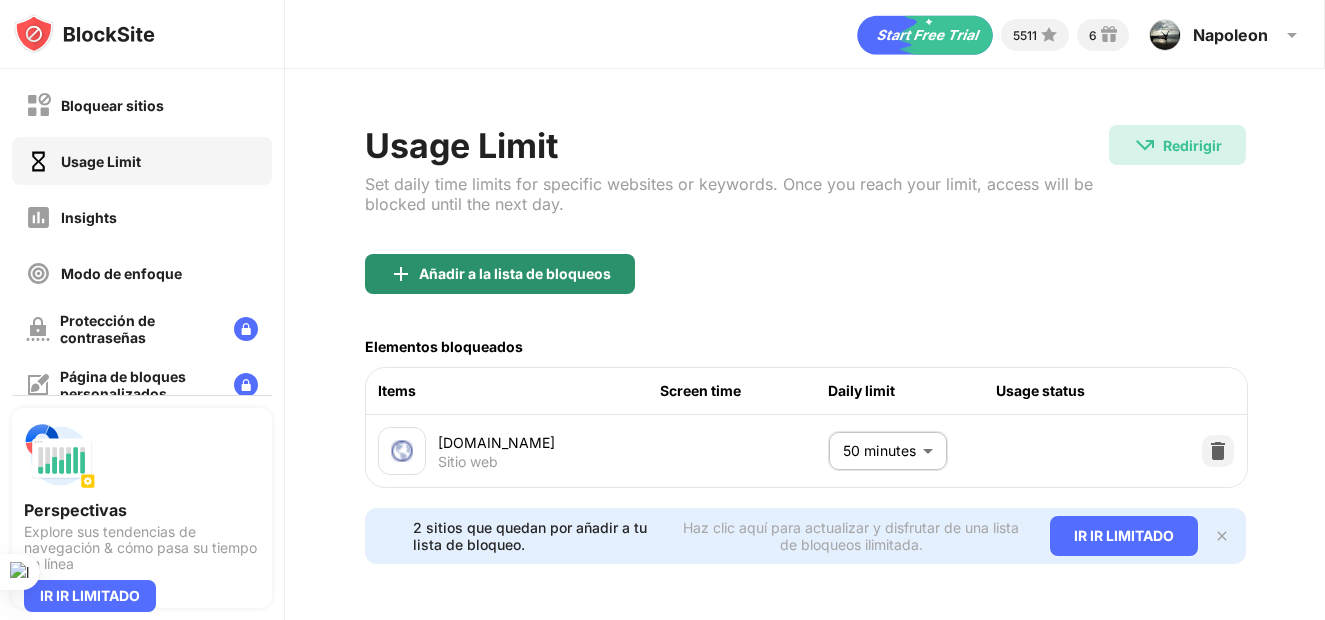 click on "Añadir a la lista de bloqueos" at bounding box center [500, 274] 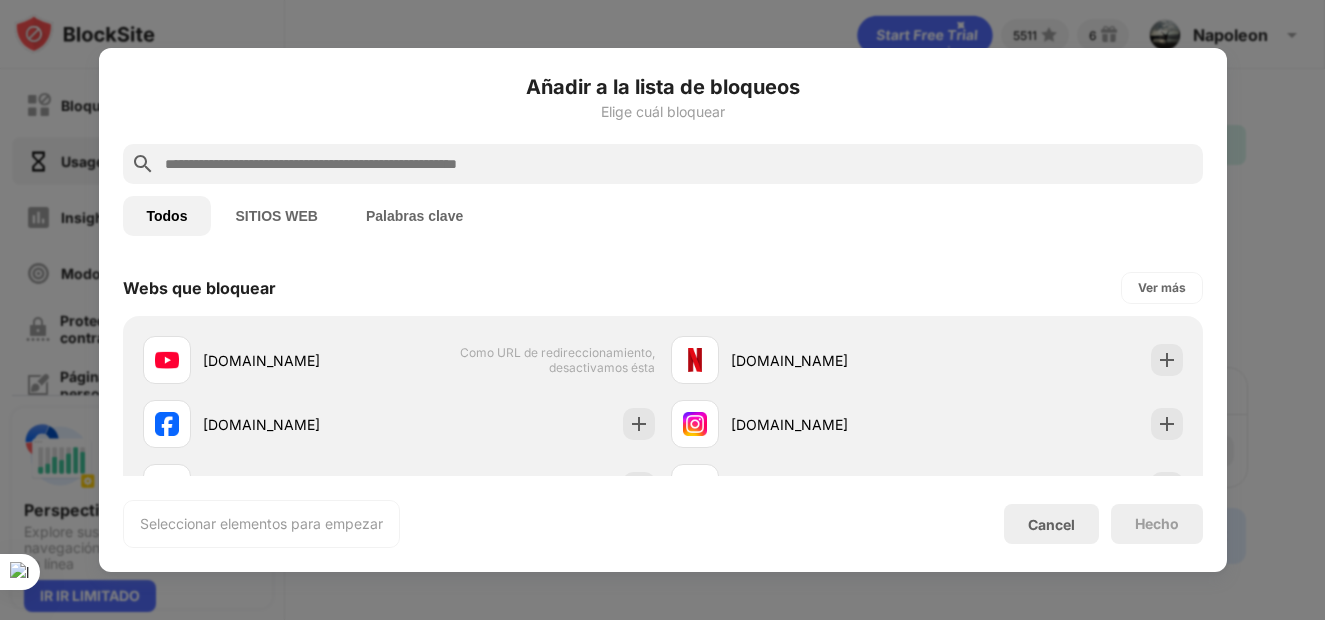 scroll, scrollTop: 0, scrollLeft: 0, axis: both 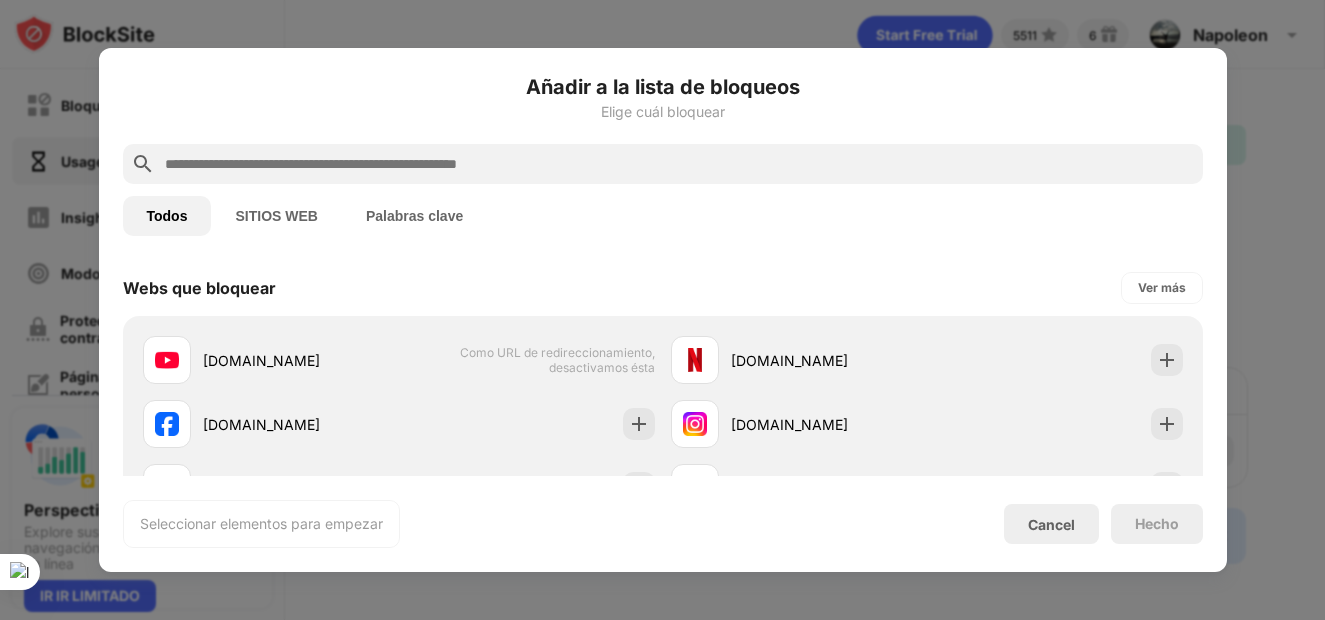 click at bounding box center (679, 164) 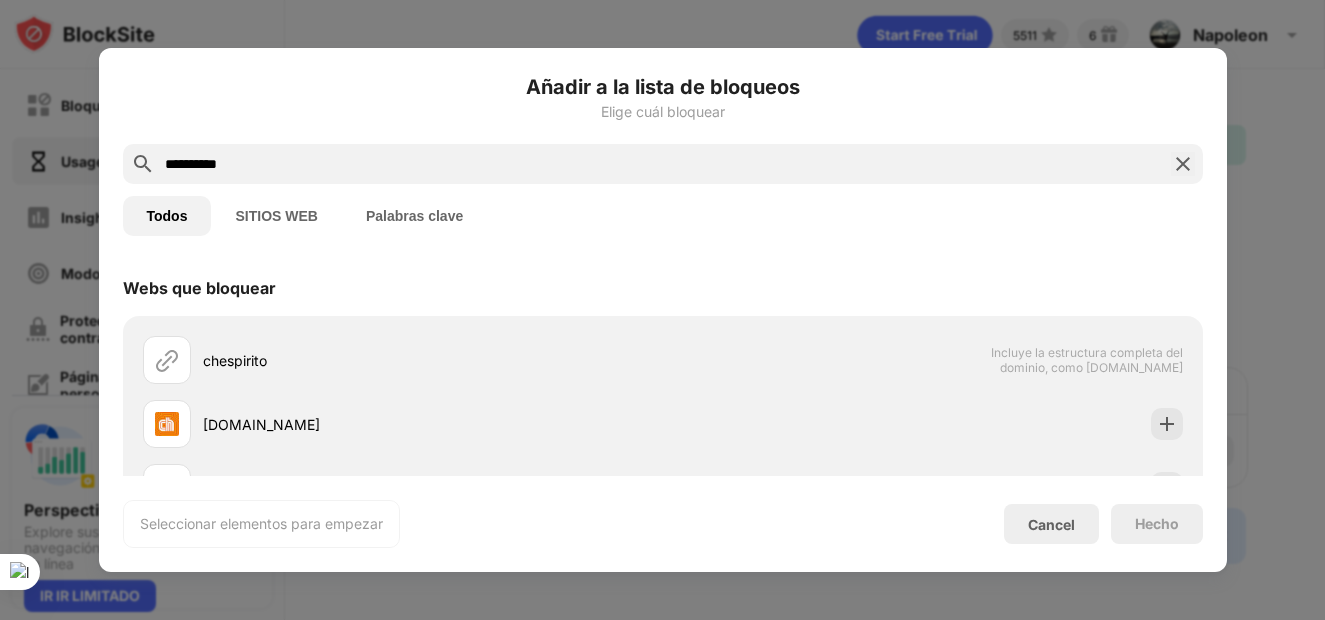 type on "**********" 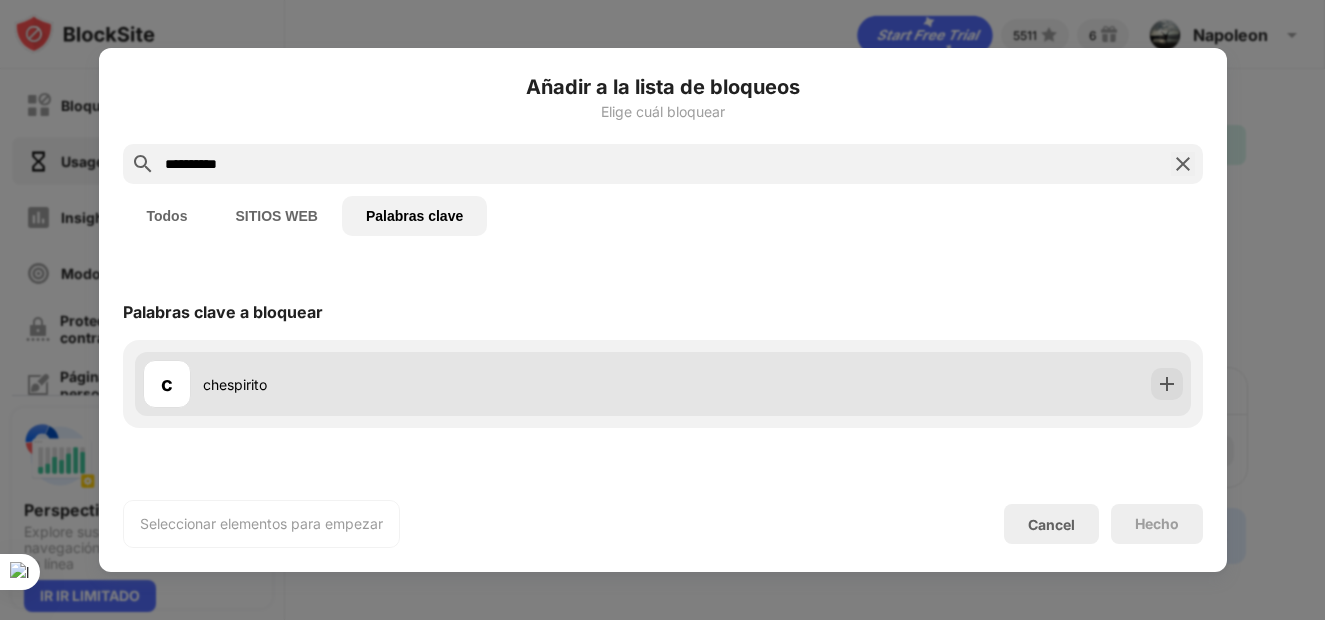 click on "c chespirito" at bounding box center (663, 384) 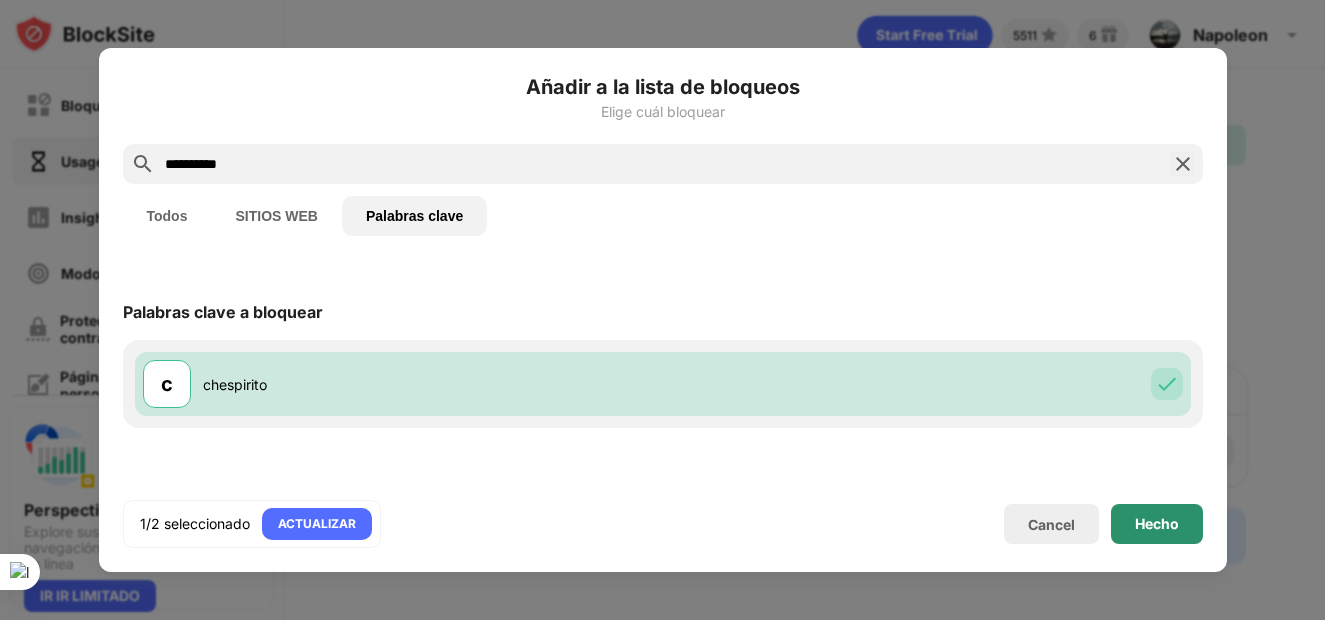 click on "Hecho" at bounding box center [1157, 524] 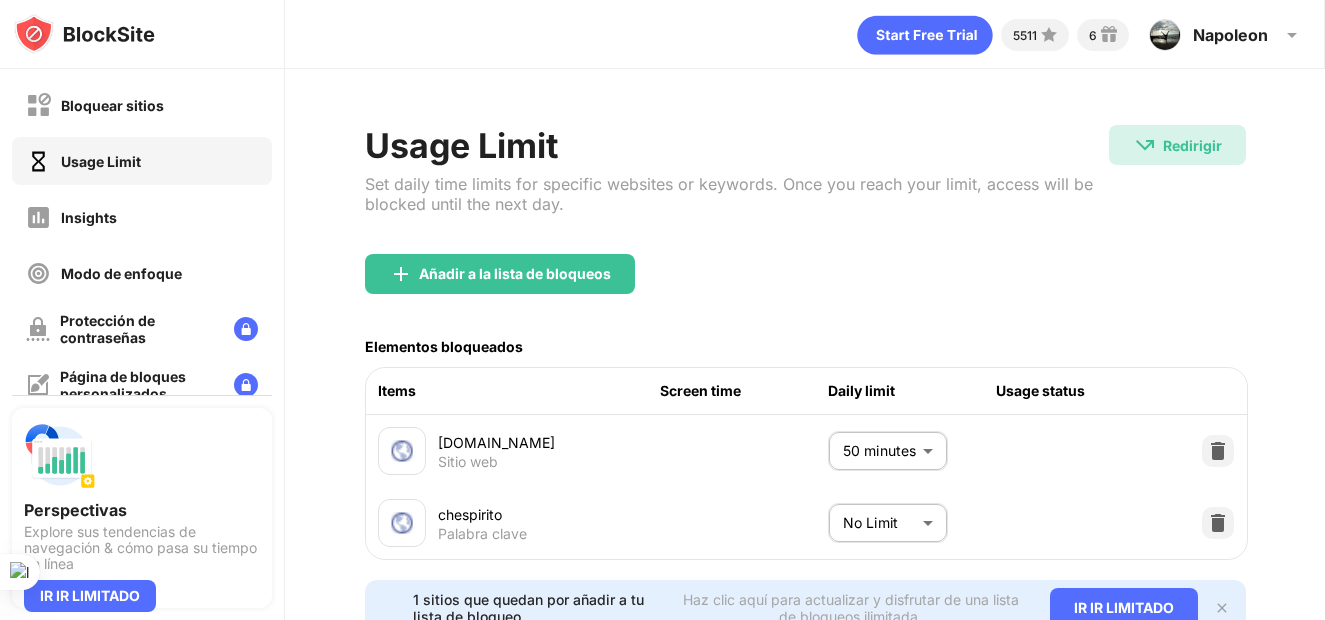scroll, scrollTop: 95, scrollLeft: 0, axis: vertical 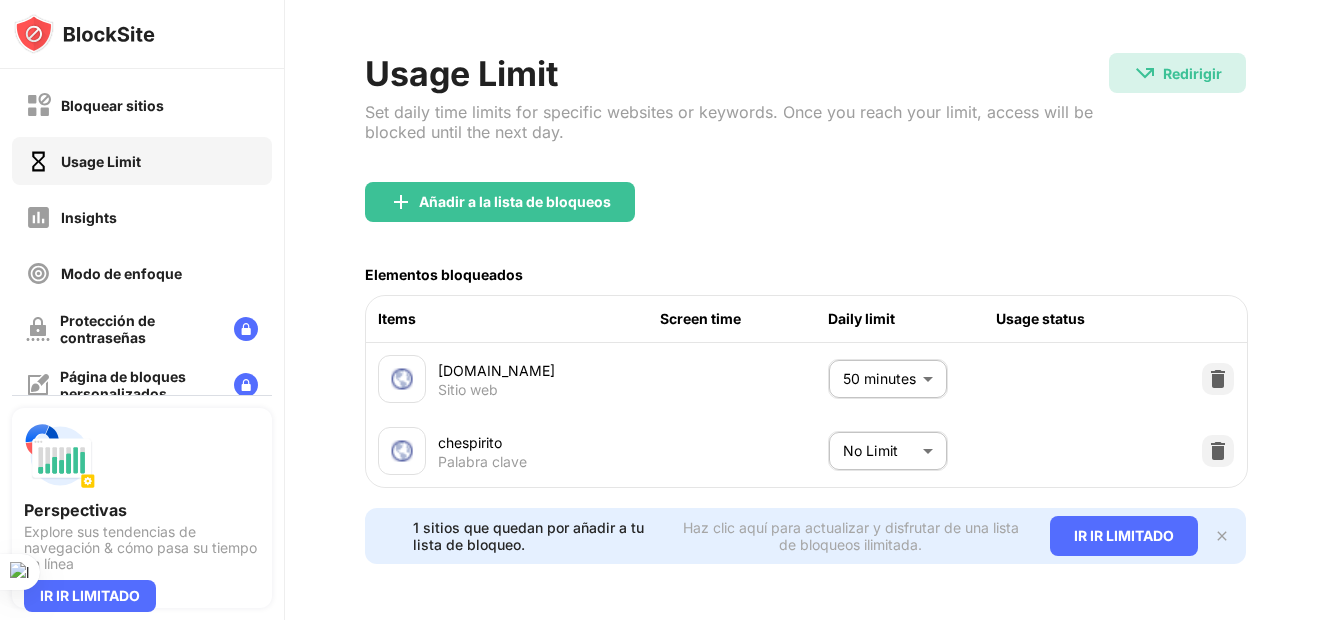 click on "Bloquear sitios" at bounding box center [95, 105] 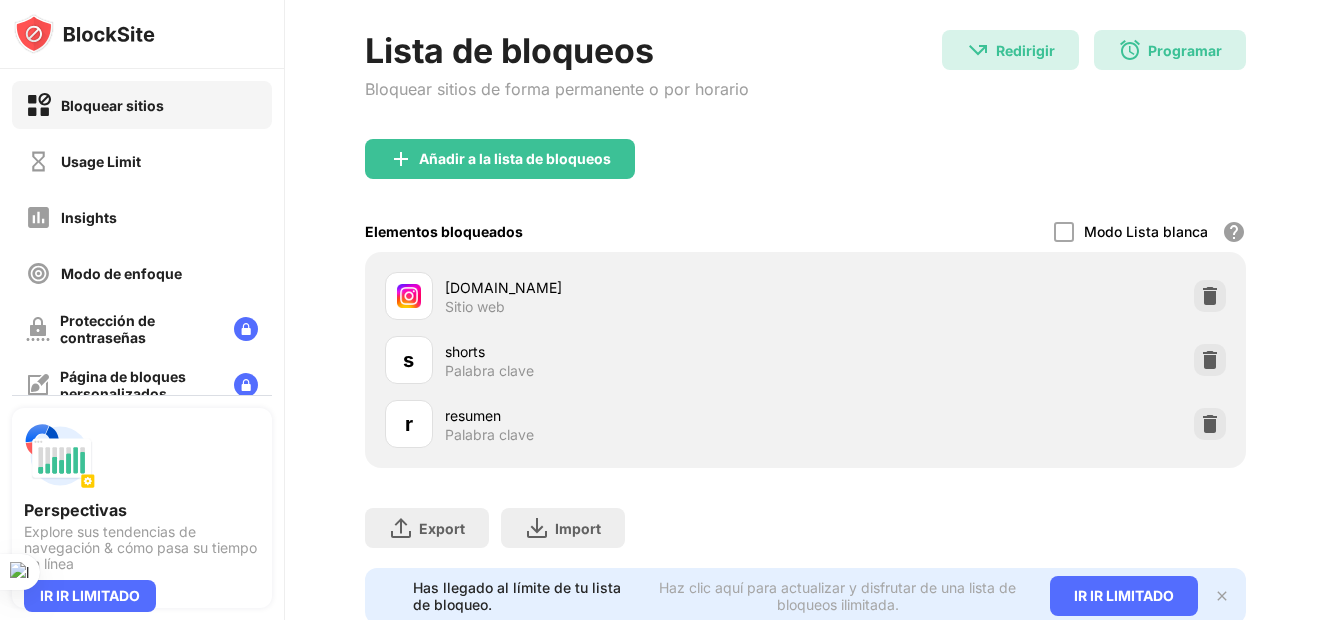 scroll, scrollTop: 0, scrollLeft: 0, axis: both 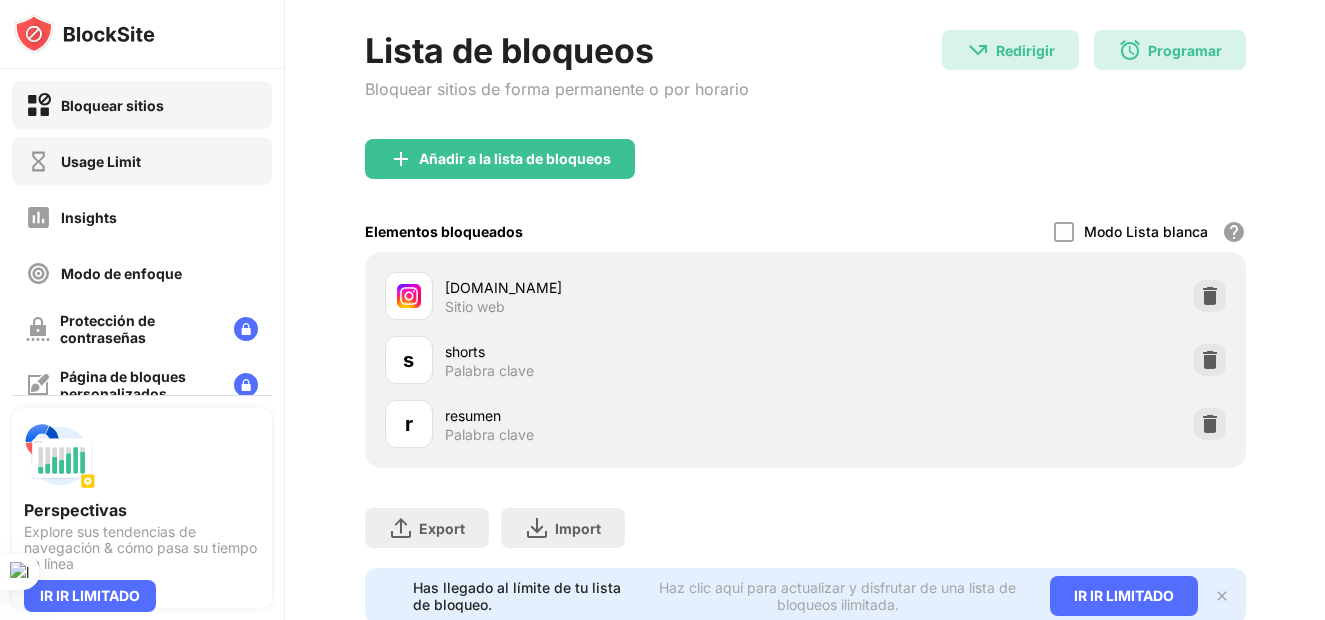 click on "Usage Limit" at bounding box center (142, 161) 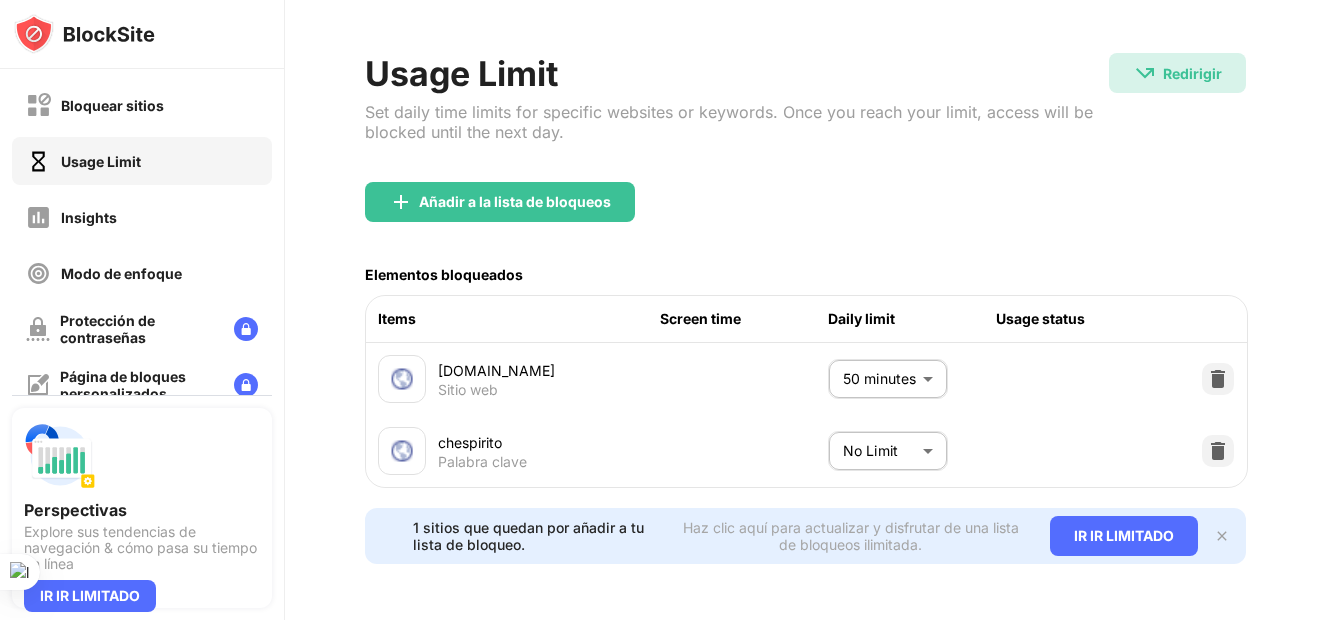 scroll, scrollTop: 0, scrollLeft: 0, axis: both 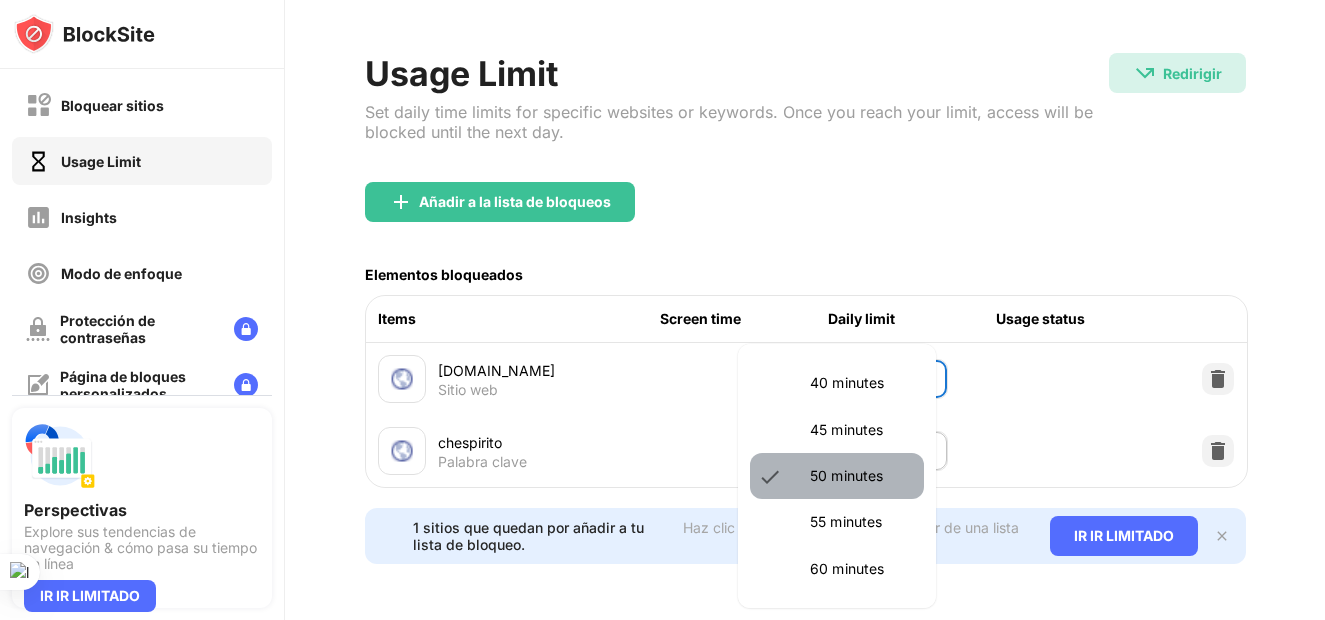 click on "50 minutes" at bounding box center [861, 476] 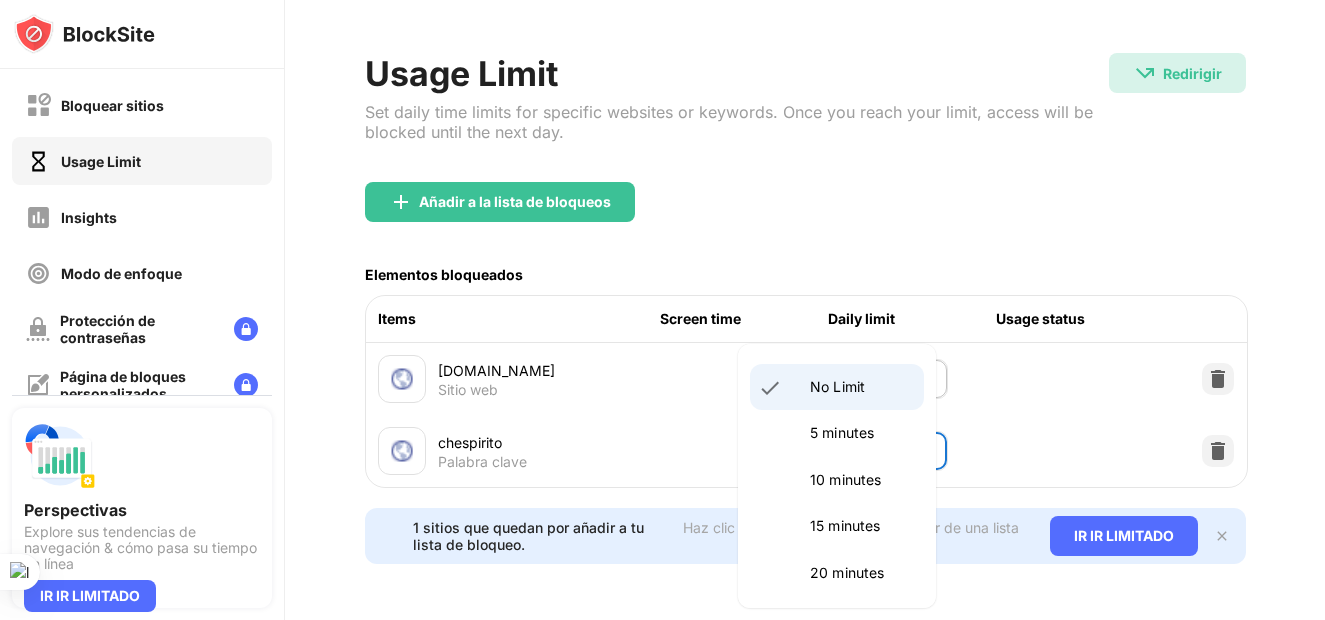click on "Bloquear sitios Usage Limit Insights Modo de enfoque Protección de contraseñas Página de bloques personalizados Ajustes Acerca de Bloqueo Sincronizar con otros dispositivos Activado Perspectivas Explore sus tendencias de navegación & cómo pasa su tiempo en línea  IR IR LIMITADO 5511 6 Napoleon Napoleon Cardenas sanchez View Account Insights Premium Rewards Settings Support Log Out Usage Limit Set daily time limits for specific websites or keywords. Once you reach your limit, access will be blocked until the next day. Redirigir Redirigir a youtube.com/watch?v=_QrMEbrd_ys Añadir a la lista de bloqueos Elementos bloqueados Items Screen time Daily limit Usage status web.whatsapp.com Sitio web 50 minutes ** ​ chespirito Palabra clave No Limit ******** ​ 1 sitios que quedan por añadir a tu lista de bloqueo. Haz clic aquí para actualizar y disfrutar de una lista de bloqueos ilimitada. IR IR LIMITADO" at bounding box center (662, 310) 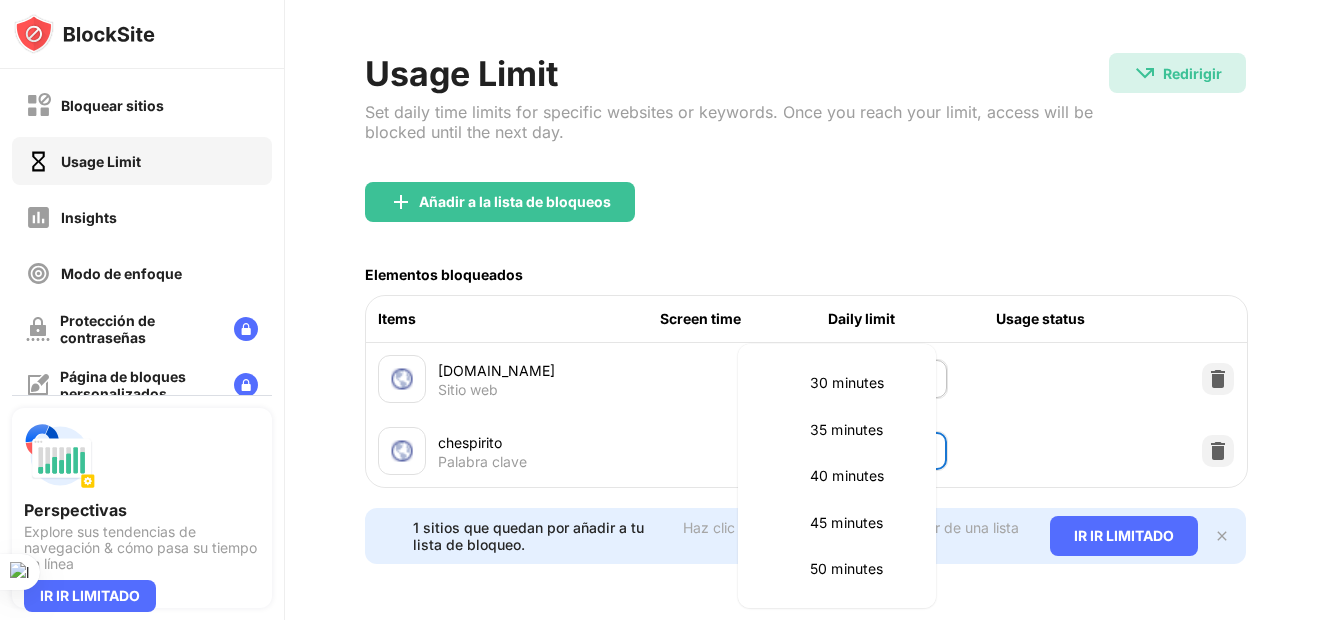 click on "45 minutes" at bounding box center [861, 523] 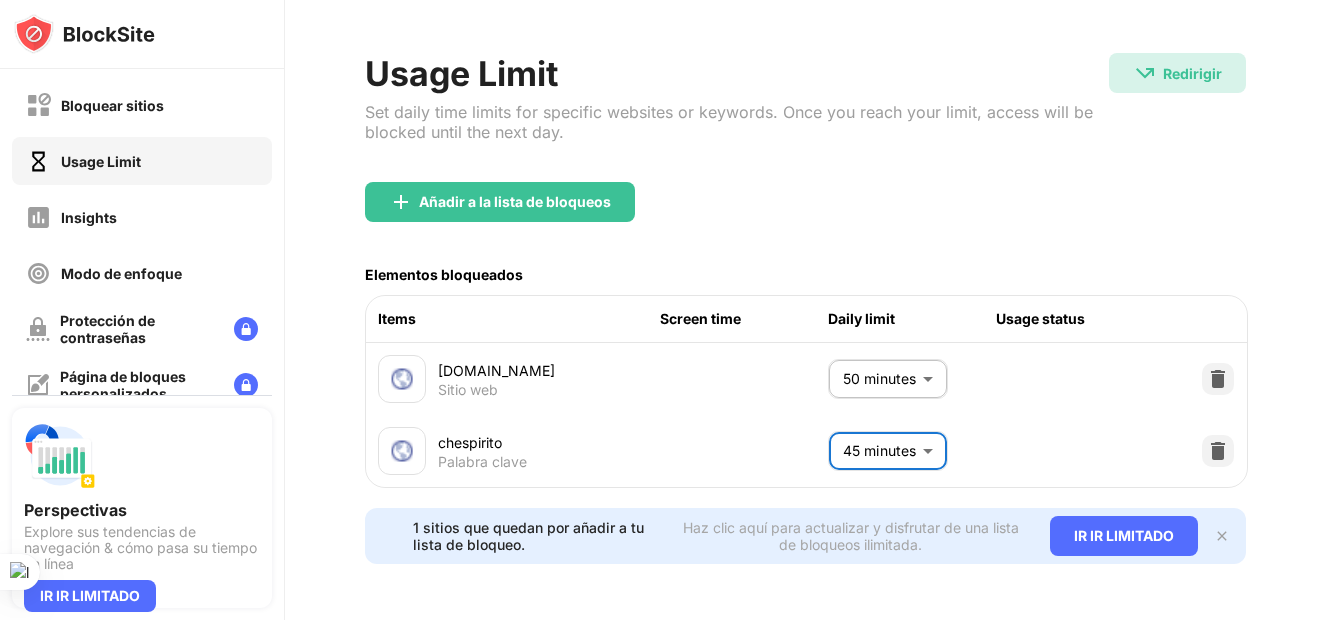 click on "Usage Limit Set daily time limits for specific websites or keywords. Once you reach your limit, access will be blocked until the next day." at bounding box center [737, 117] 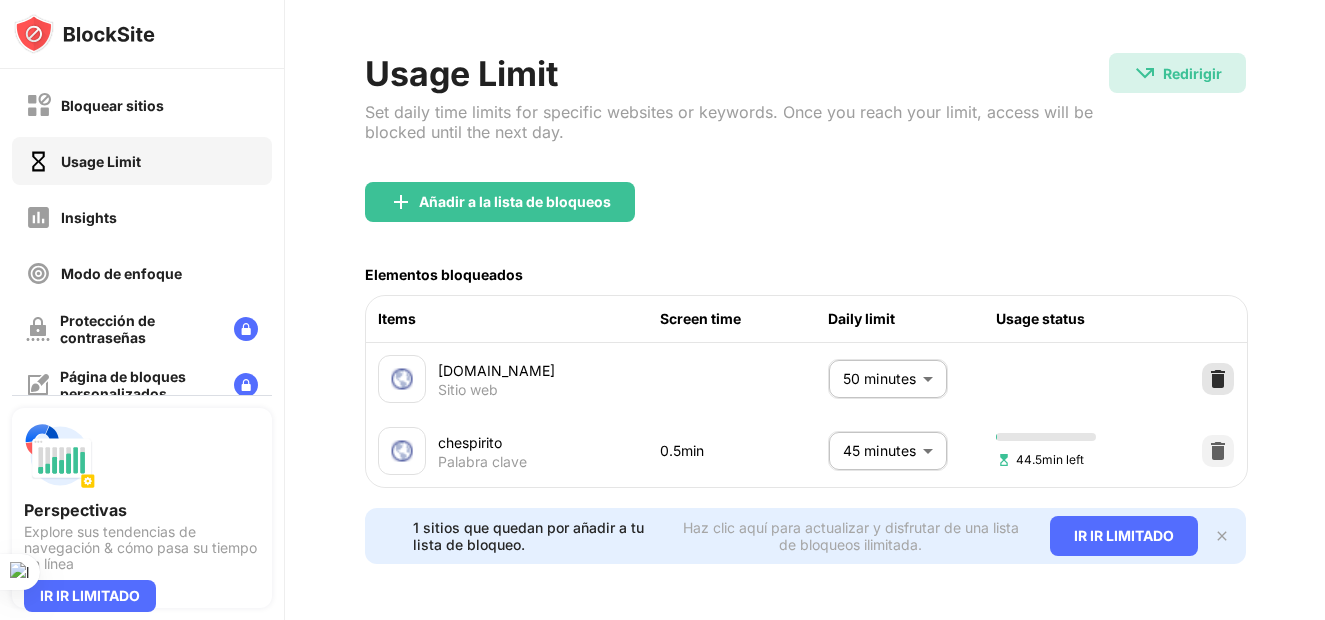 click at bounding box center (1218, 379) 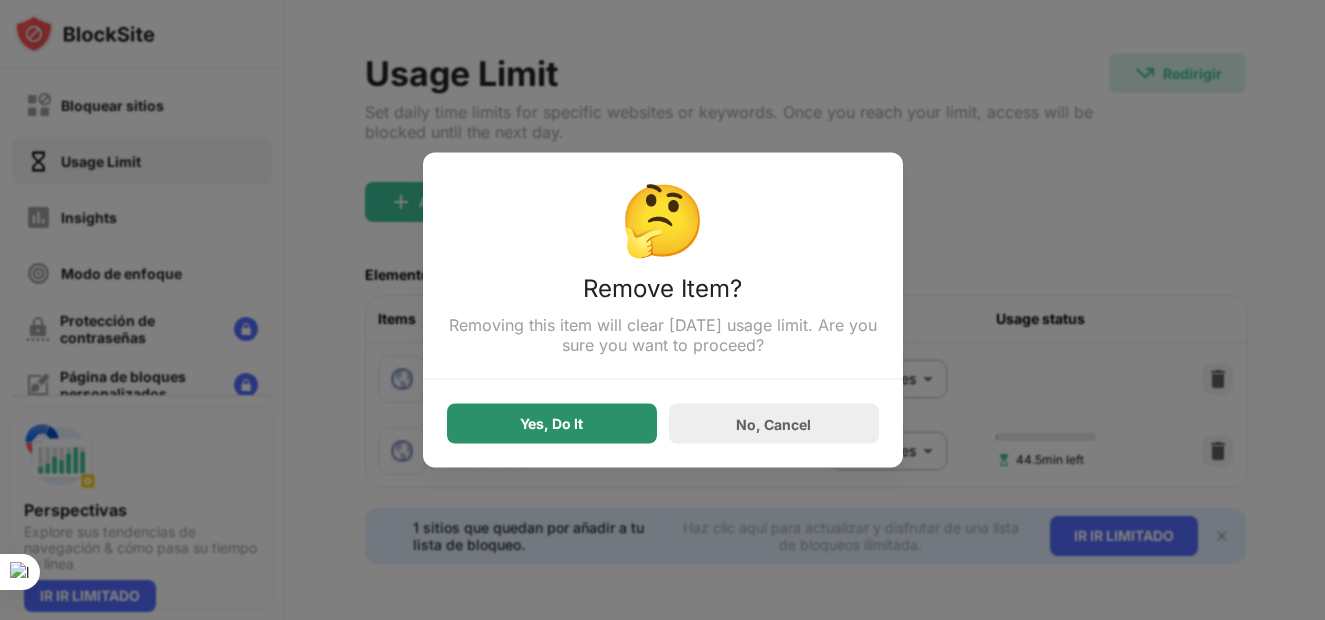 click on "Yes, Do It" at bounding box center (552, 424) 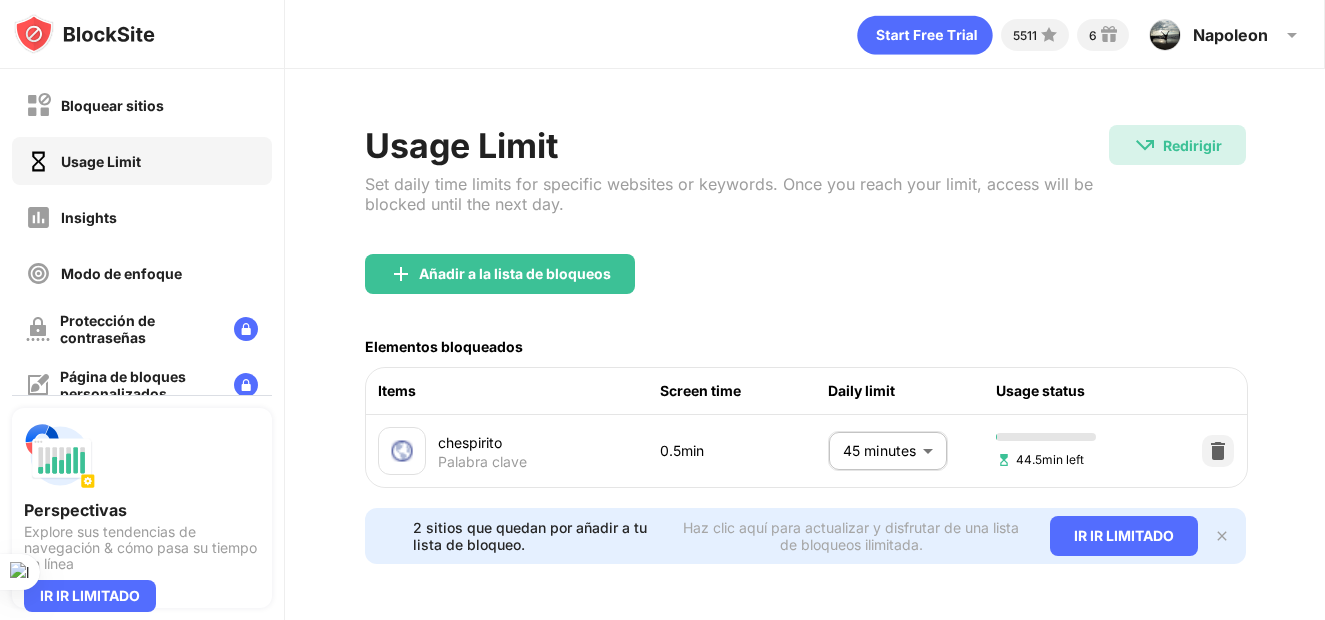 click on "Añadir a la lista de bloqueos" at bounding box center (500, 274) 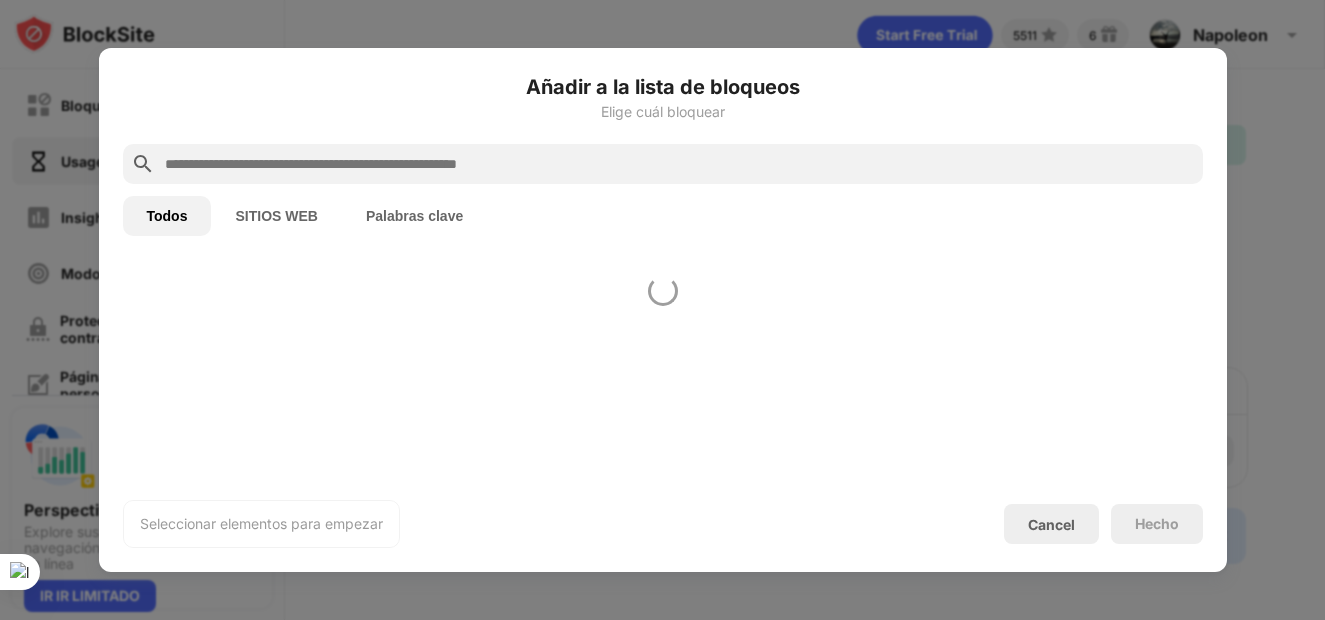 click at bounding box center [679, 164] 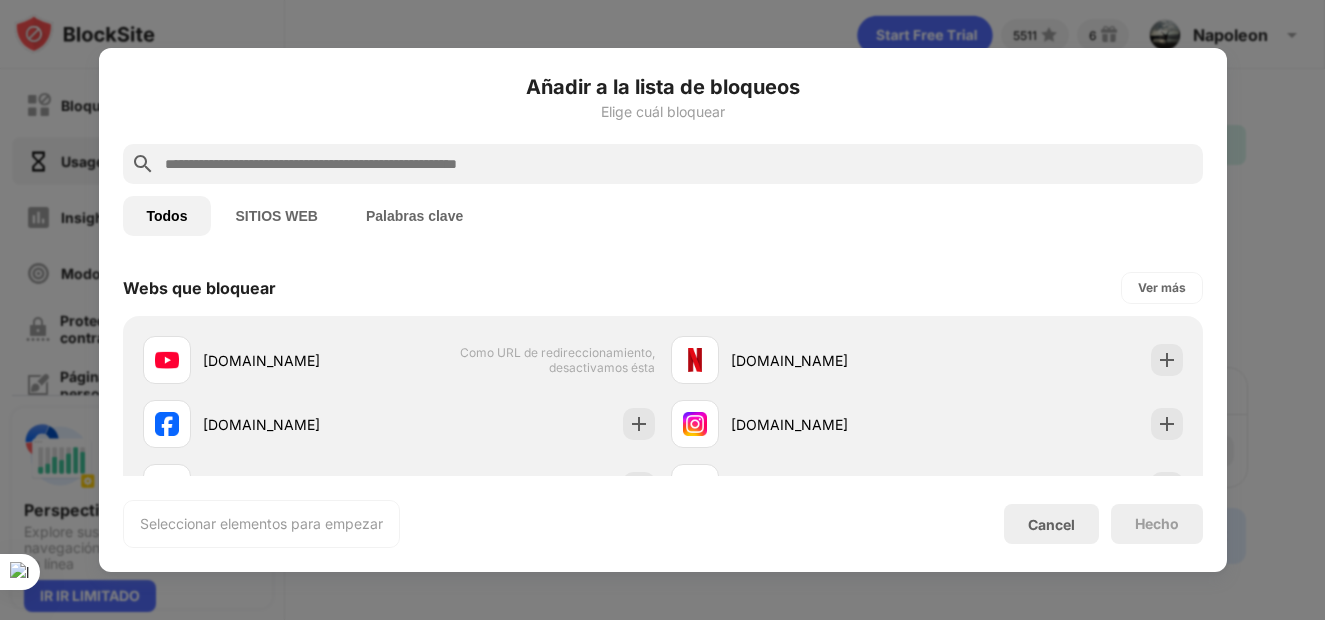 scroll, scrollTop: 0, scrollLeft: 0, axis: both 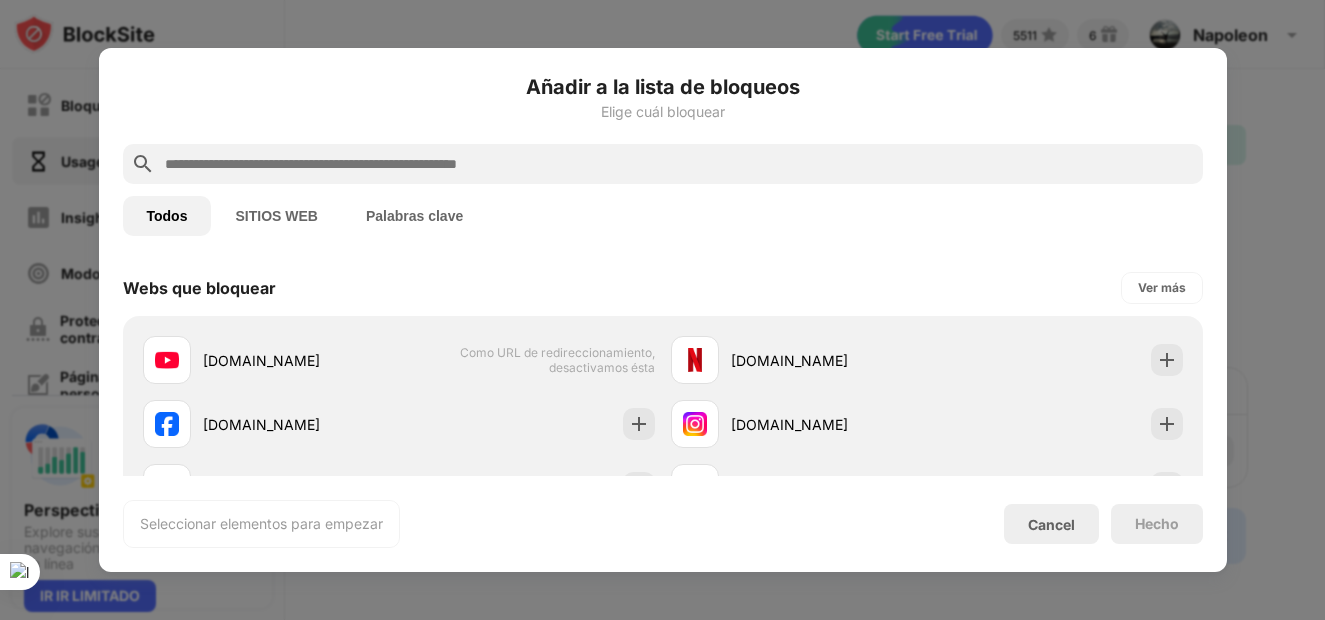 paste on "**********" 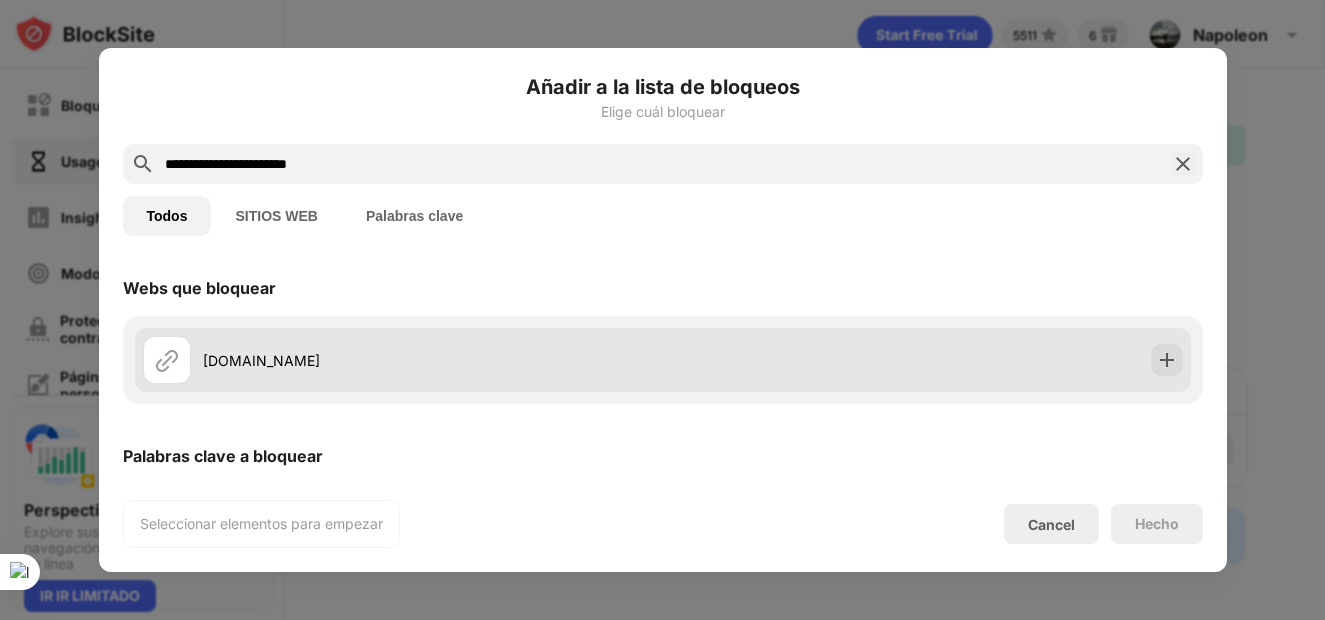 type on "**********" 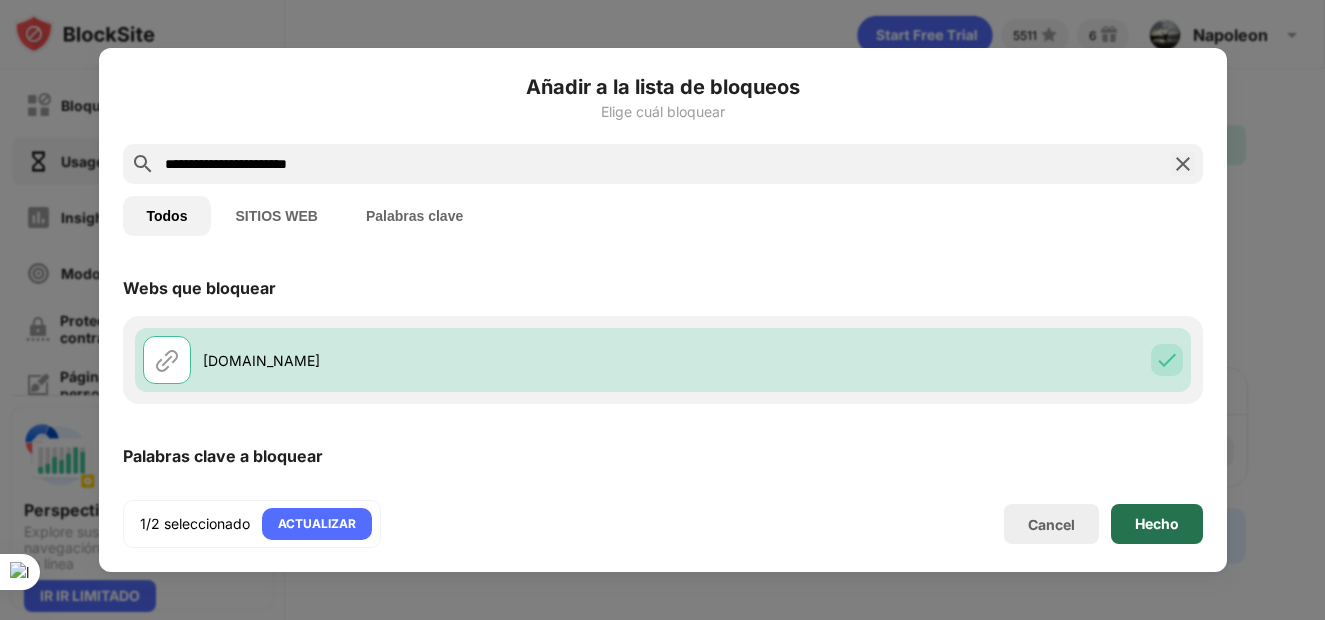 click on "Hecho" at bounding box center [1157, 524] 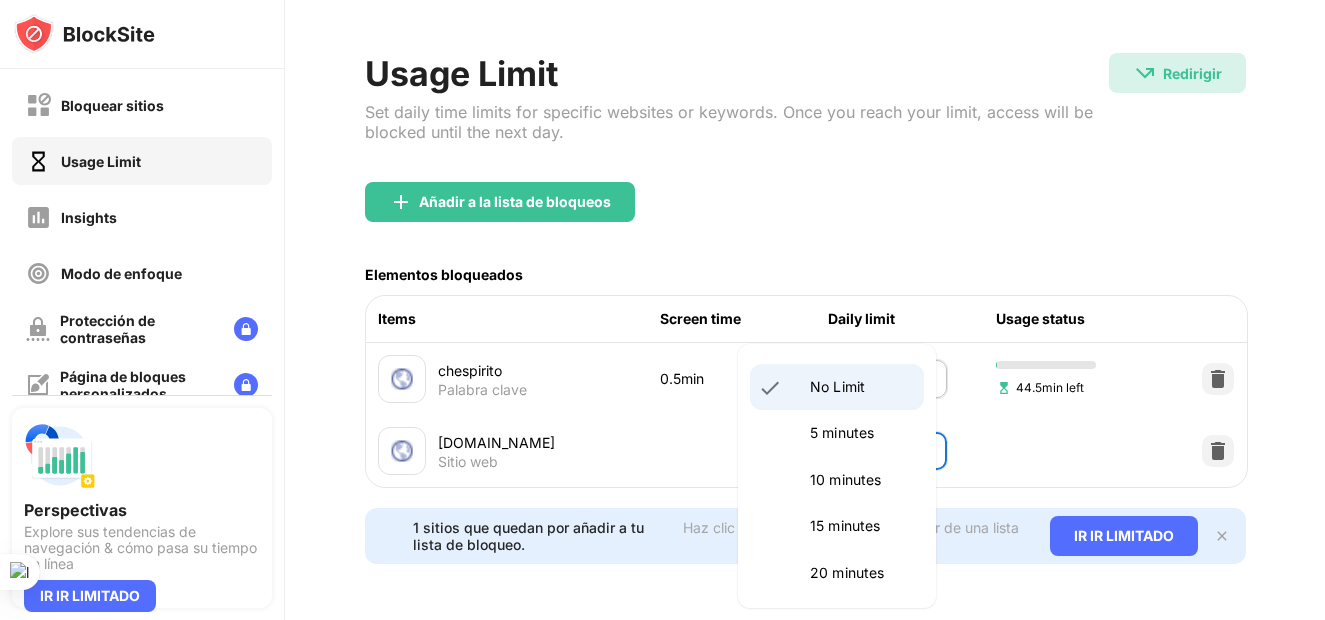 click on "Bloquear sitios Usage Limit Insights Modo de enfoque Protección de contraseñas Página de bloques personalizados Ajustes Acerca de Bloqueo Sincronizar con otros dispositivos Activado Perspectivas Explore sus tendencias de navegación & cómo pasa su tiempo en línea  IR IR LIMITADO 5511 6 Napoleon Napoleon Cardenas sanchez View Account Insights Premium Rewards Settings Support Log Out Usage Limit Set daily time limits for specific websites or keywords. Once you reach your limit, access will be blocked until the next day. Redirigir Redirigir a youtube.com/watch?v=_QrMEbrd_ys Añadir a la lista de bloqueos Elementos bloqueados Items Screen time Daily limit Usage status chespirito Palabra clave 0.5min 45 minutes ** ​ 44.5min left web.whatsapp.com Sitio web No Limit ******** ​ 1 sitios que quedan por añadir a tu lista de bloqueo. Haz clic aquí para actualizar y disfrutar de una lista de bloqueos ilimitada. IR IR LIMITADO" at bounding box center (662, 310) 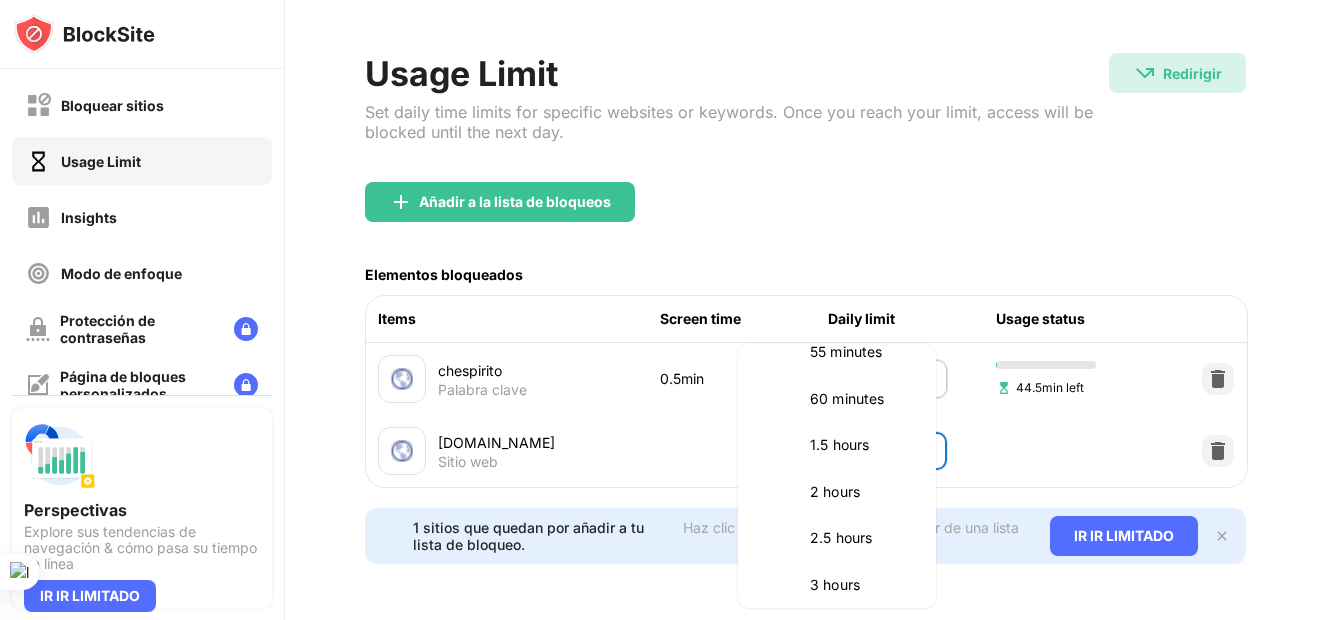 scroll, scrollTop: 516, scrollLeft: 0, axis: vertical 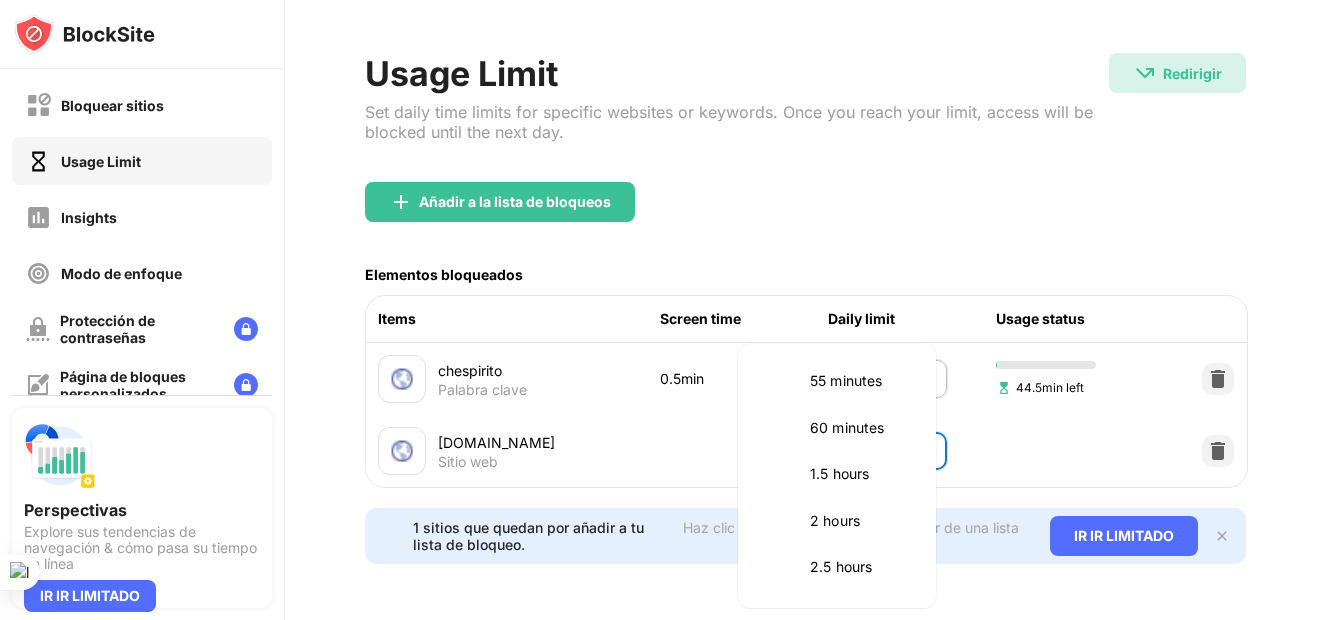 click on "60 minutes" at bounding box center [861, 428] 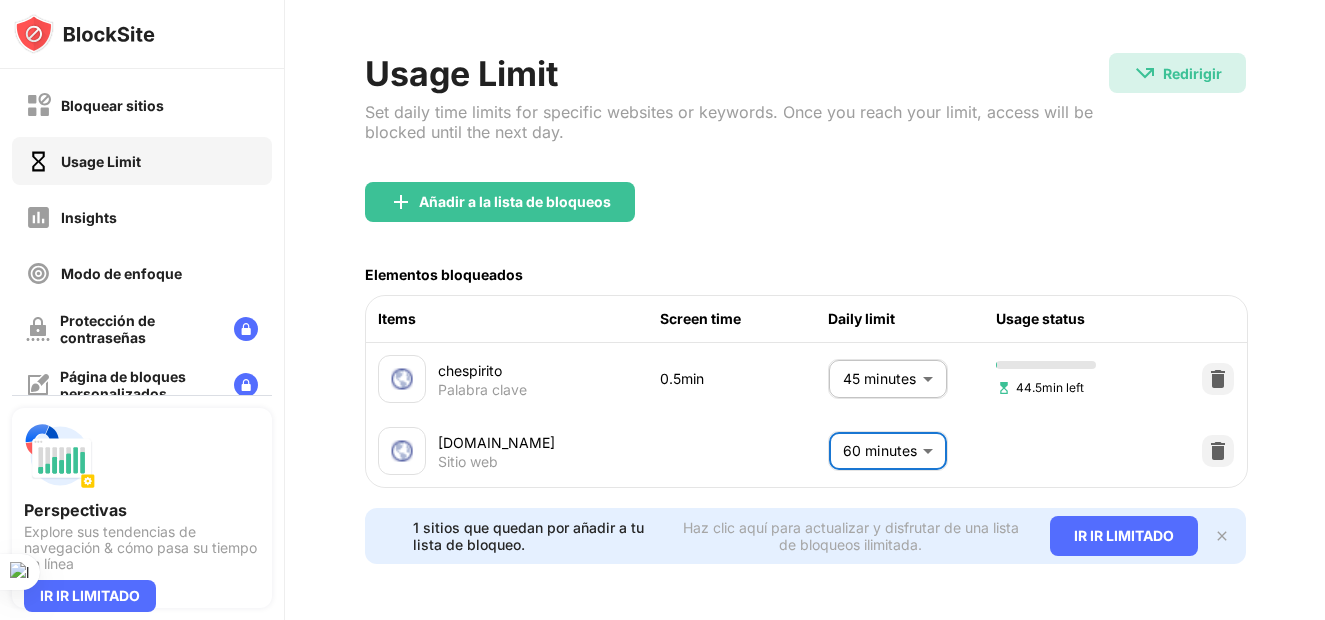 click on "Usage Limit Set daily time limits for specific websites or keywords. Once you reach your limit, access will be blocked until the next day. Redirigir Redirigir a youtube.com/watch?v=_QrMEbrd_ys Añadir a la lista de bloqueos Elementos bloqueados Items Screen time Daily limit Usage status chespirito Palabra clave 0.5min 45 minutes ** ​ 44.5min left web.whatsapp.com Sitio web 60 minutes ** ​ 1 sitios que quedan por añadir a tu lista de bloqueo. Haz clic aquí para actualizar y disfrutar de una lista de bloqueos ilimitada. IR IR LIMITADO" at bounding box center (805, 308) 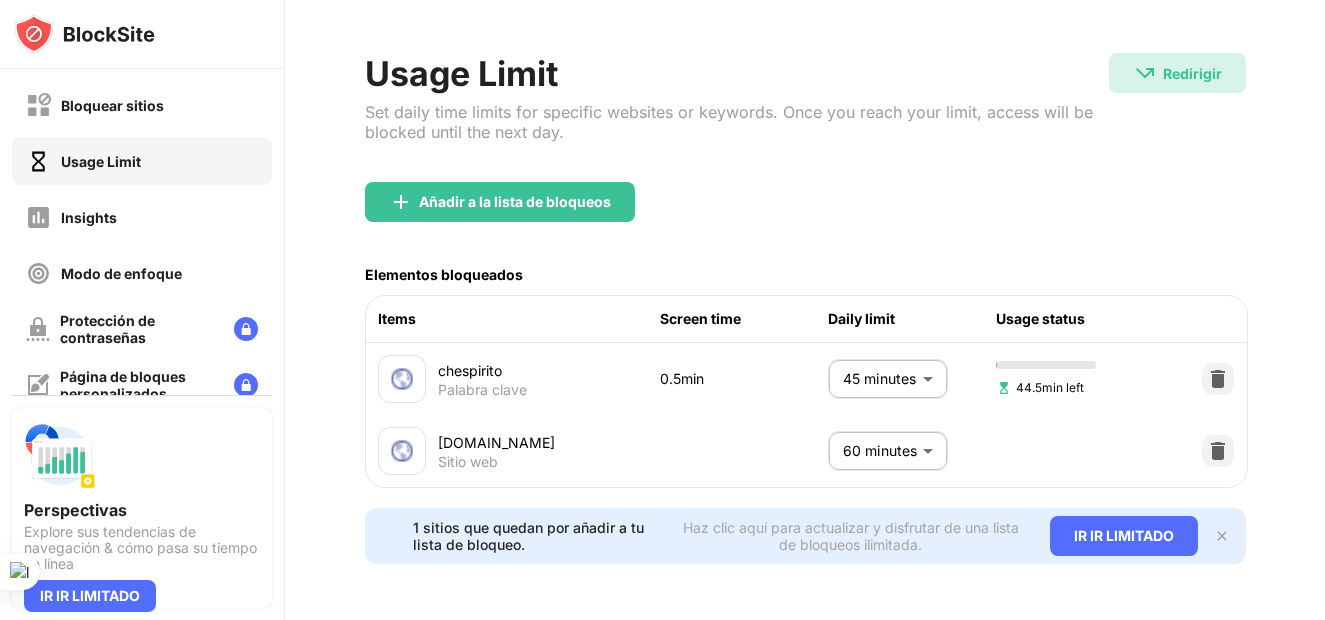 drag, startPoint x: 657, startPoint y: 291, endPoint x: 784, endPoint y: 298, distance: 127.192764 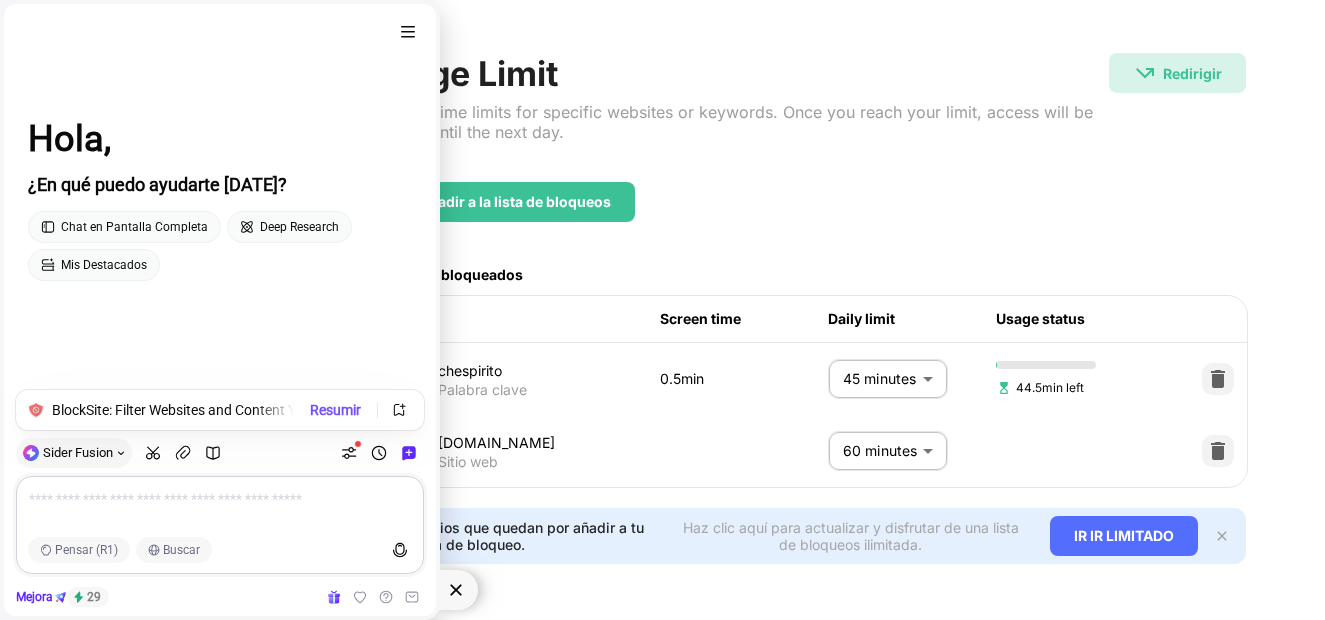 click on "Añadir a la lista de bloqueos" at bounding box center (805, 218) 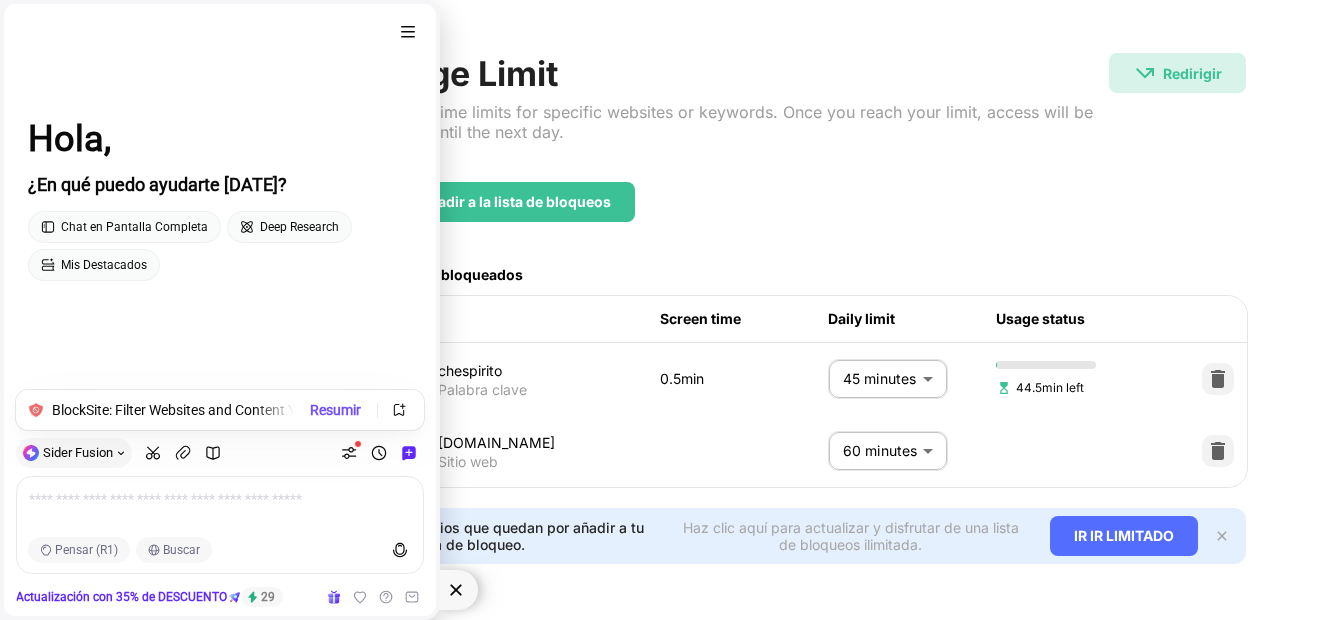 click on "Usage Limit Set daily time limits for specific websites or keywords. Once you reach your limit, access will be blocked until the next day." at bounding box center (737, 117) 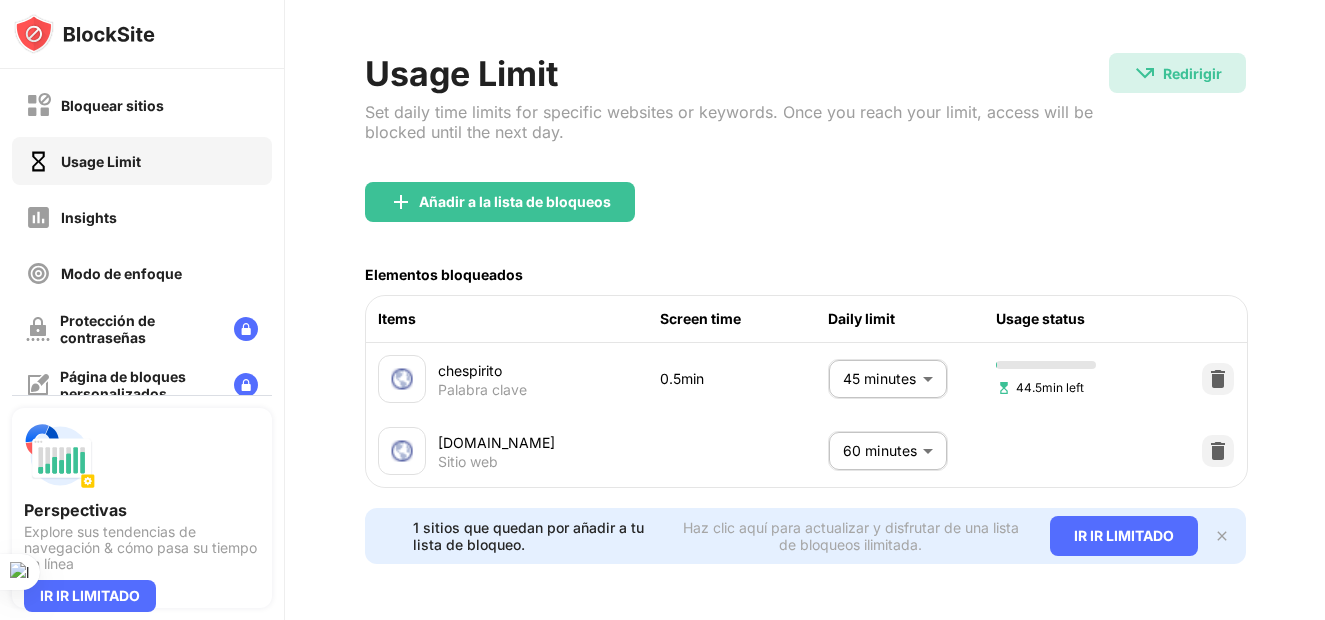 drag, startPoint x: 741, startPoint y: 300, endPoint x: 636, endPoint y: 300, distance: 105 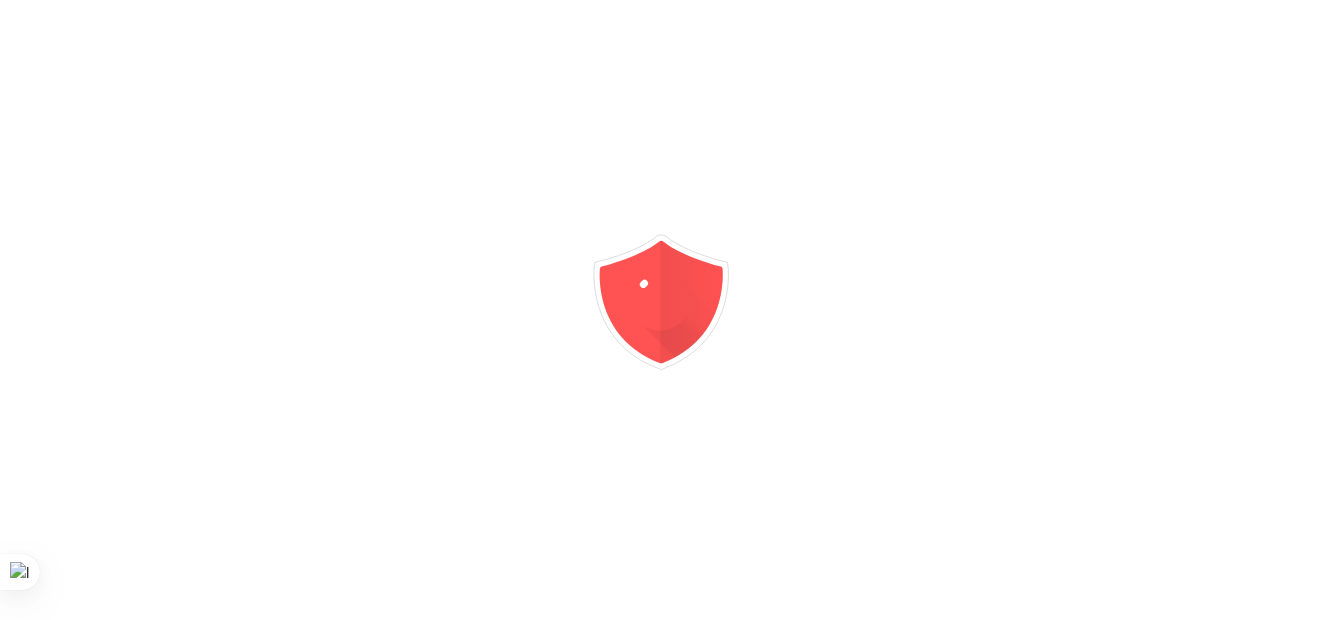 scroll, scrollTop: 0, scrollLeft: 0, axis: both 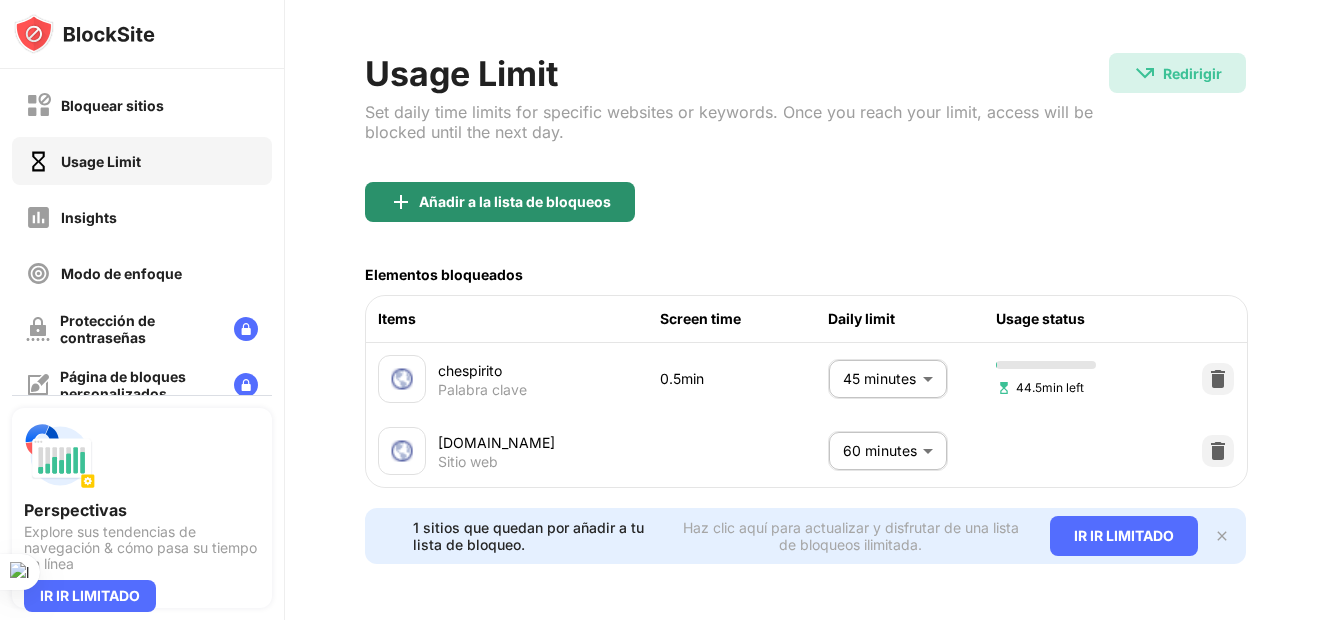 click on "Añadir a la lista de bloqueos" at bounding box center [515, 202] 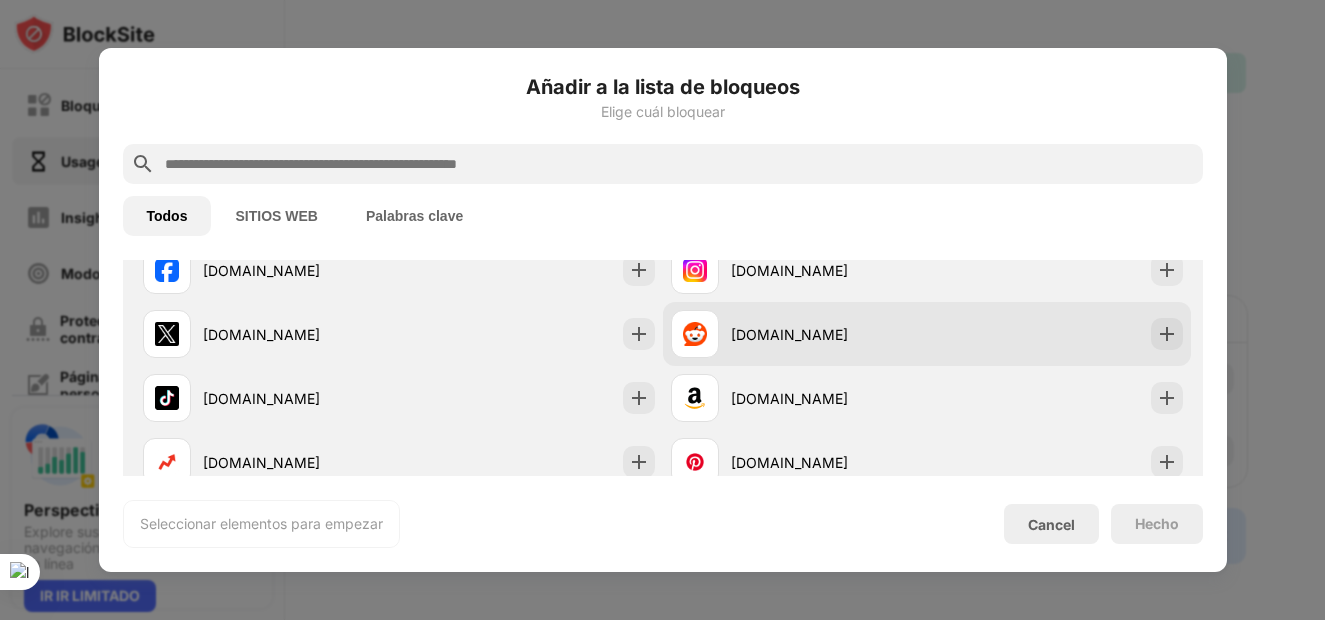 scroll, scrollTop: 0, scrollLeft: 0, axis: both 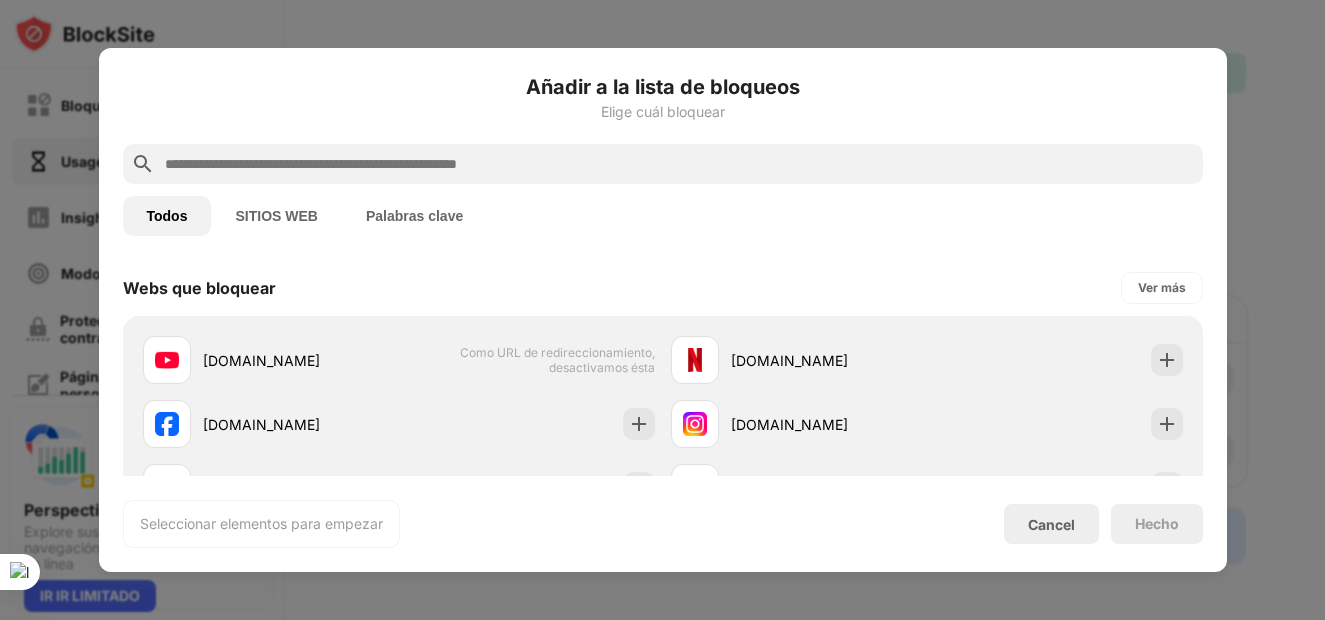 click on "SITIOS WEB" at bounding box center [276, 216] 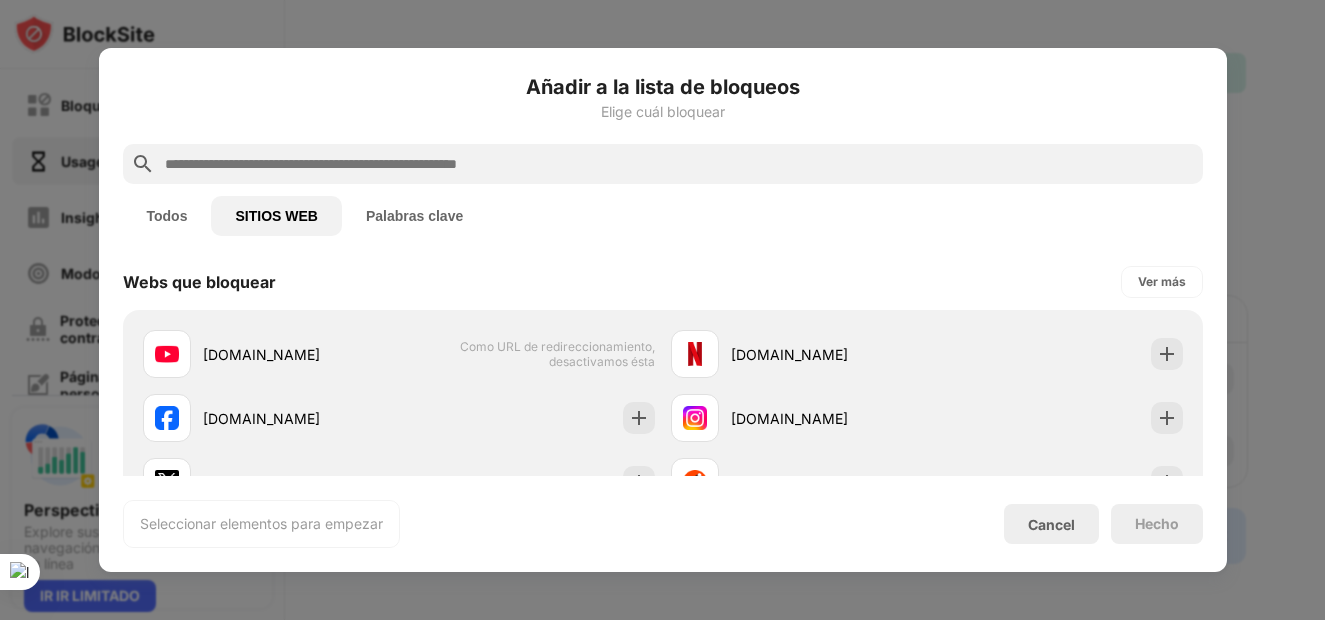 scroll, scrollTop: 0, scrollLeft: 0, axis: both 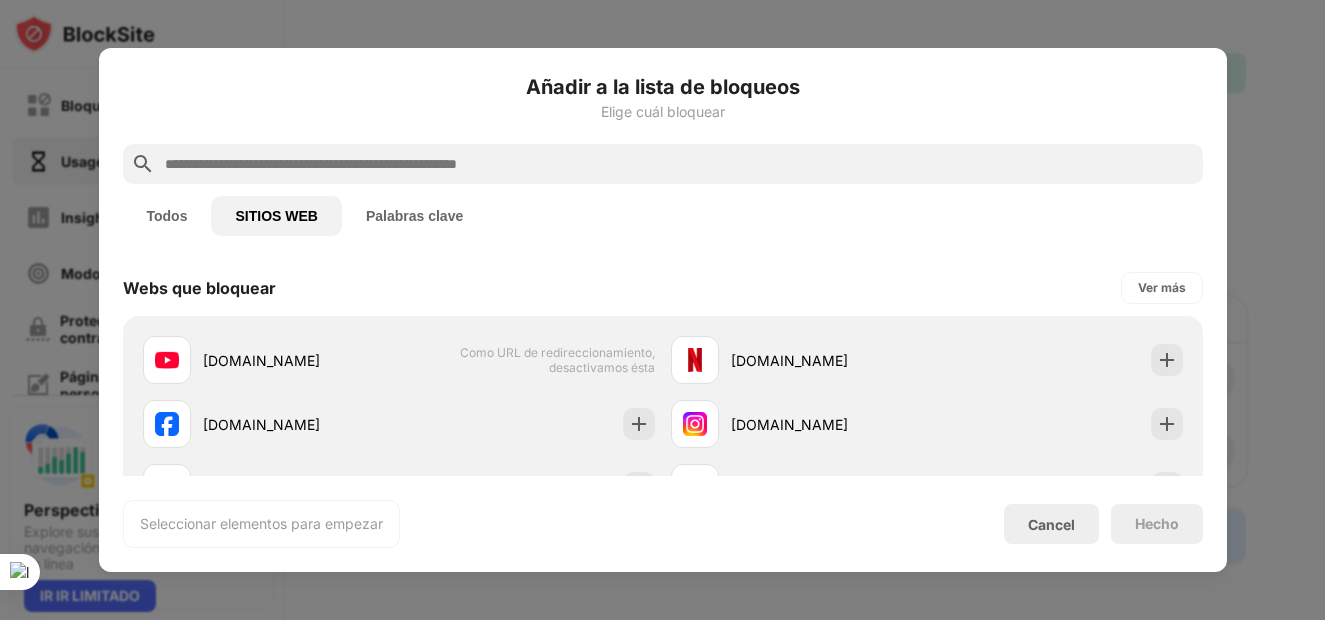 click on "Todos" at bounding box center [167, 216] 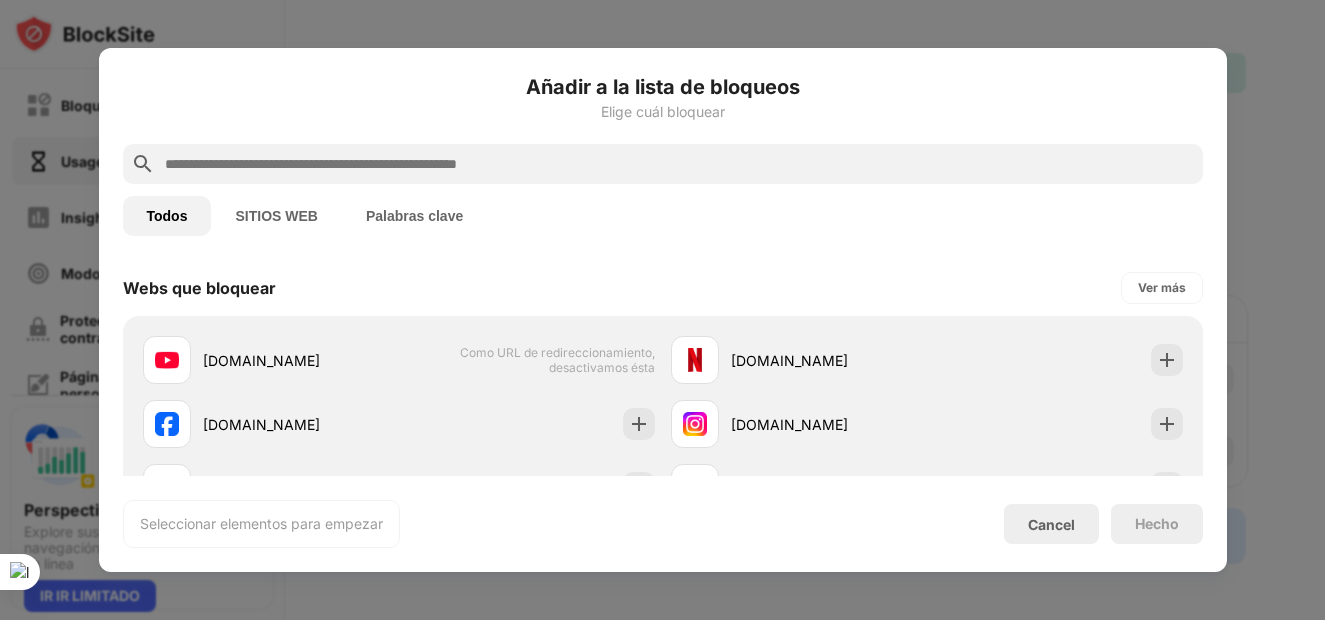 click on "Todos" at bounding box center [167, 216] 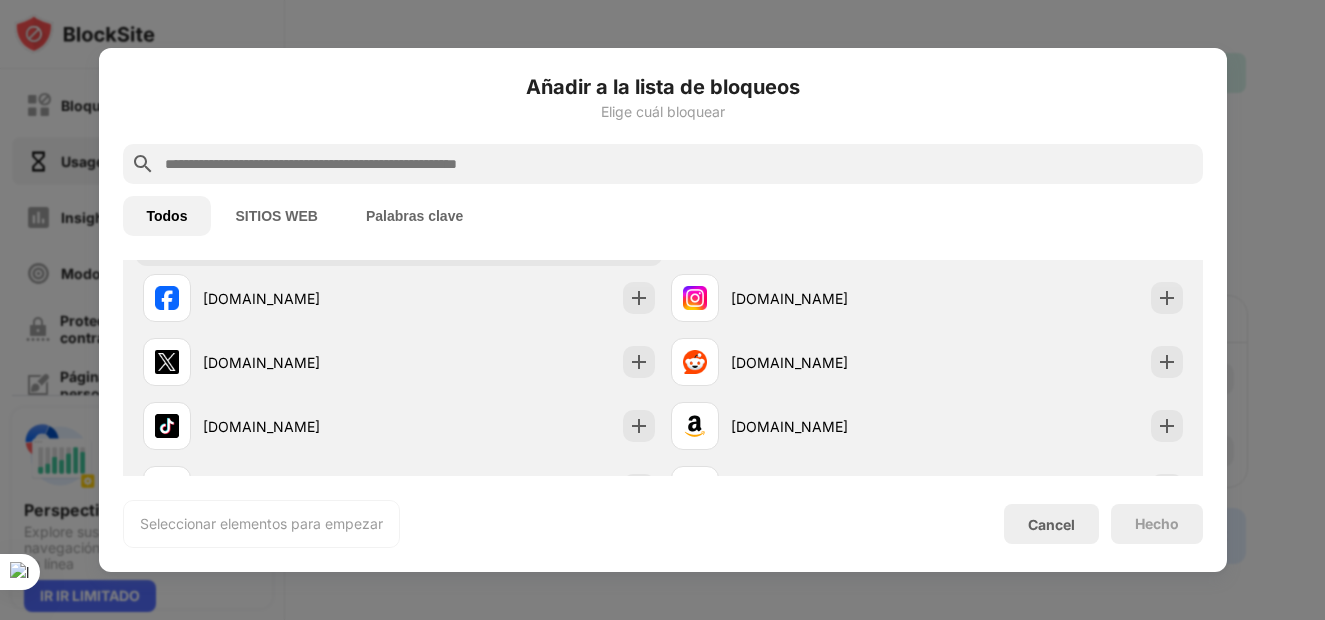 scroll, scrollTop: 0, scrollLeft: 0, axis: both 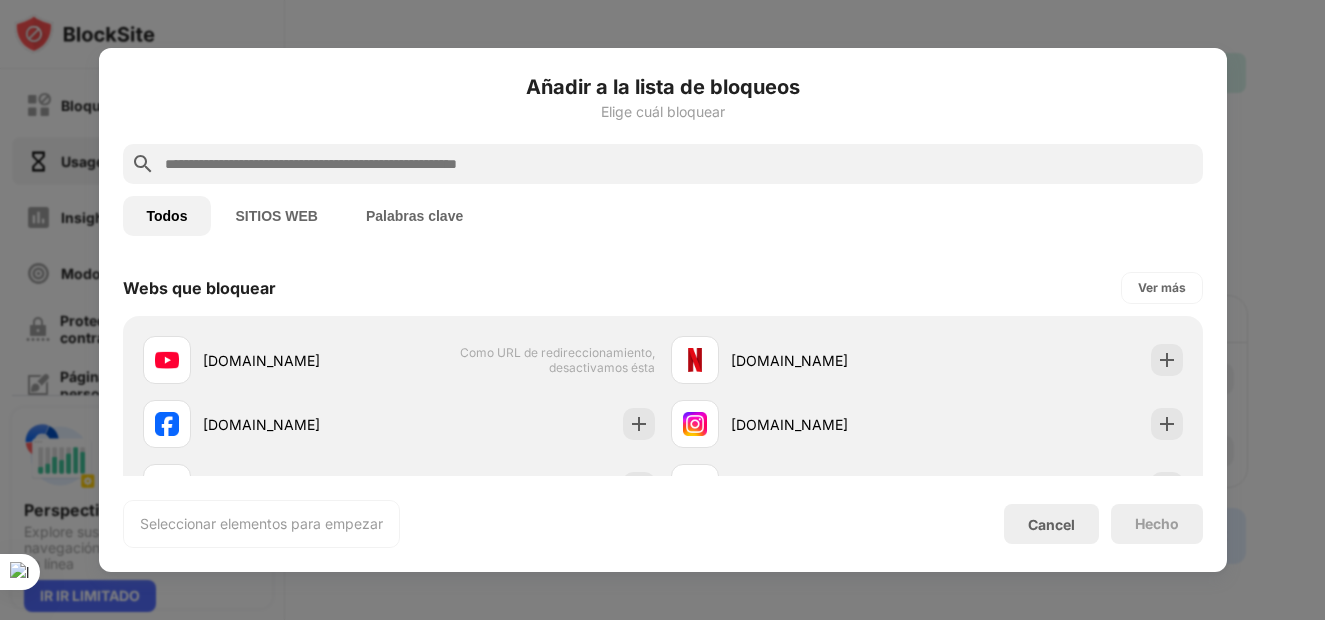 click at bounding box center (662, 310) 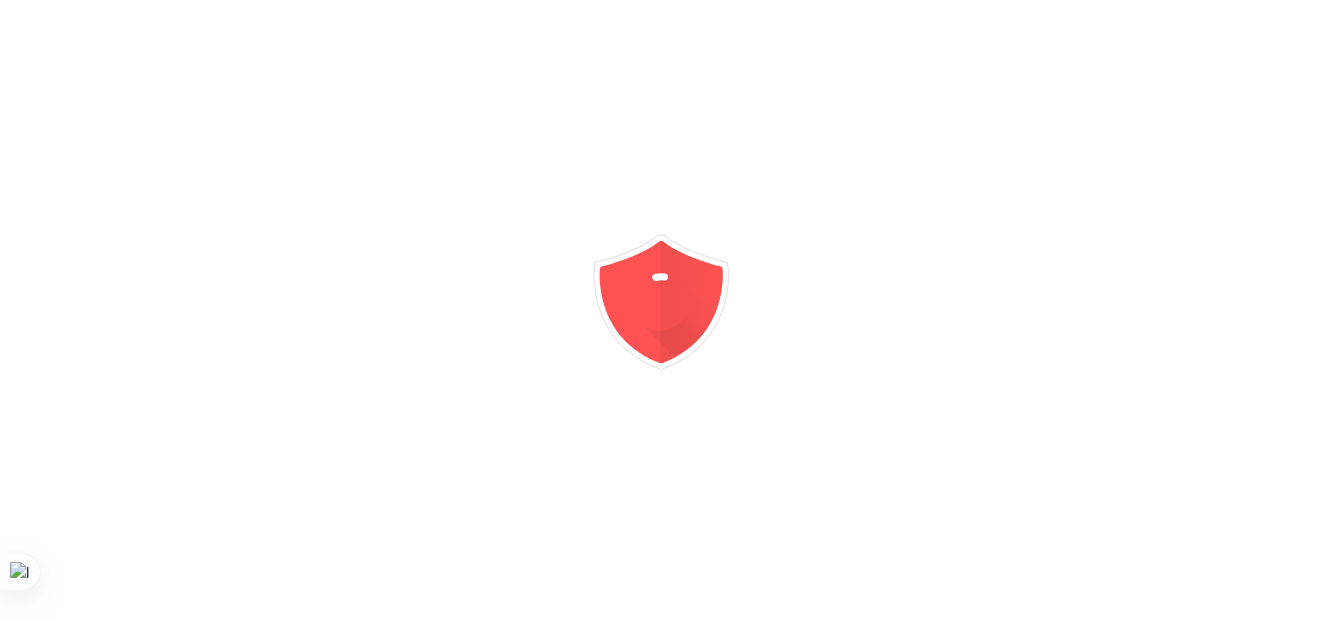 scroll, scrollTop: 0, scrollLeft: 0, axis: both 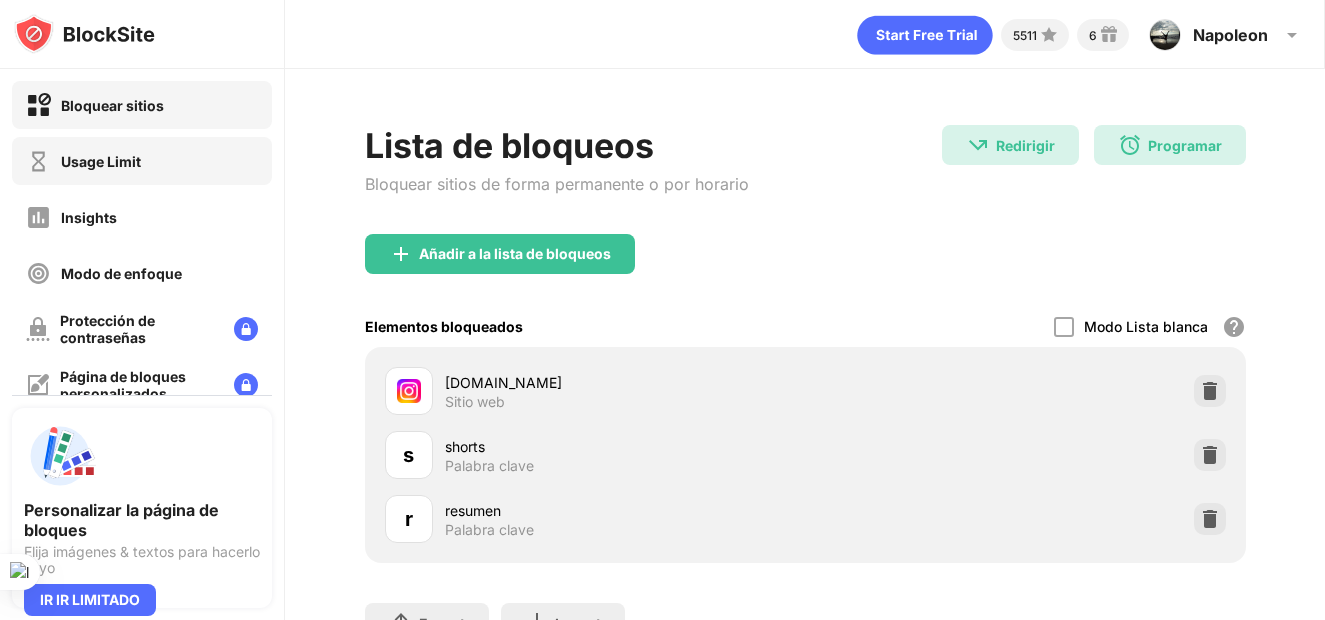 click on "Usage Limit" at bounding box center [101, 161] 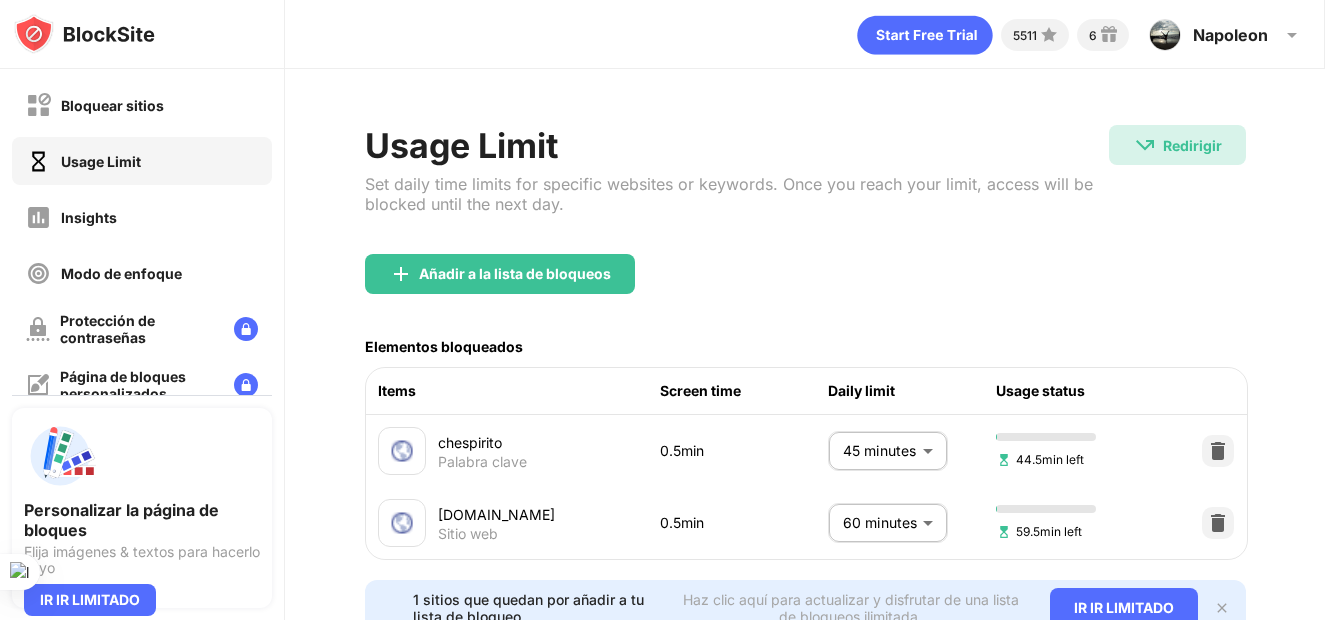 scroll, scrollTop: 0, scrollLeft: 0, axis: both 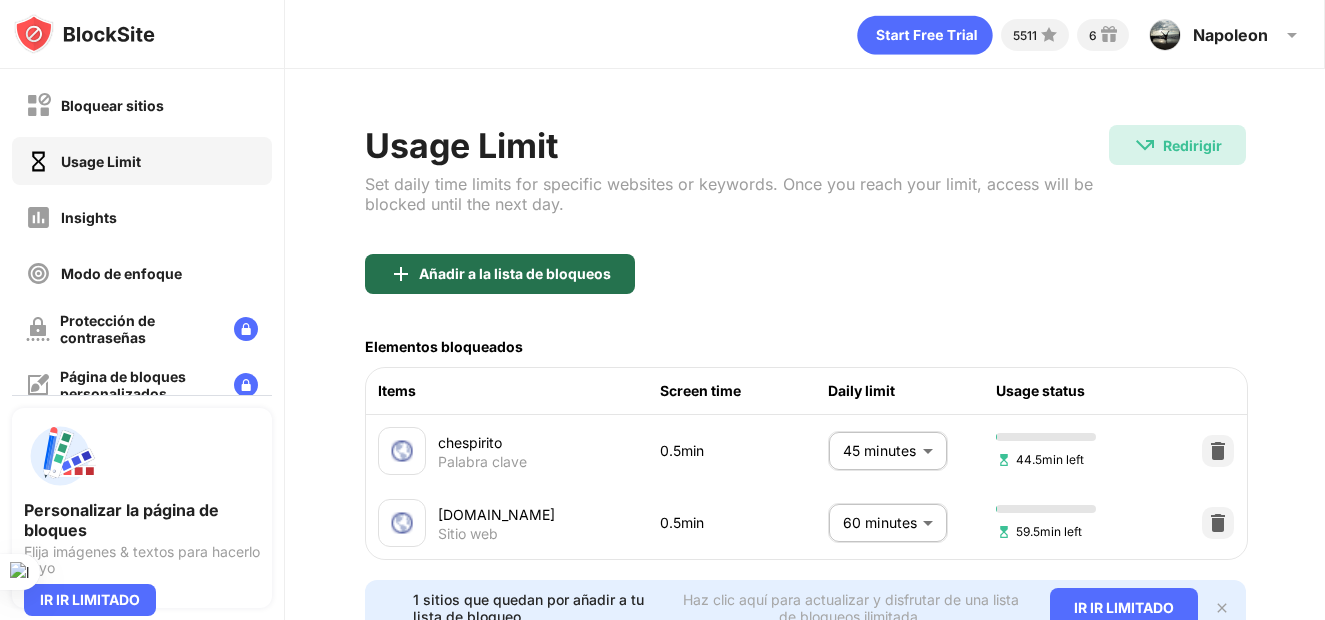 click on "Añadir a la lista de bloqueos" at bounding box center [500, 274] 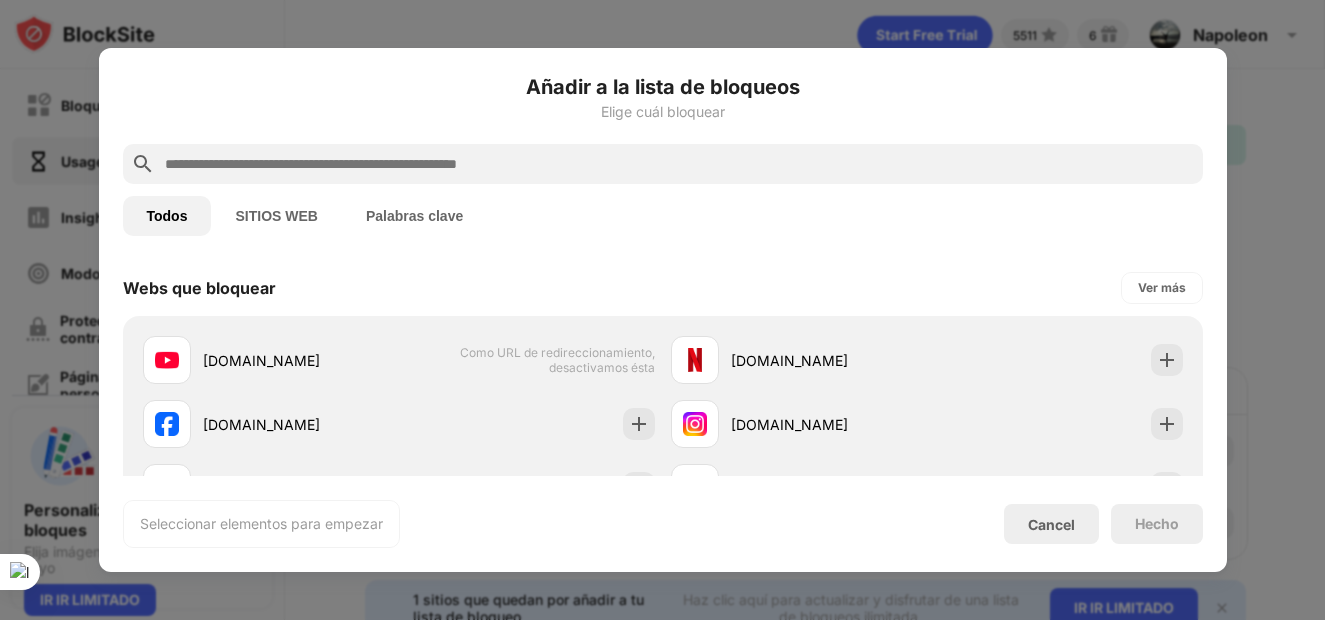 scroll, scrollTop: 0, scrollLeft: 0, axis: both 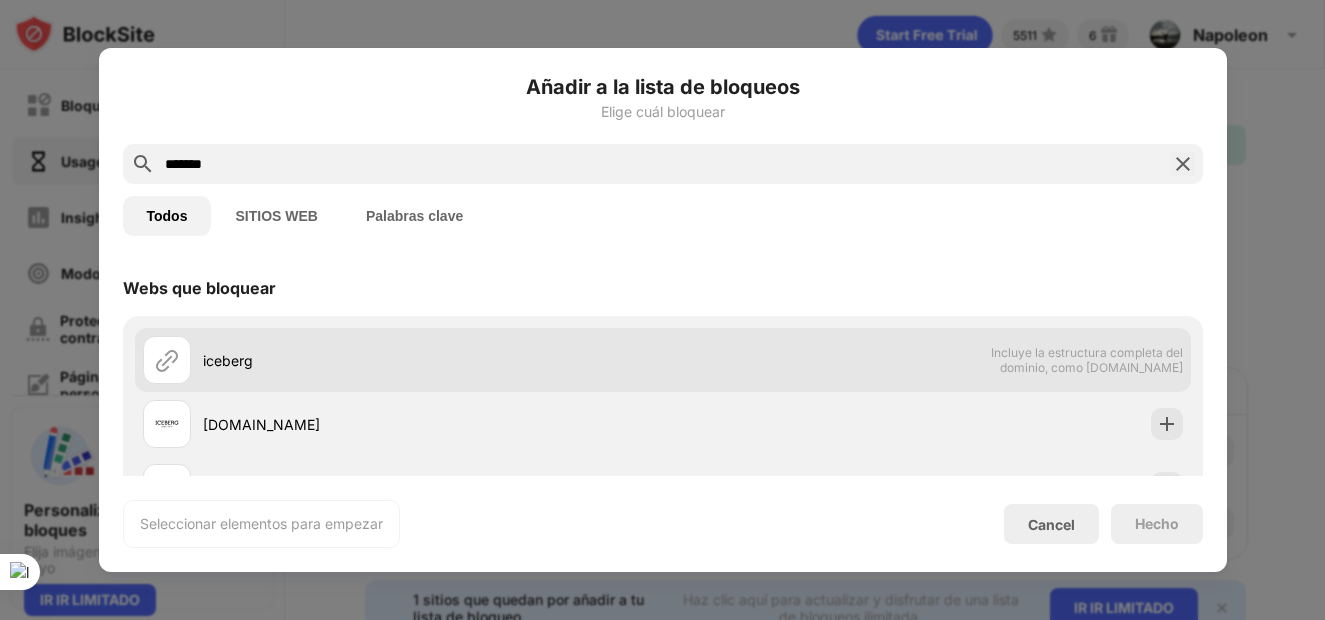 type on "*******" 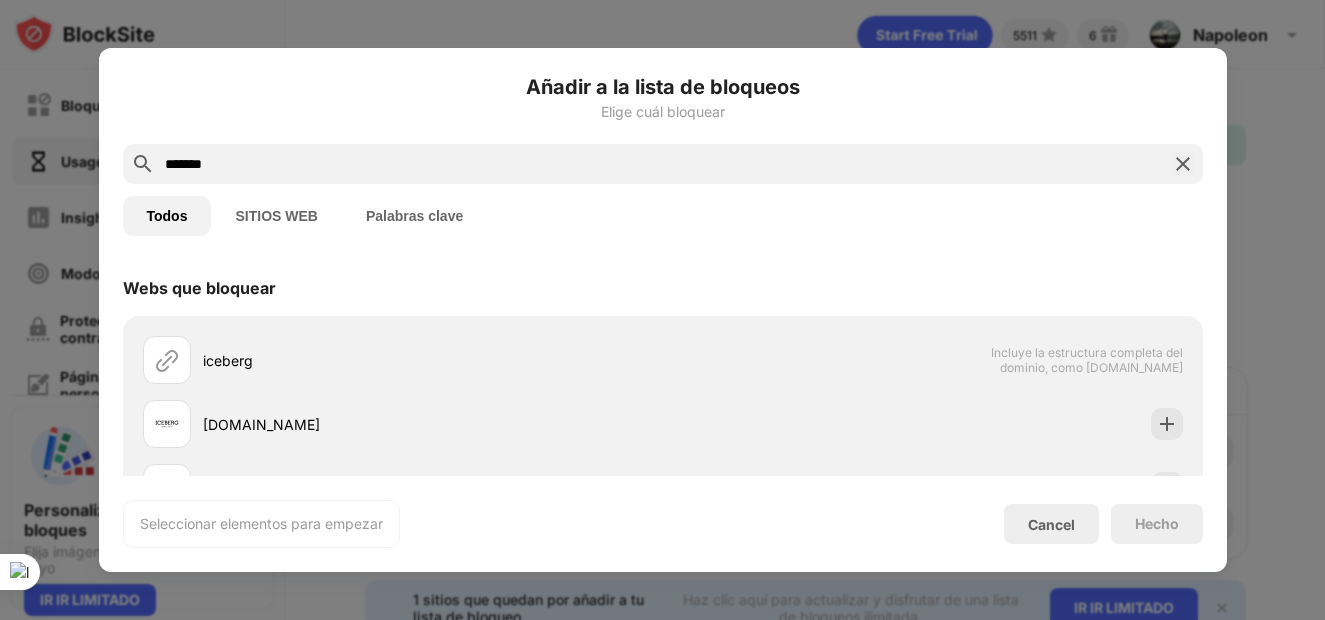 click at bounding box center (662, 310) 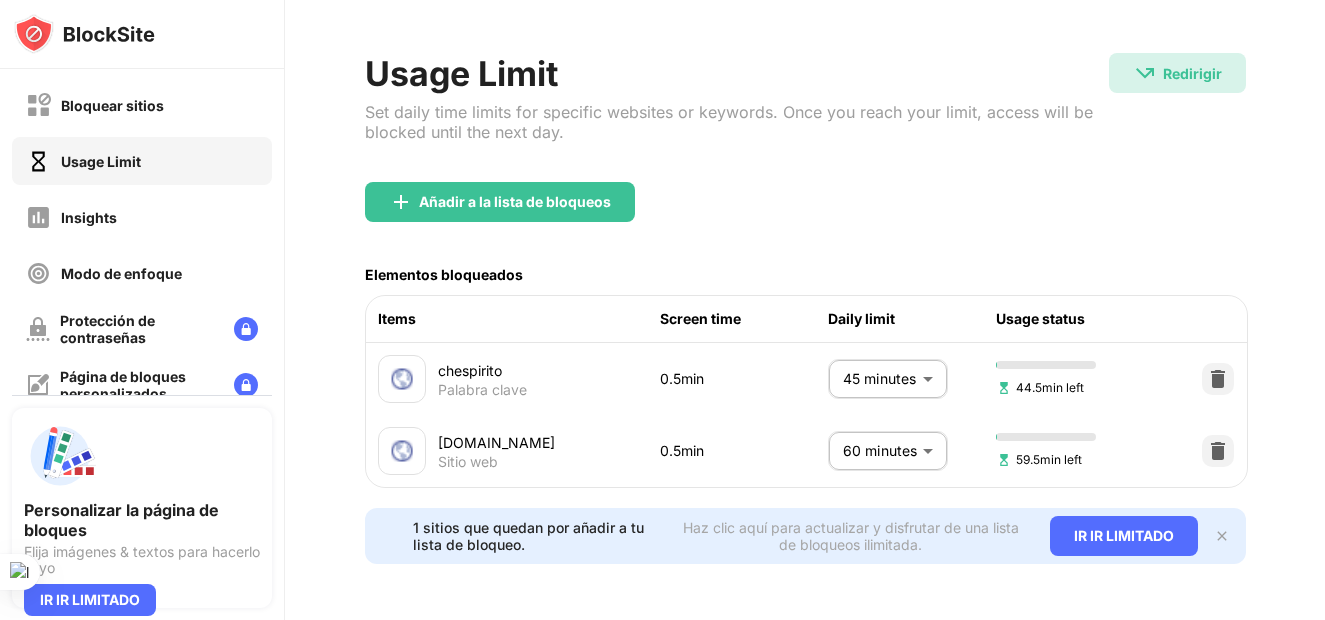scroll, scrollTop: 0, scrollLeft: 0, axis: both 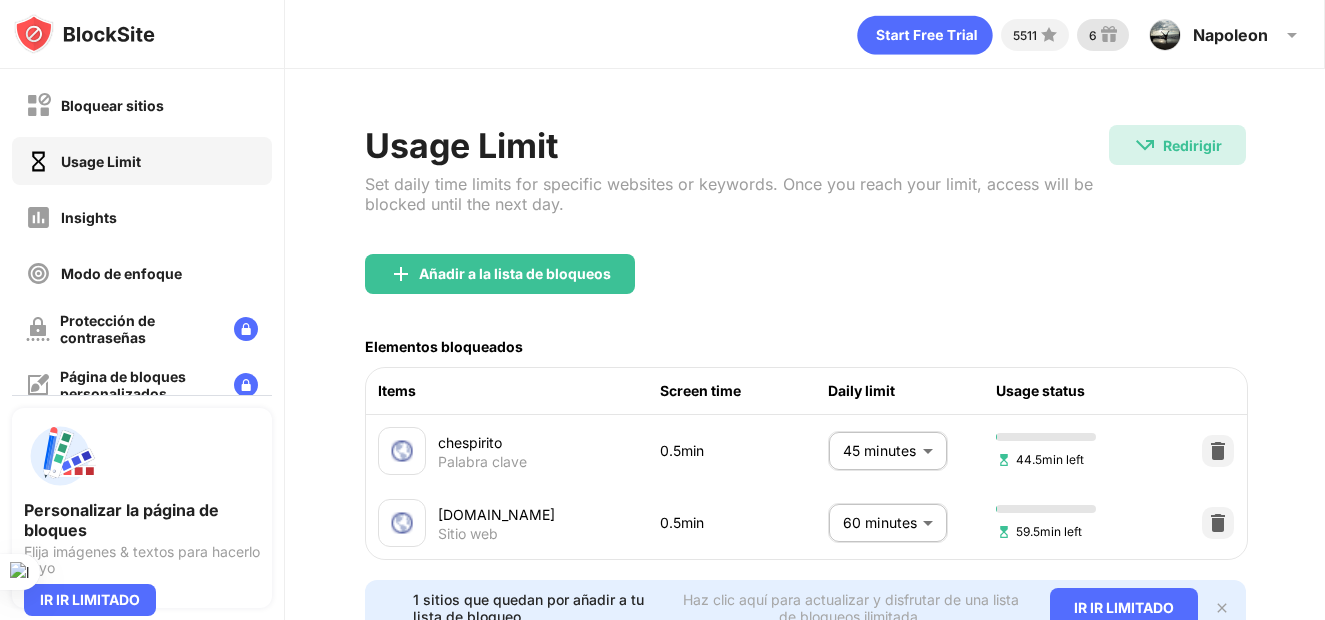 click at bounding box center (1109, 35) 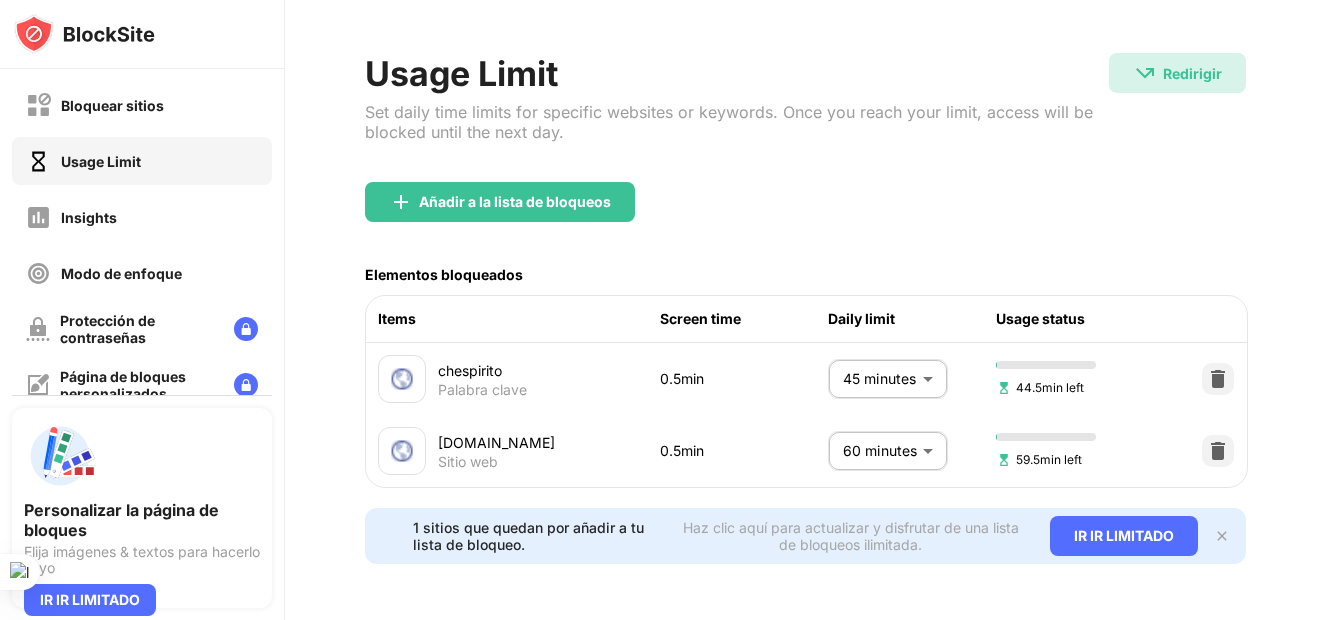 scroll, scrollTop: 0, scrollLeft: 0, axis: both 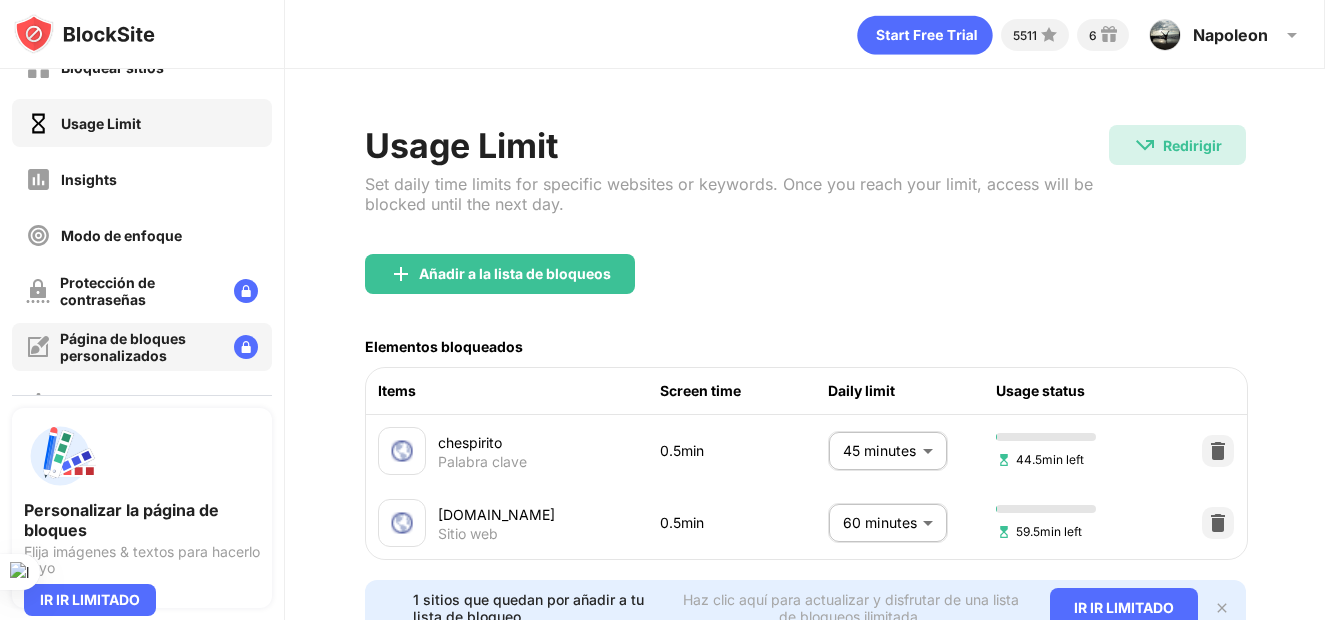 click on "Página de bloques personalizados" at bounding box center (142, 347) 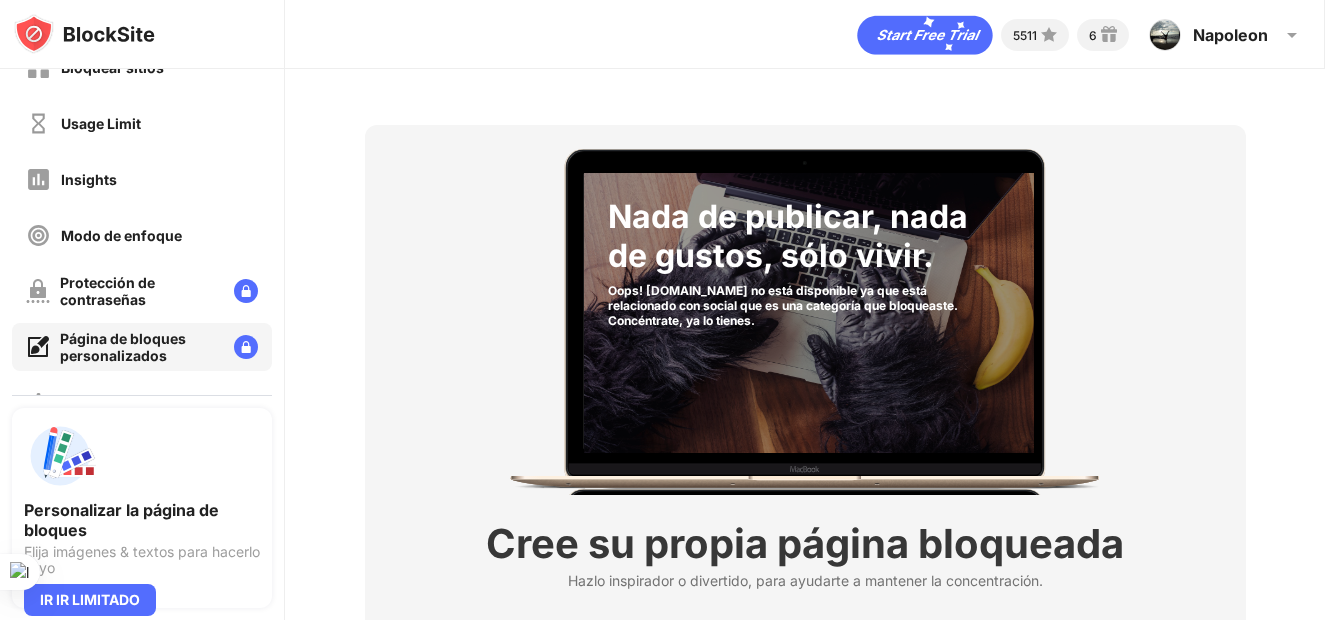 scroll, scrollTop: 0, scrollLeft: 0, axis: both 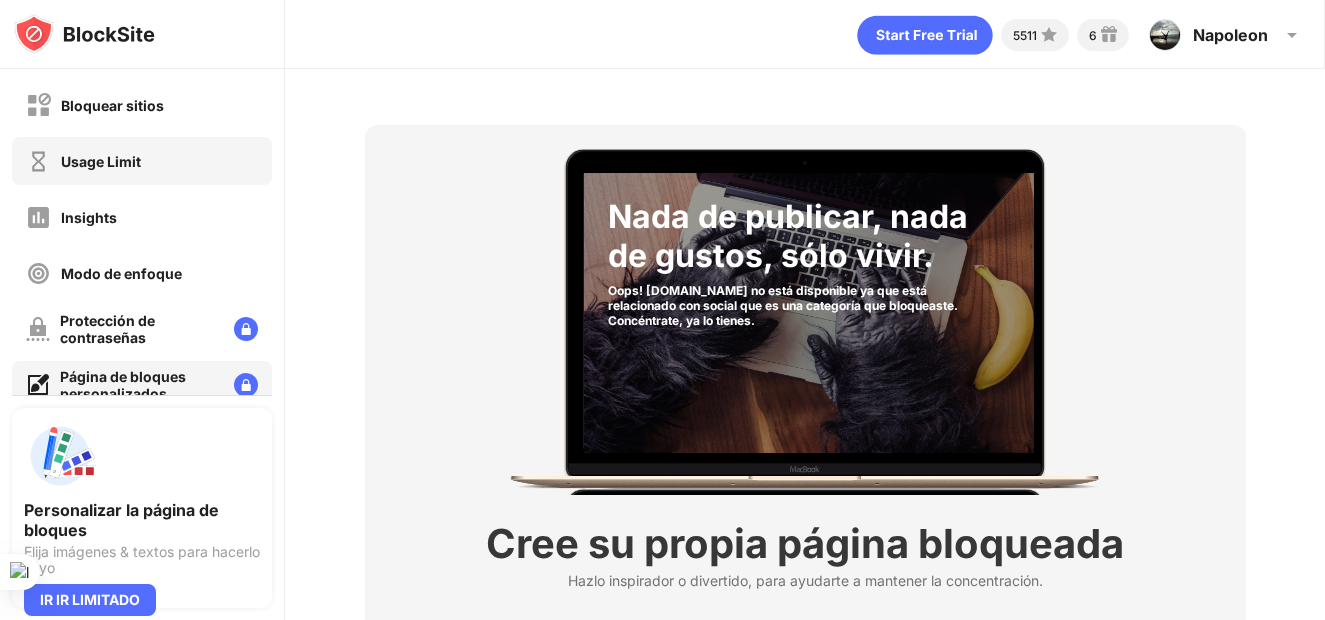 click on "Bloquear sitios" at bounding box center (142, 105) 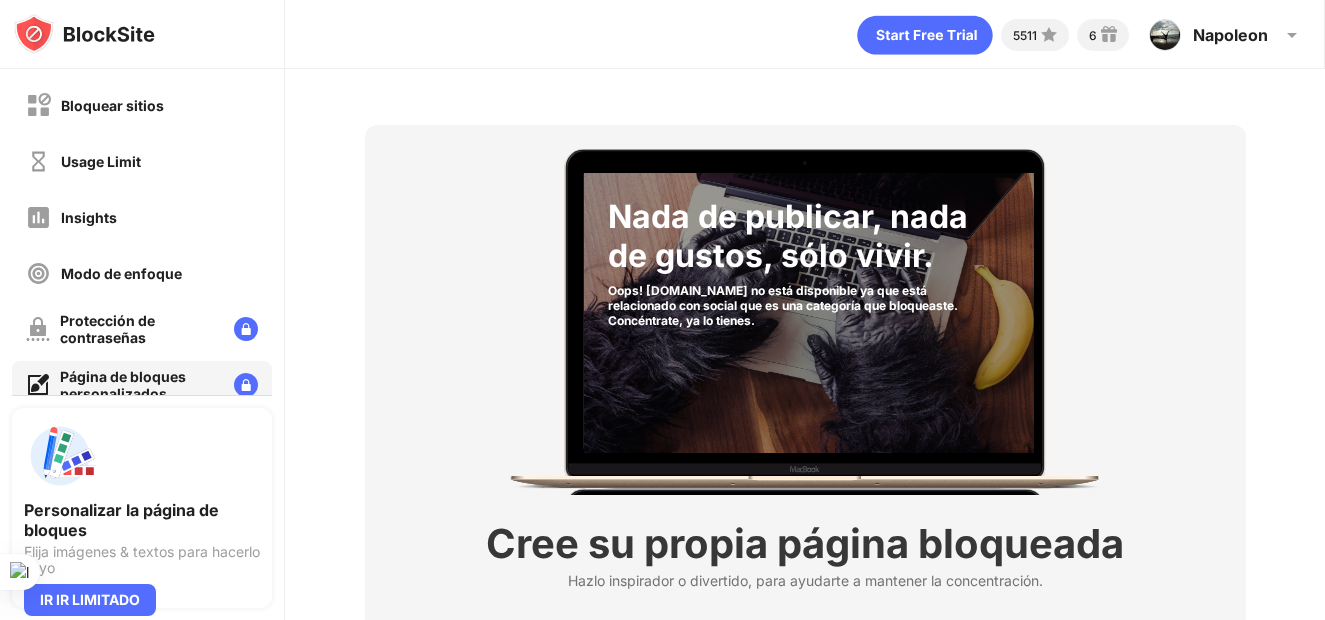 click on "Bloquear sitios" at bounding box center (142, 105) 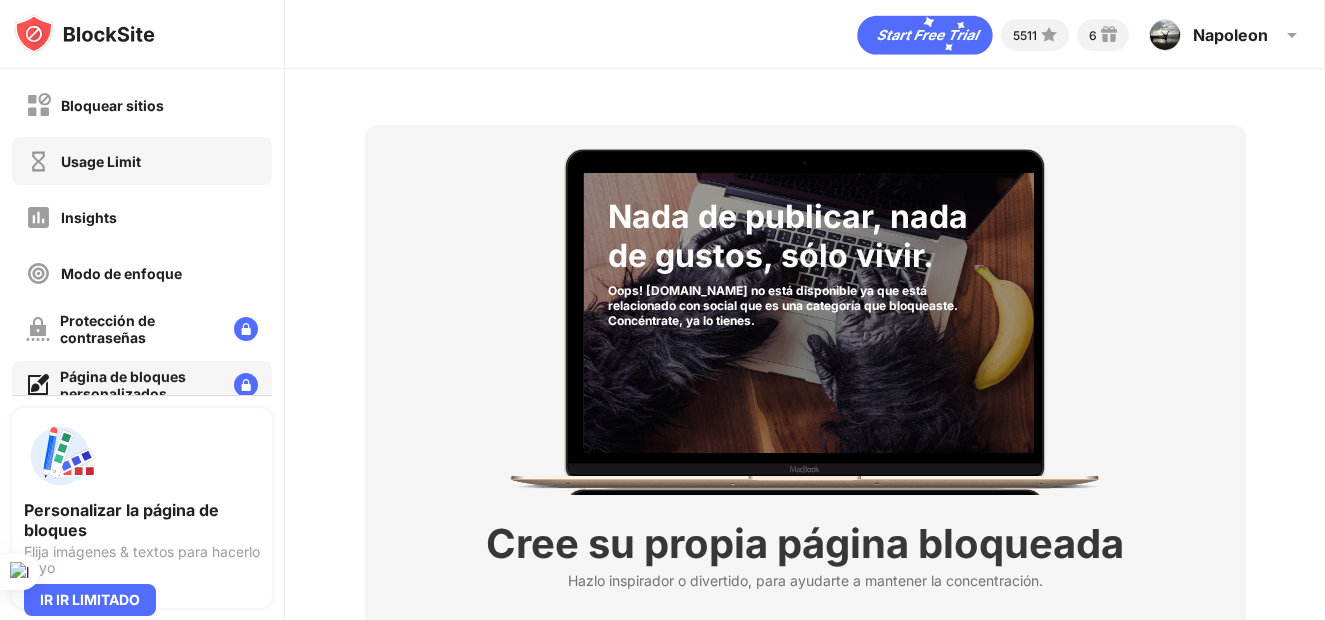 click on "Usage Limit" at bounding box center [142, 161] 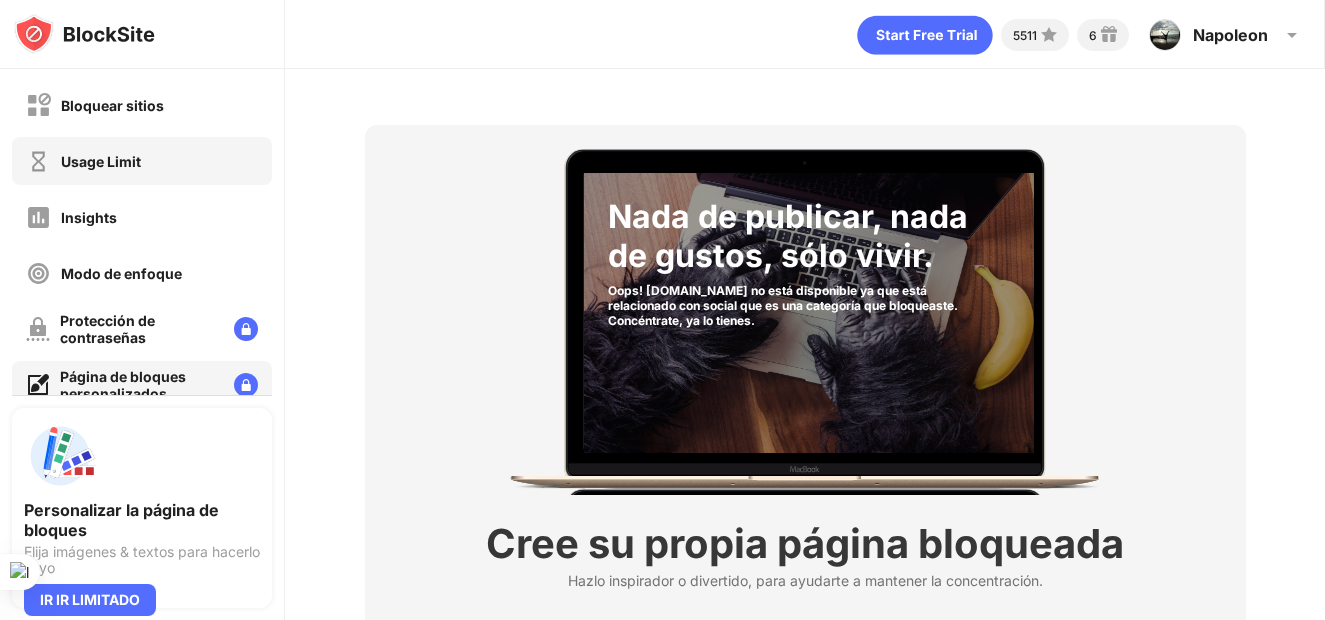 click on "Usage Limit" at bounding box center [142, 161] 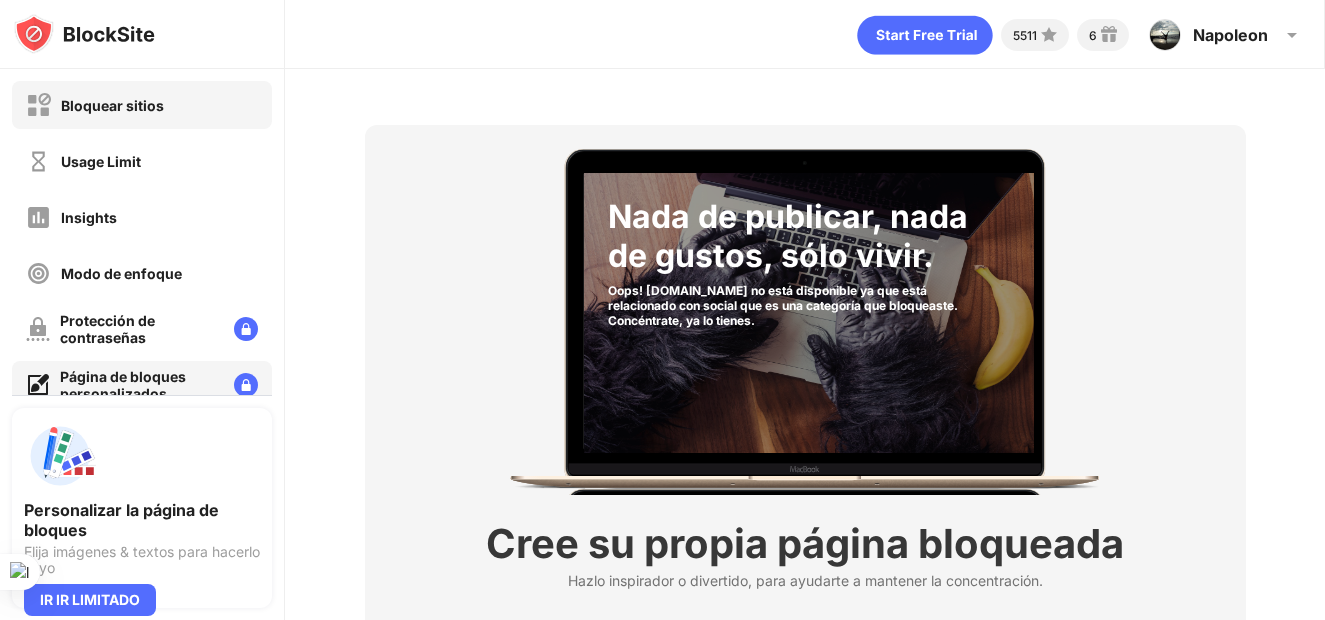 click on "Bloquear sitios" at bounding box center [112, 105] 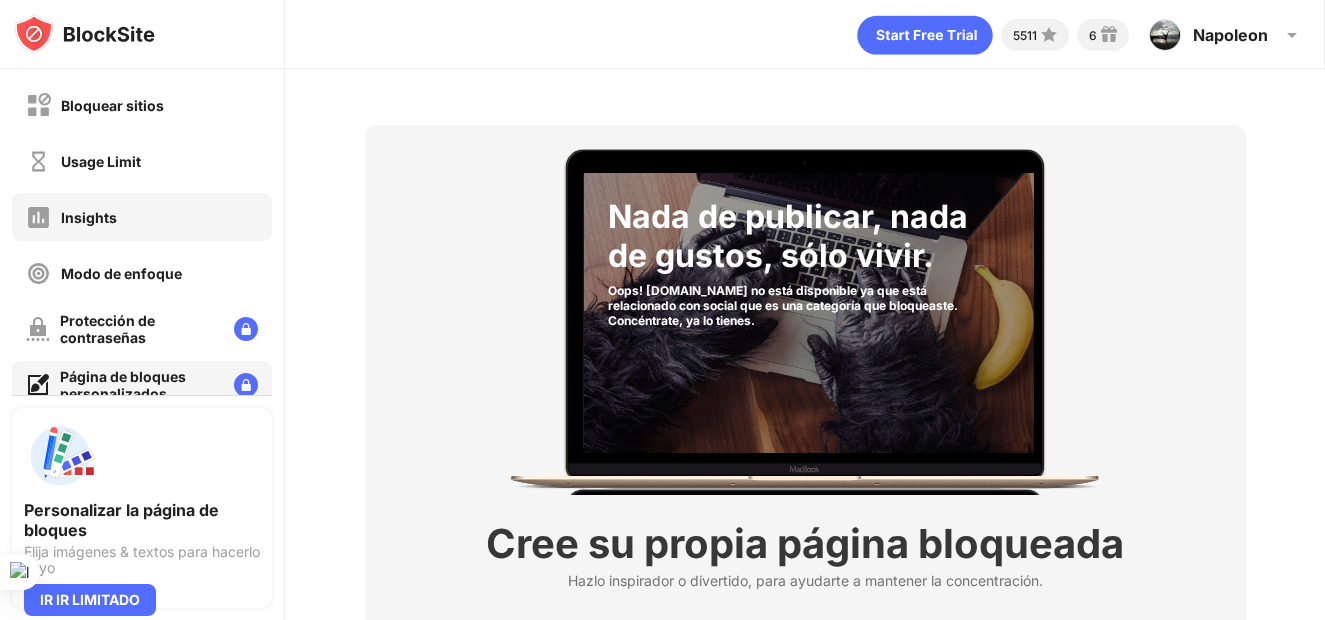 click on "Insights" at bounding box center [142, 217] 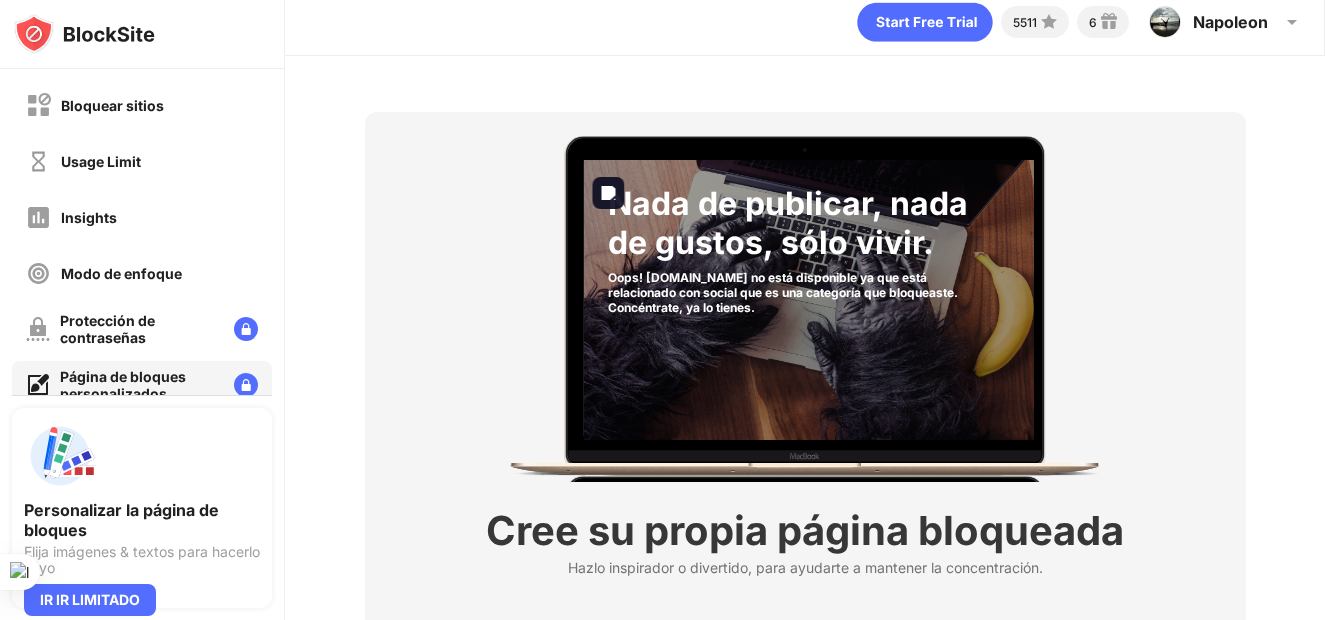 scroll, scrollTop: 171, scrollLeft: 0, axis: vertical 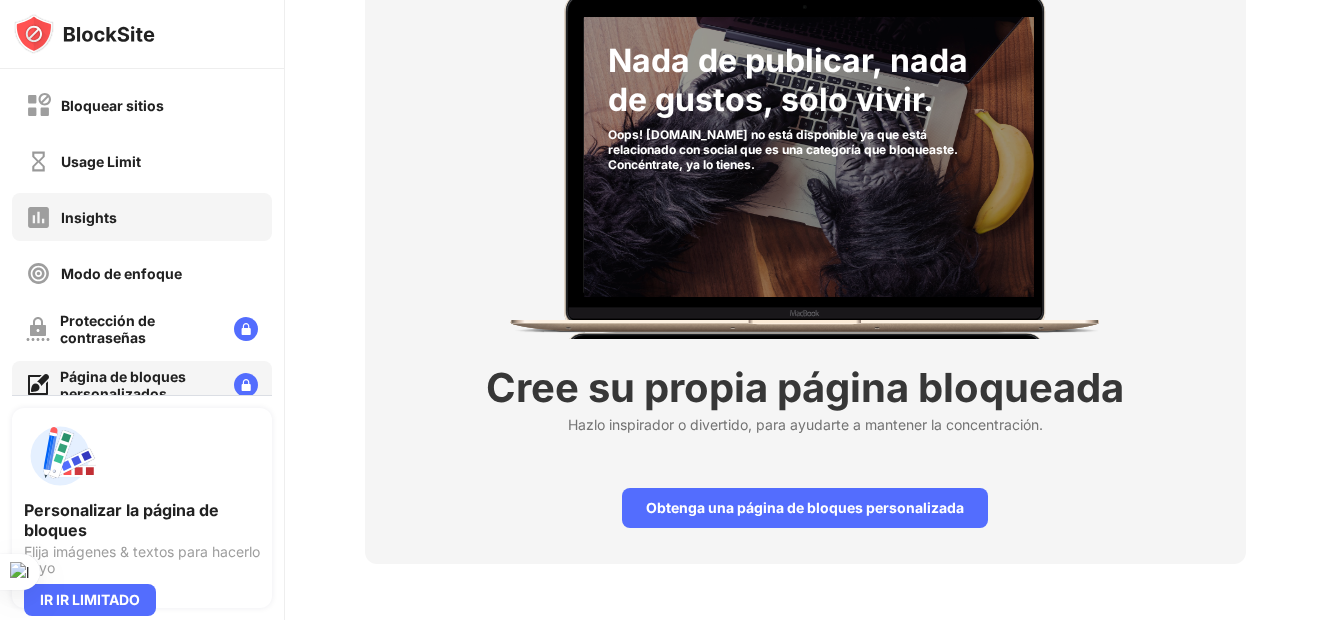 click on "Insights" at bounding box center [142, 217] 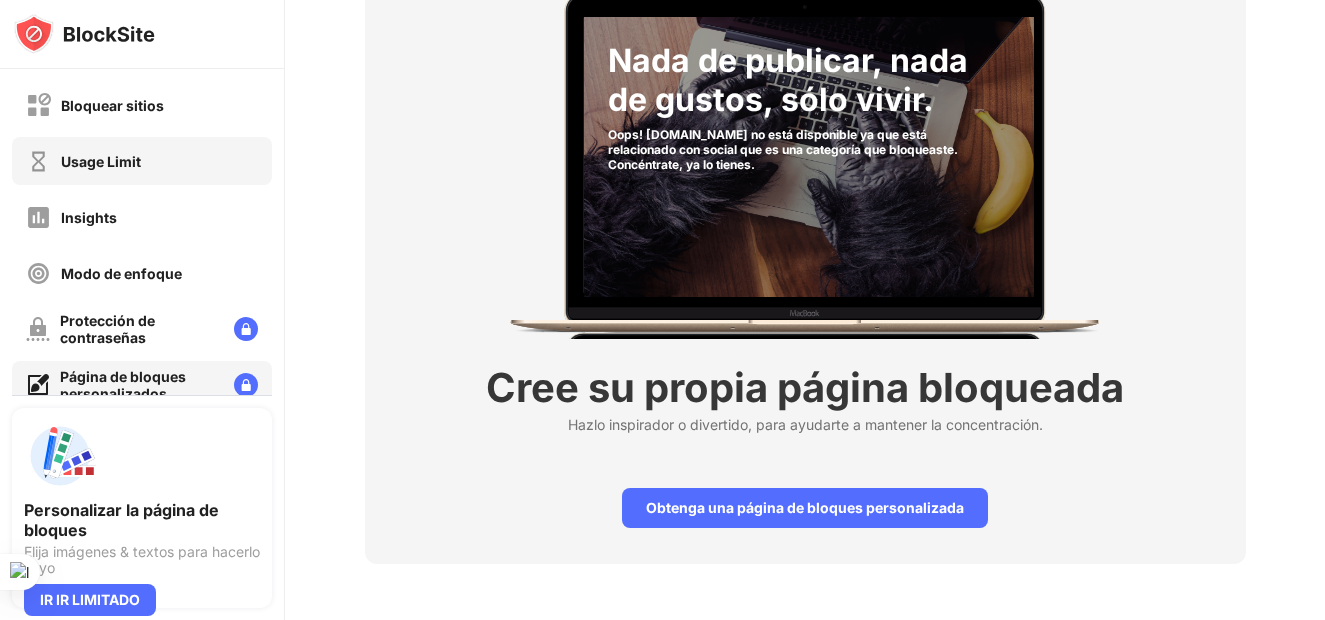 click on "Bloquear sitios" at bounding box center [142, 105] 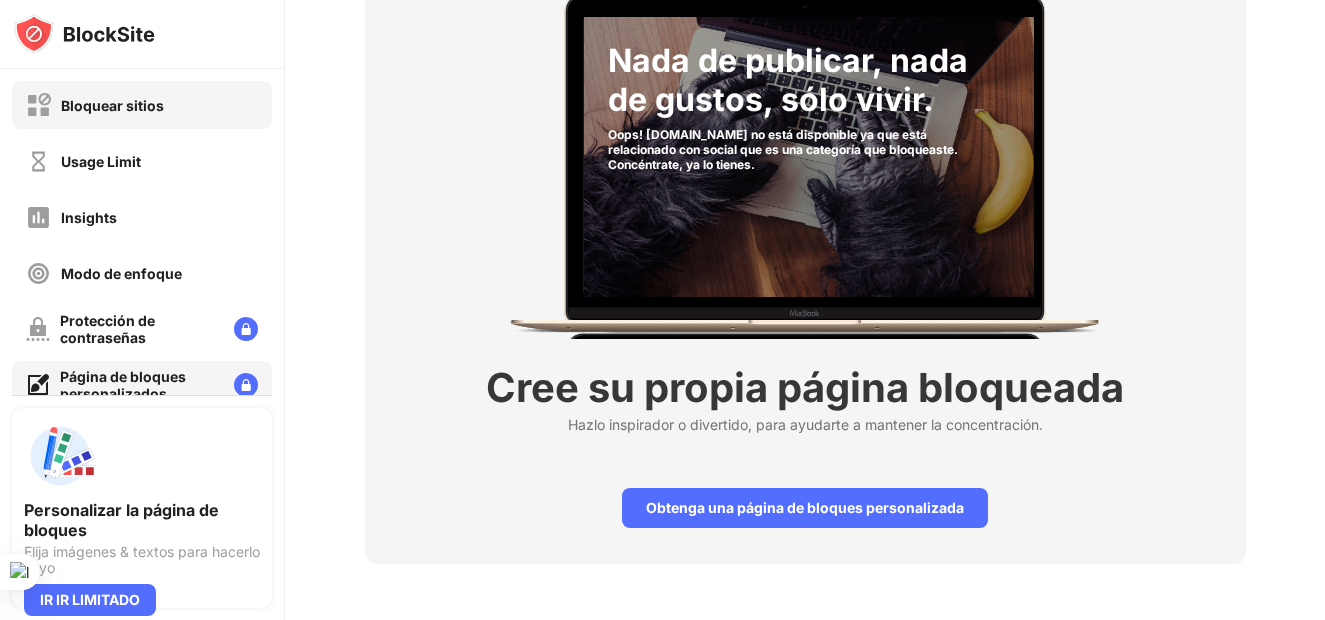 click on "Bloquear sitios" at bounding box center [142, 105] 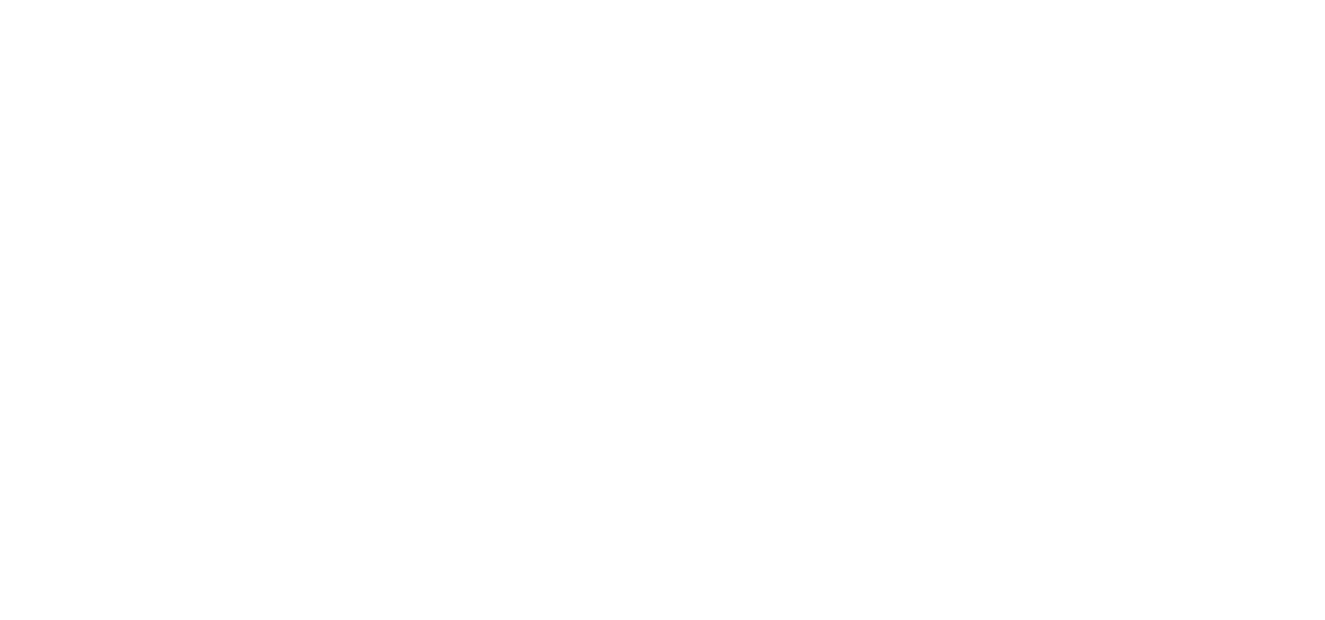 scroll, scrollTop: 0, scrollLeft: 0, axis: both 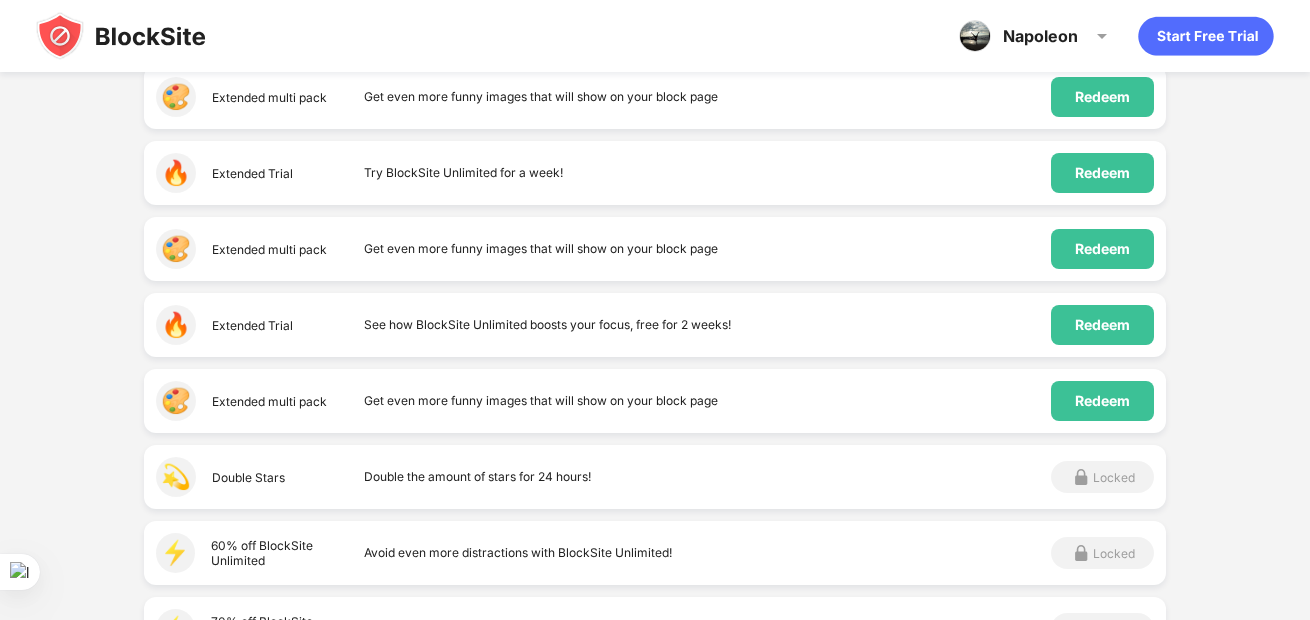 drag, startPoint x: 427, startPoint y: 324, endPoint x: 730, endPoint y: 334, distance: 303.16498 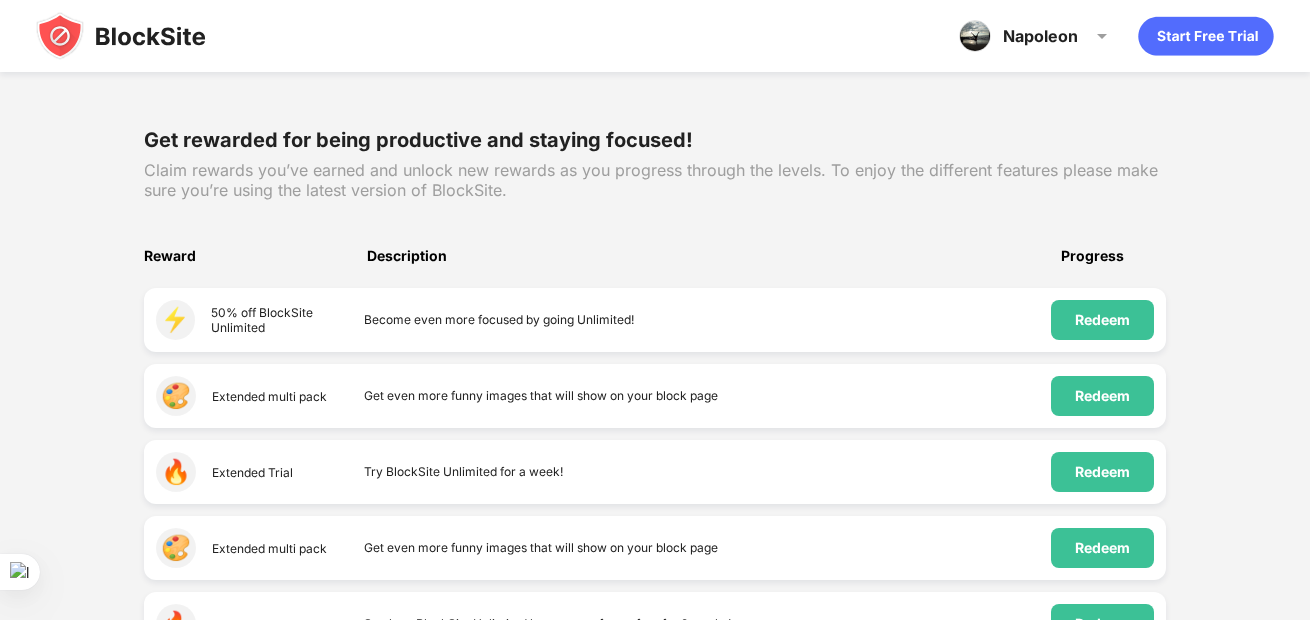 scroll, scrollTop: 216, scrollLeft: 0, axis: vertical 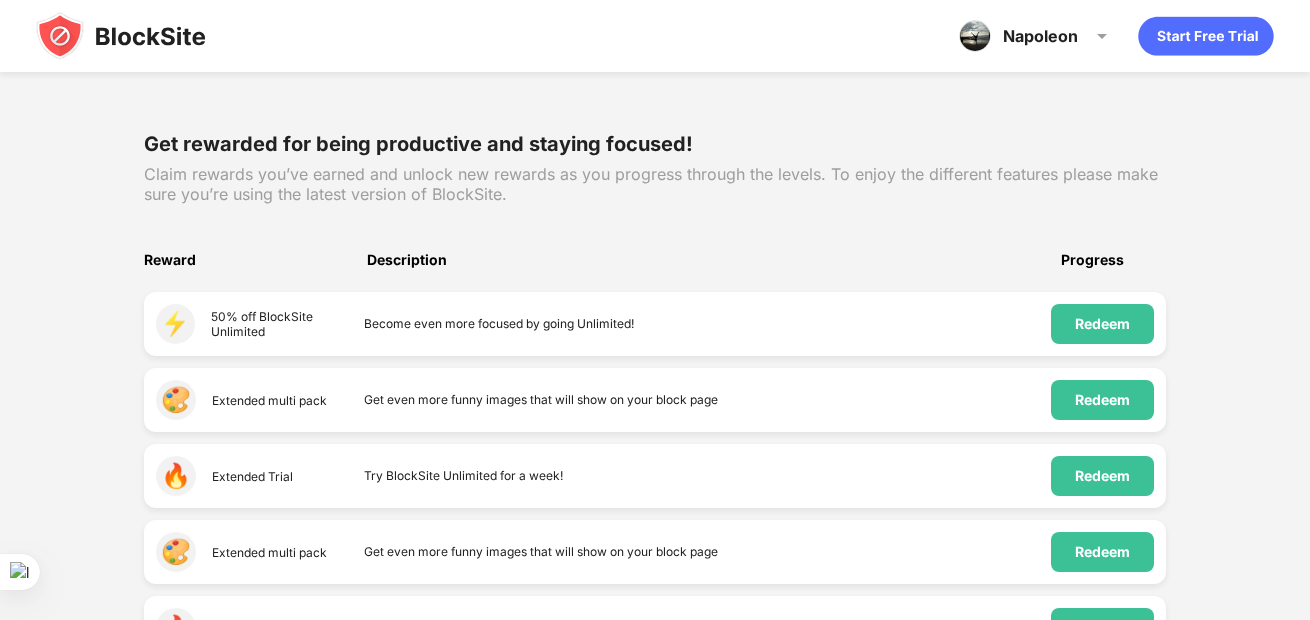 click at bounding box center [121, 36] 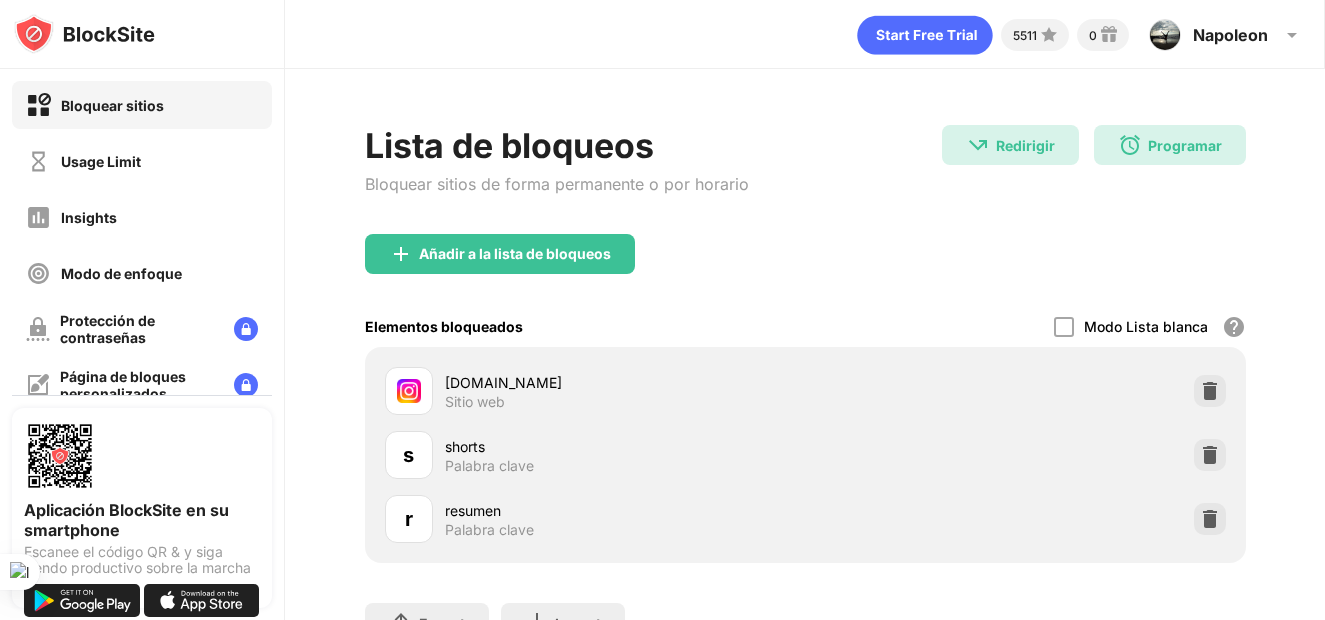 scroll, scrollTop: 0, scrollLeft: 0, axis: both 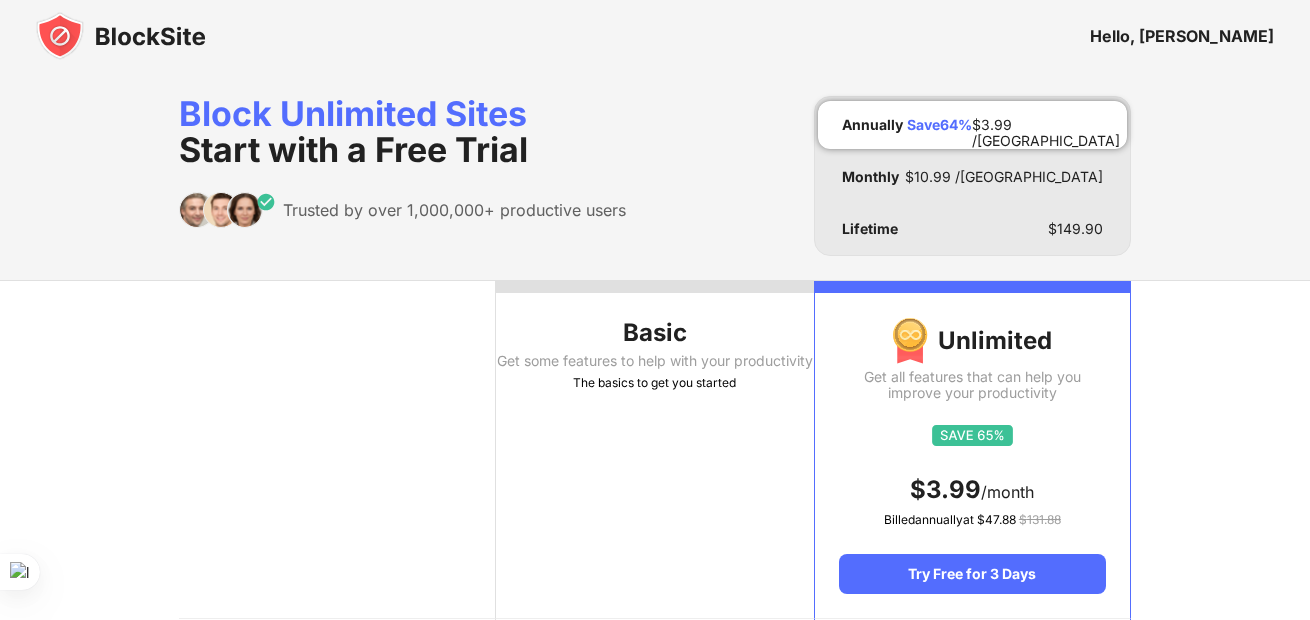 click on "Hello, [PERSON_NAME]" at bounding box center [655, 36] 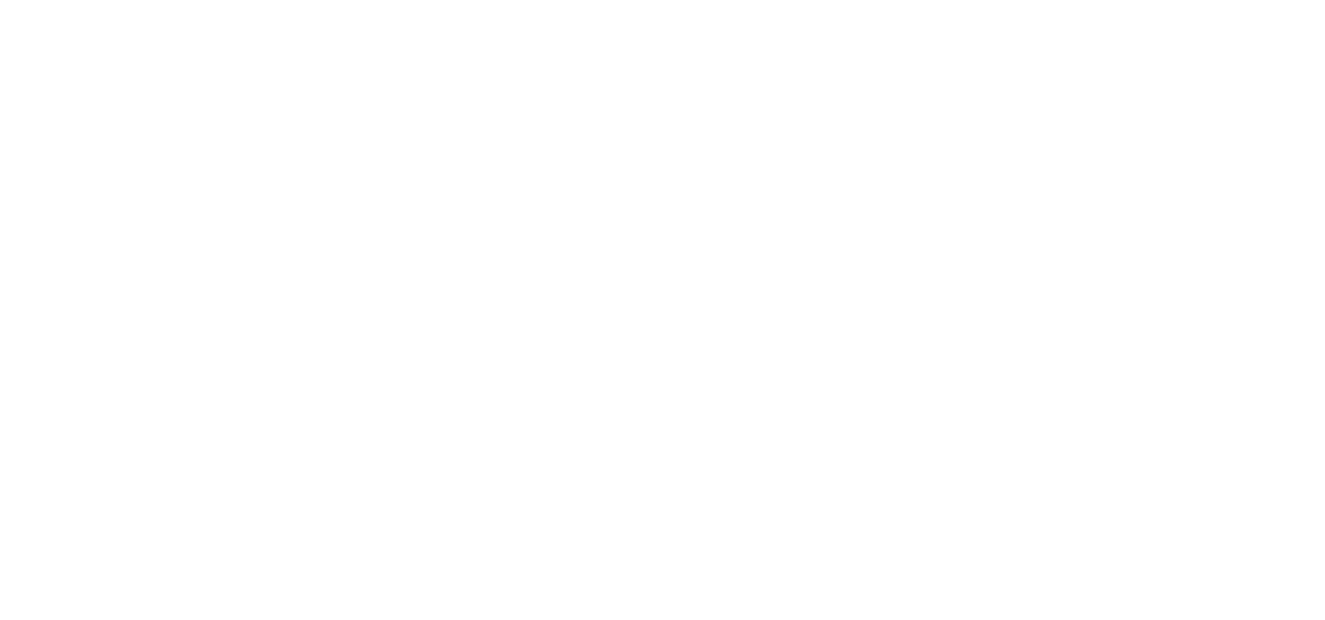 scroll, scrollTop: 0, scrollLeft: 0, axis: both 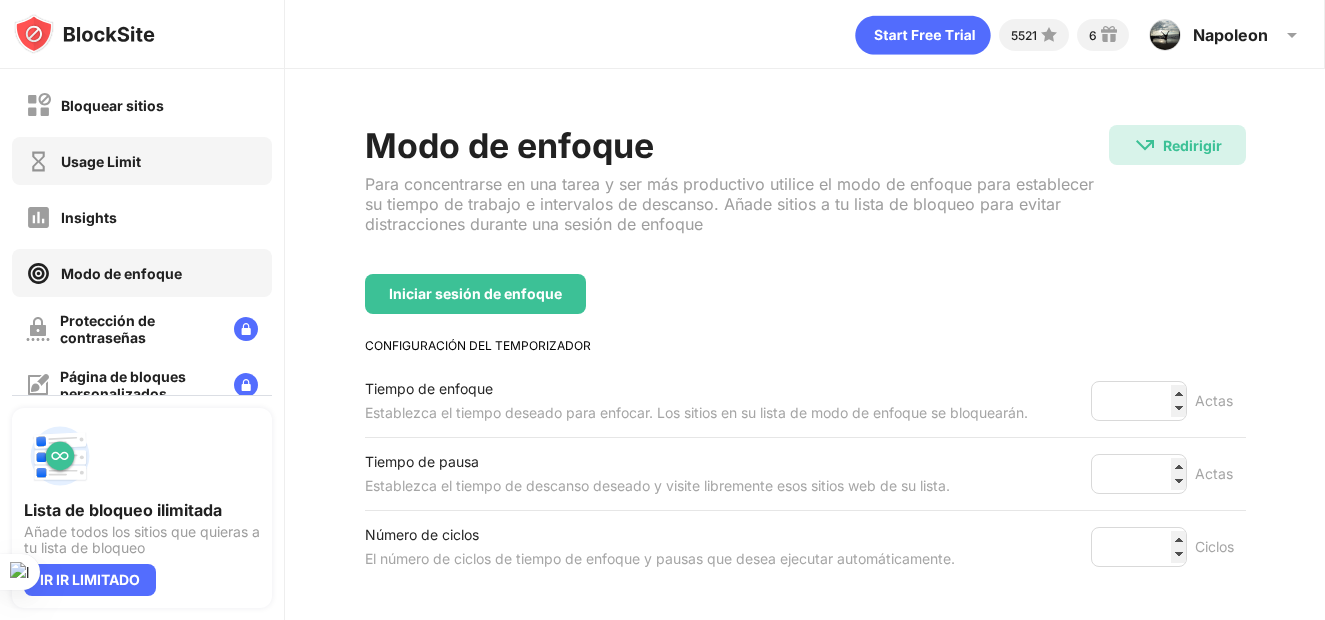 click on "Usage Limit" at bounding box center [83, 161] 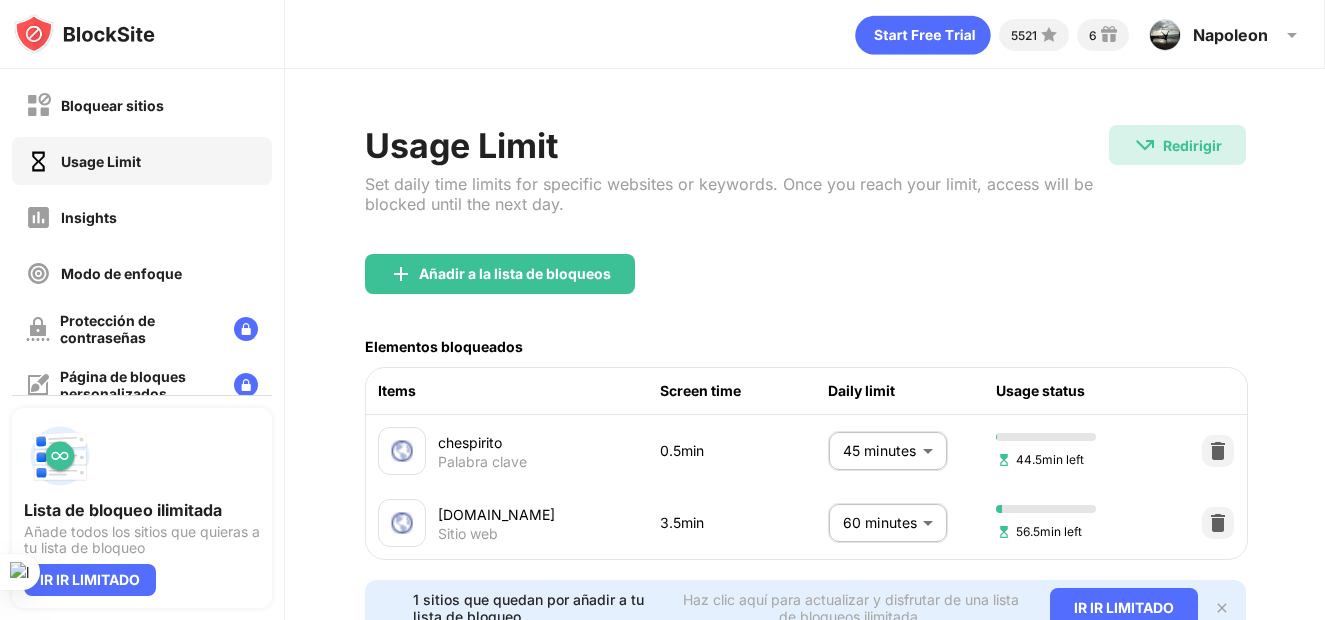 scroll, scrollTop: 0, scrollLeft: 0, axis: both 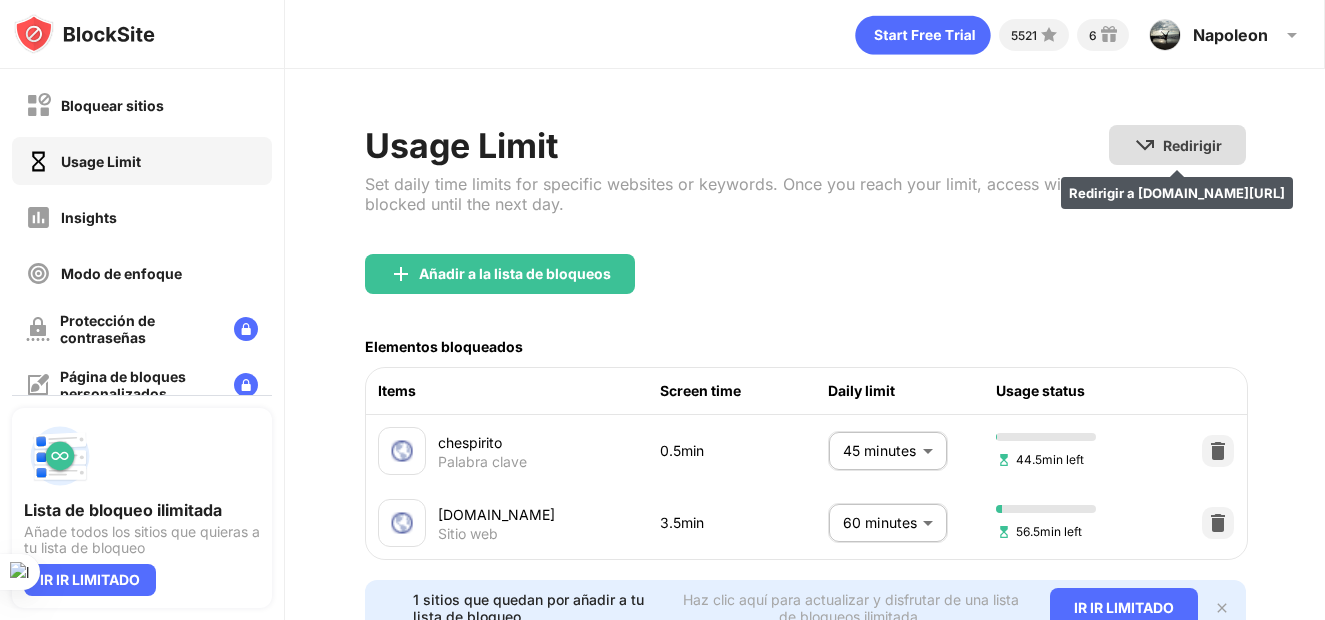 click on "Redirigir" at bounding box center (1192, 145) 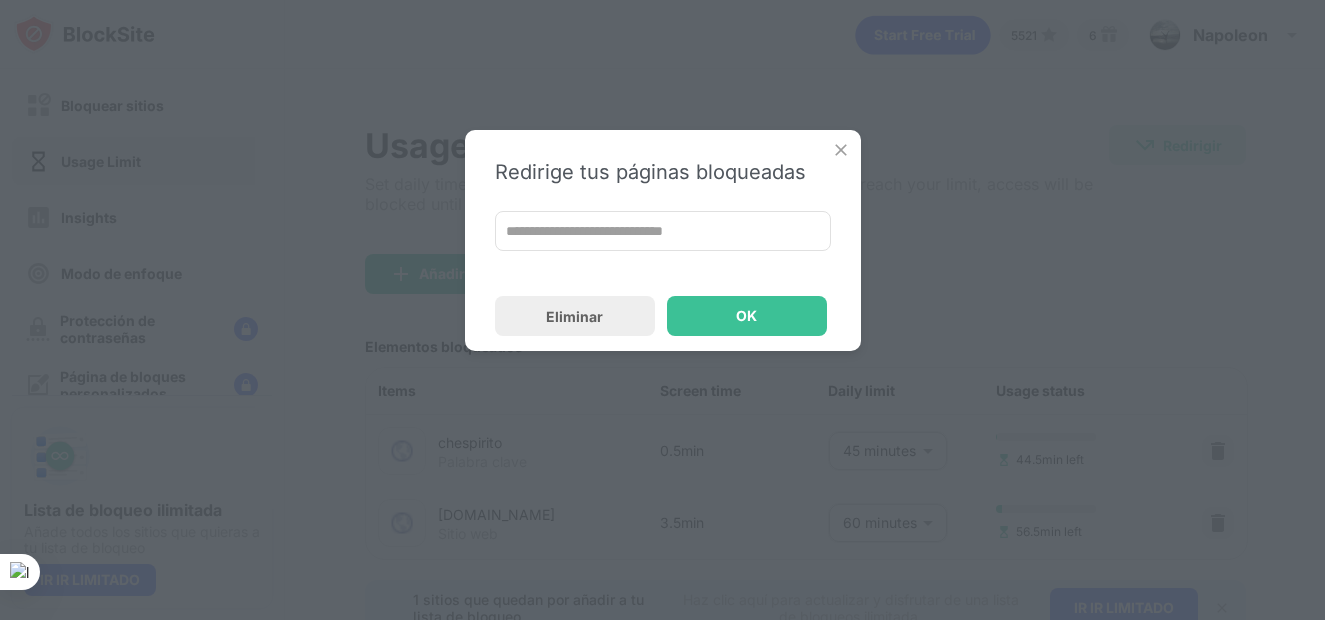 click on "**********" at bounding box center [663, 231] 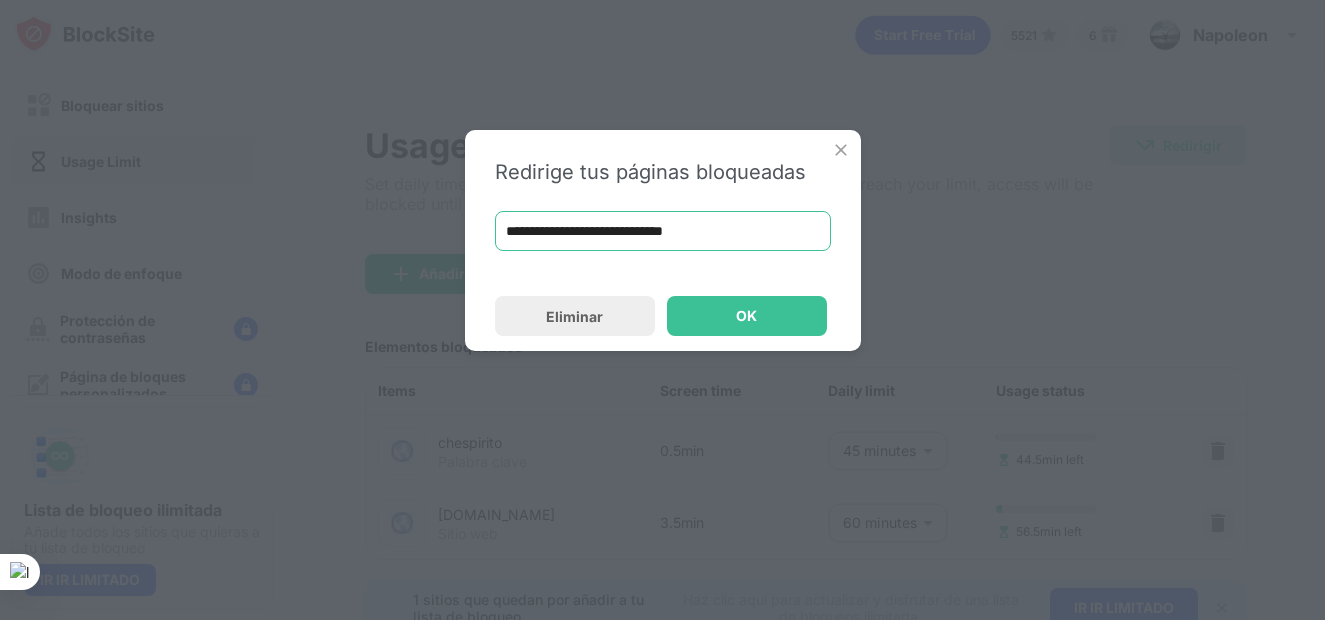 click on "**********" at bounding box center [663, 231] 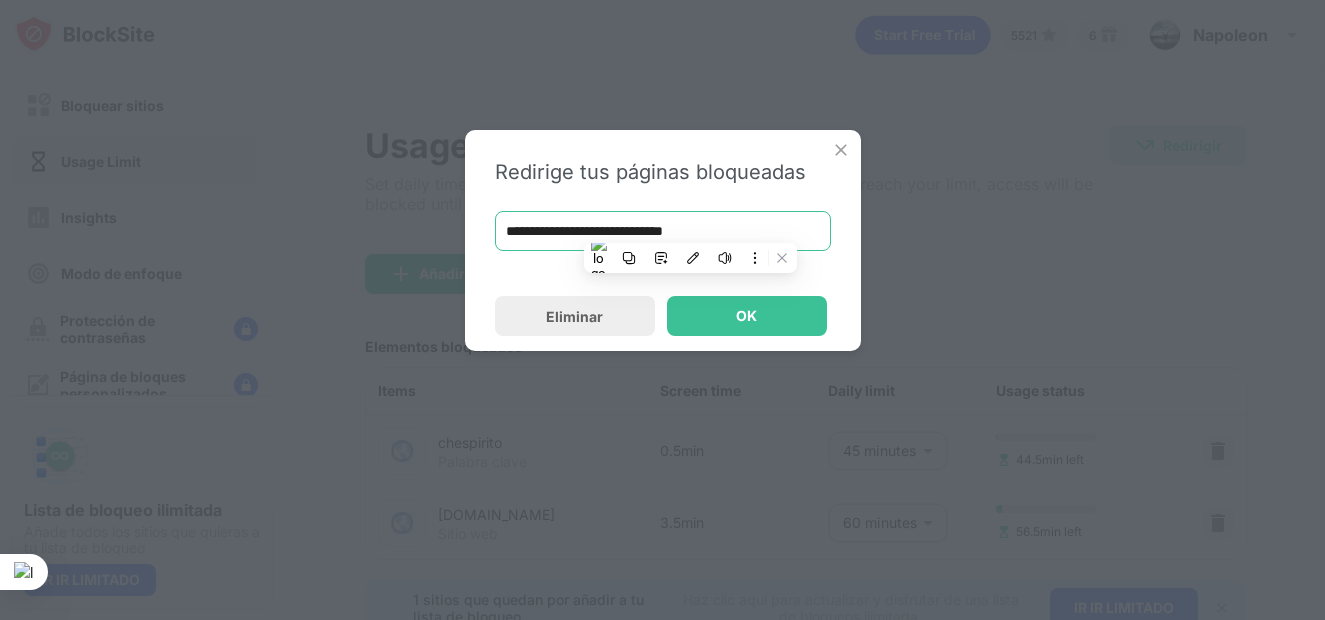click on "**********" at bounding box center (663, 231) 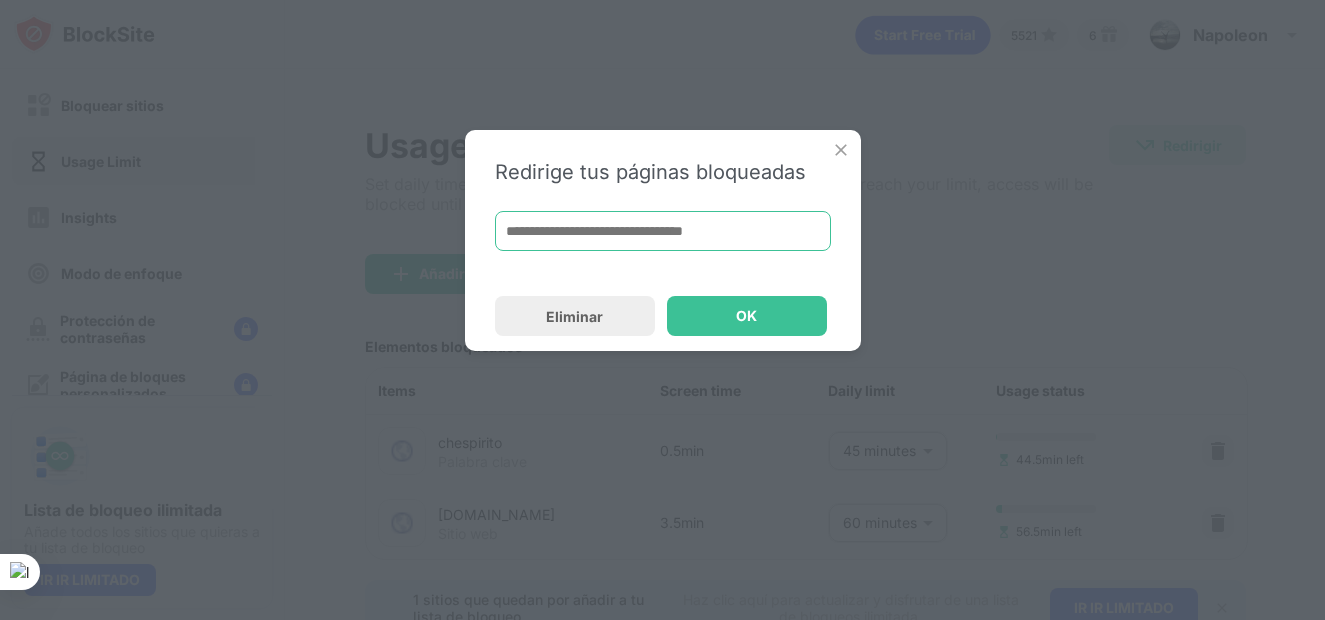 paste on "**********" 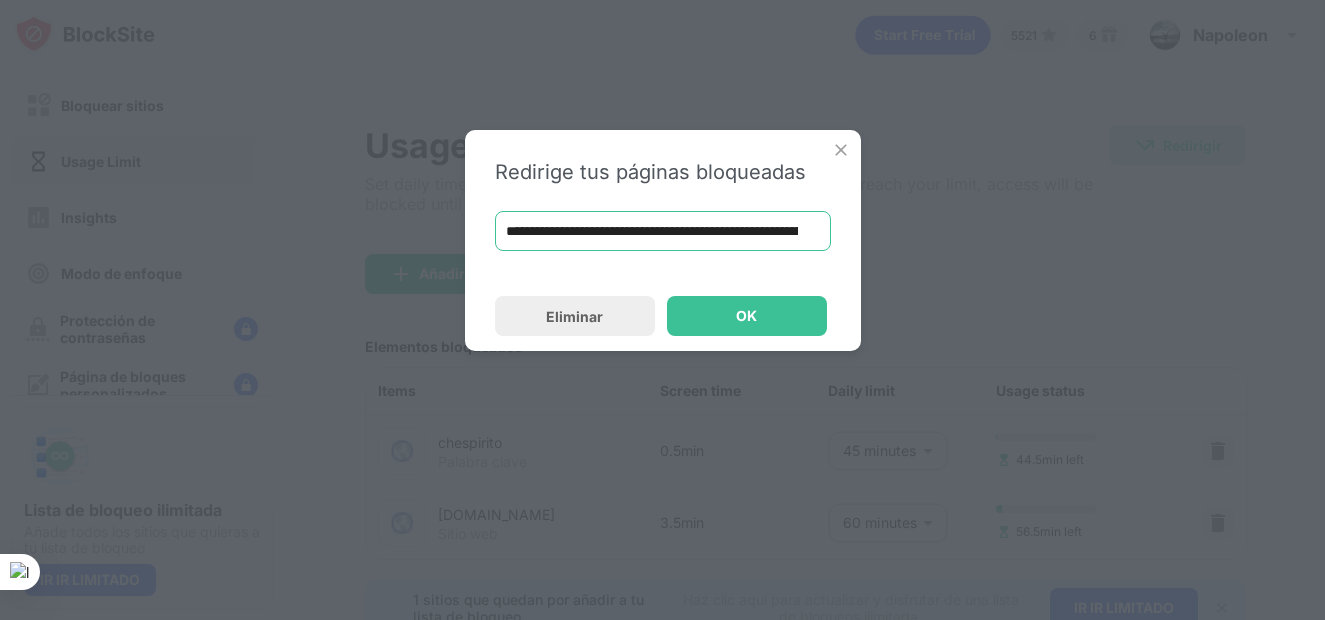 scroll, scrollTop: 0, scrollLeft: 382, axis: horizontal 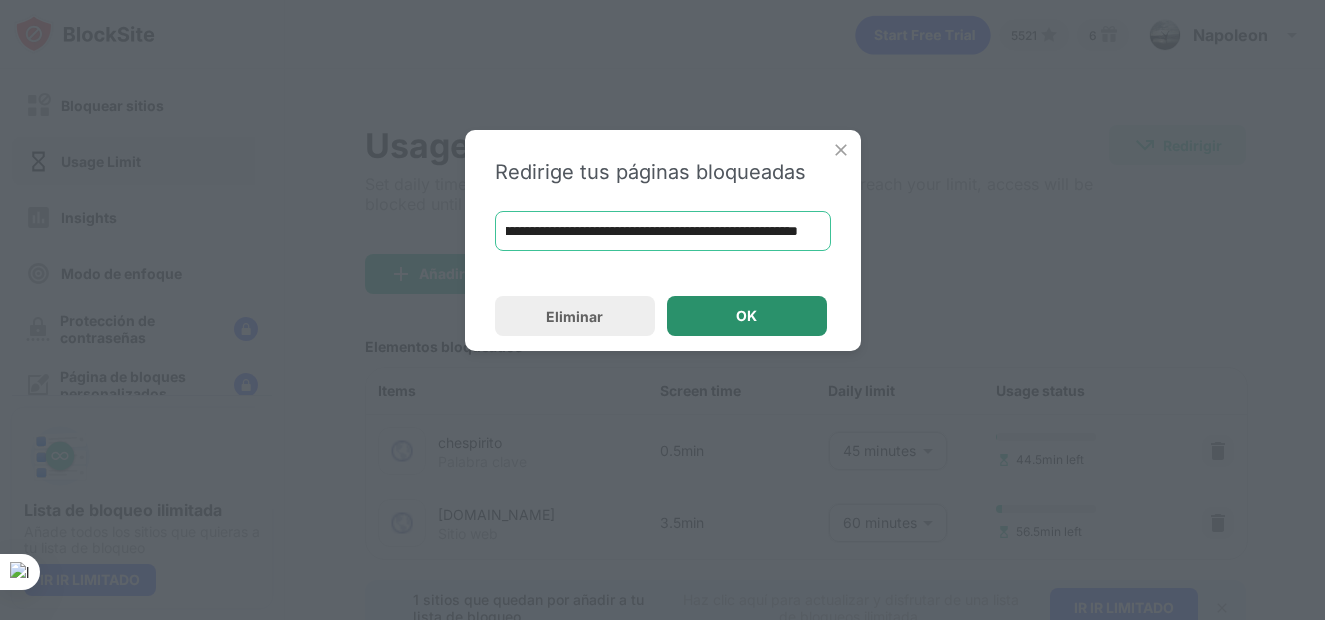 type on "**********" 